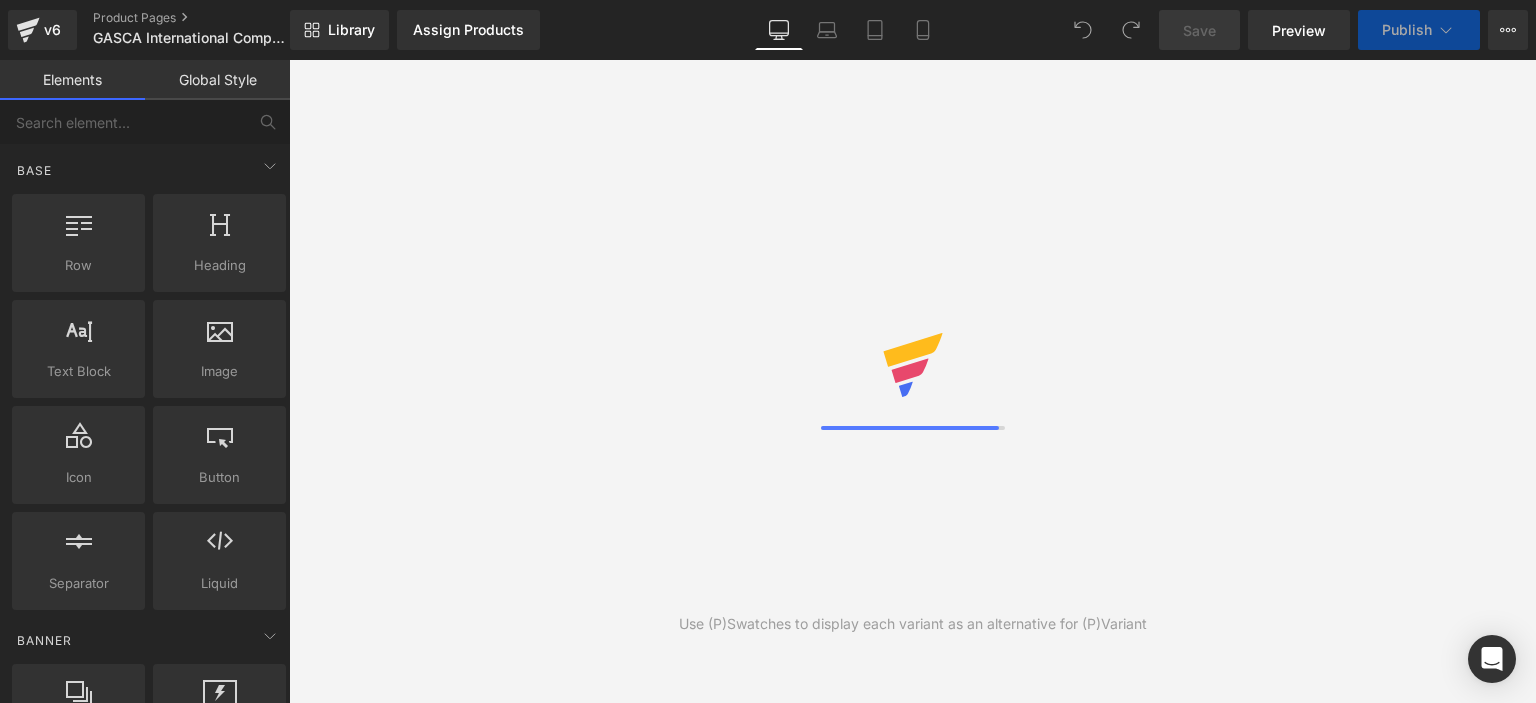 scroll, scrollTop: 0, scrollLeft: 0, axis: both 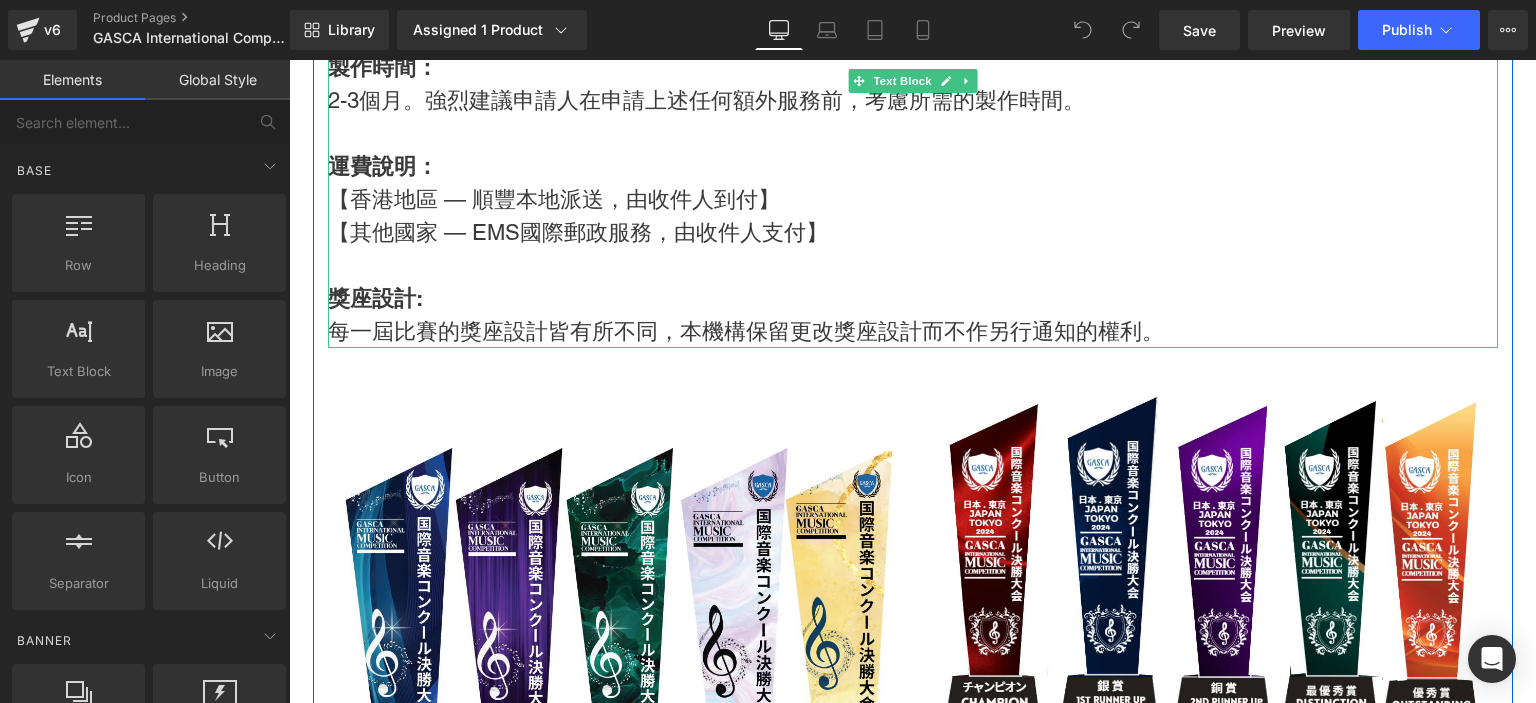 click on "獎座設計:" at bounding box center (375, 298) 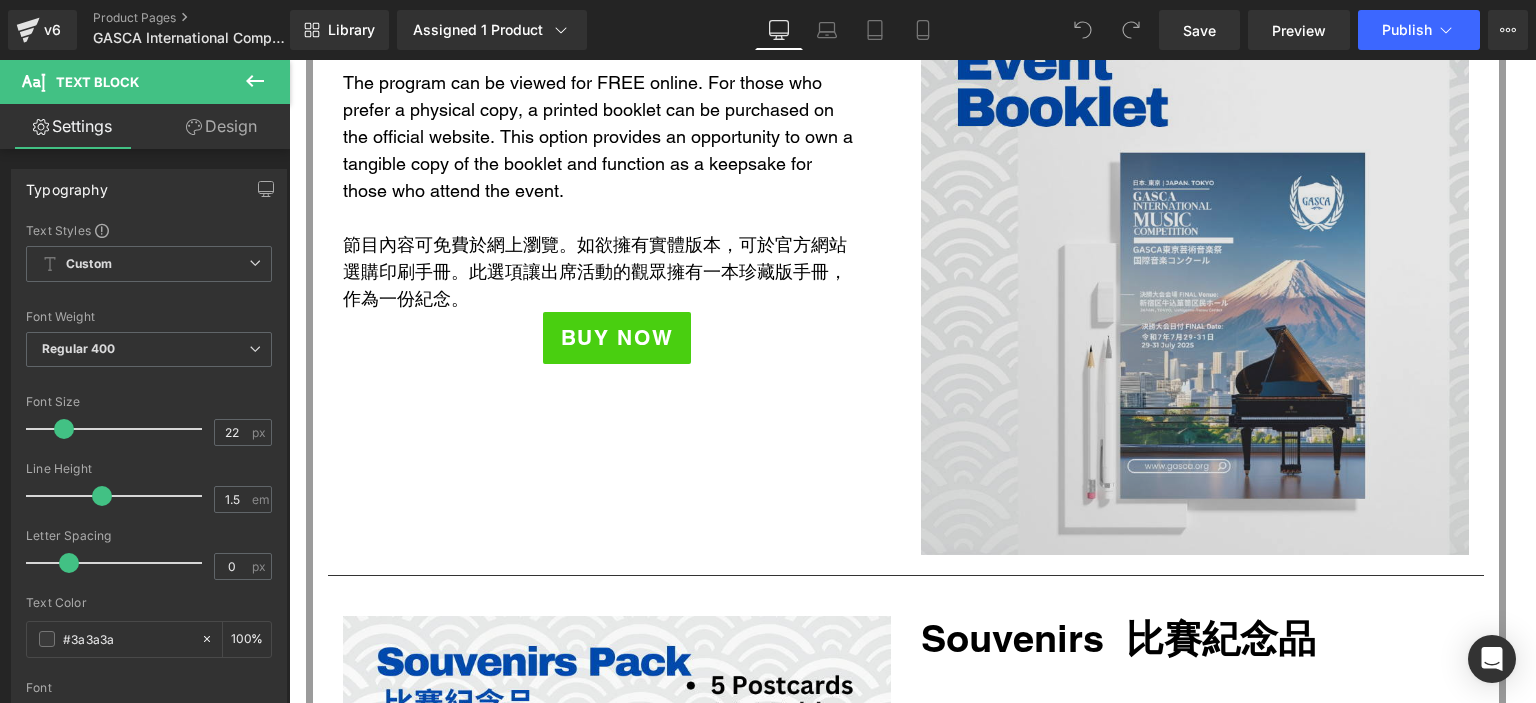 scroll, scrollTop: 1632, scrollLeft: 0, axis: vertical 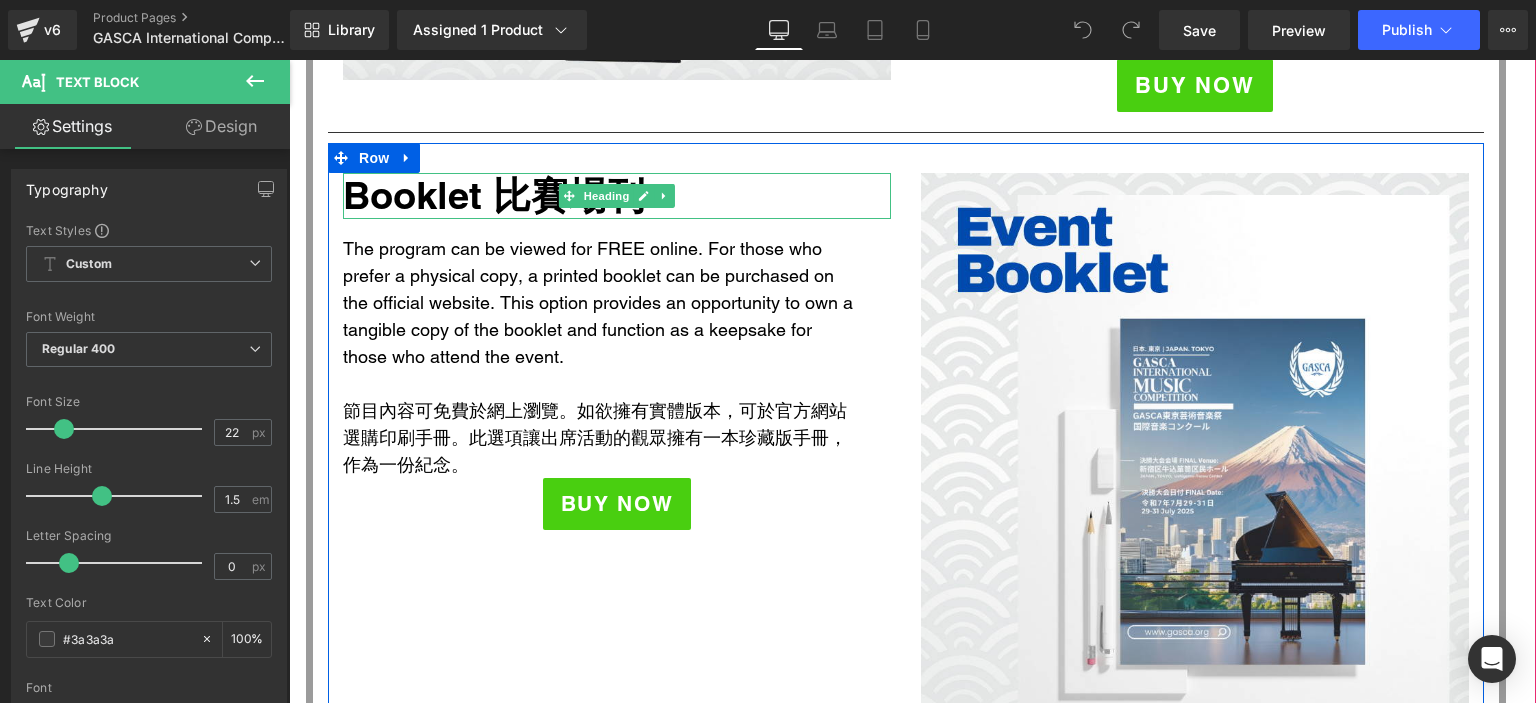 click on "Booklet 比賽場刊" at bounding box center [598, 196] 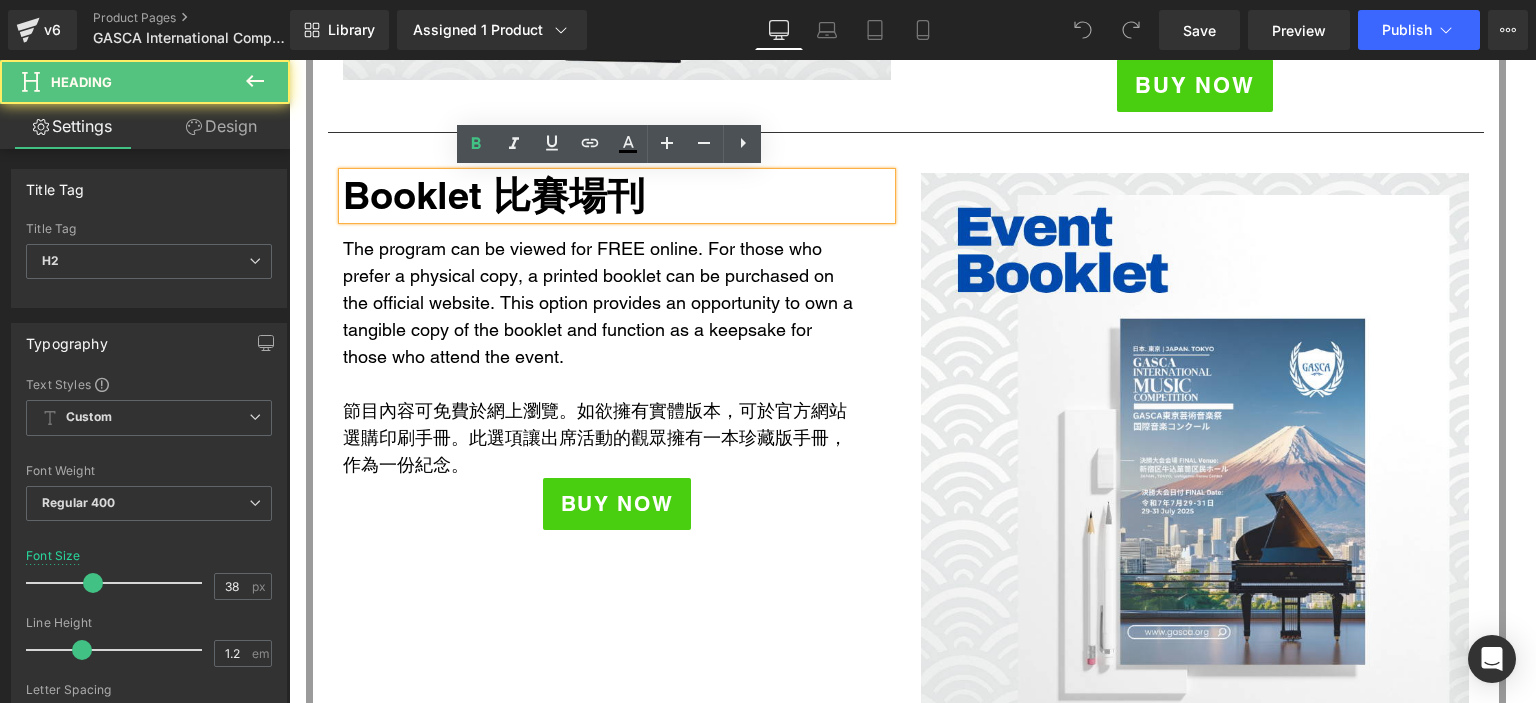 click on "Booklet 比賽場刊" at bounding box center (598, 196) 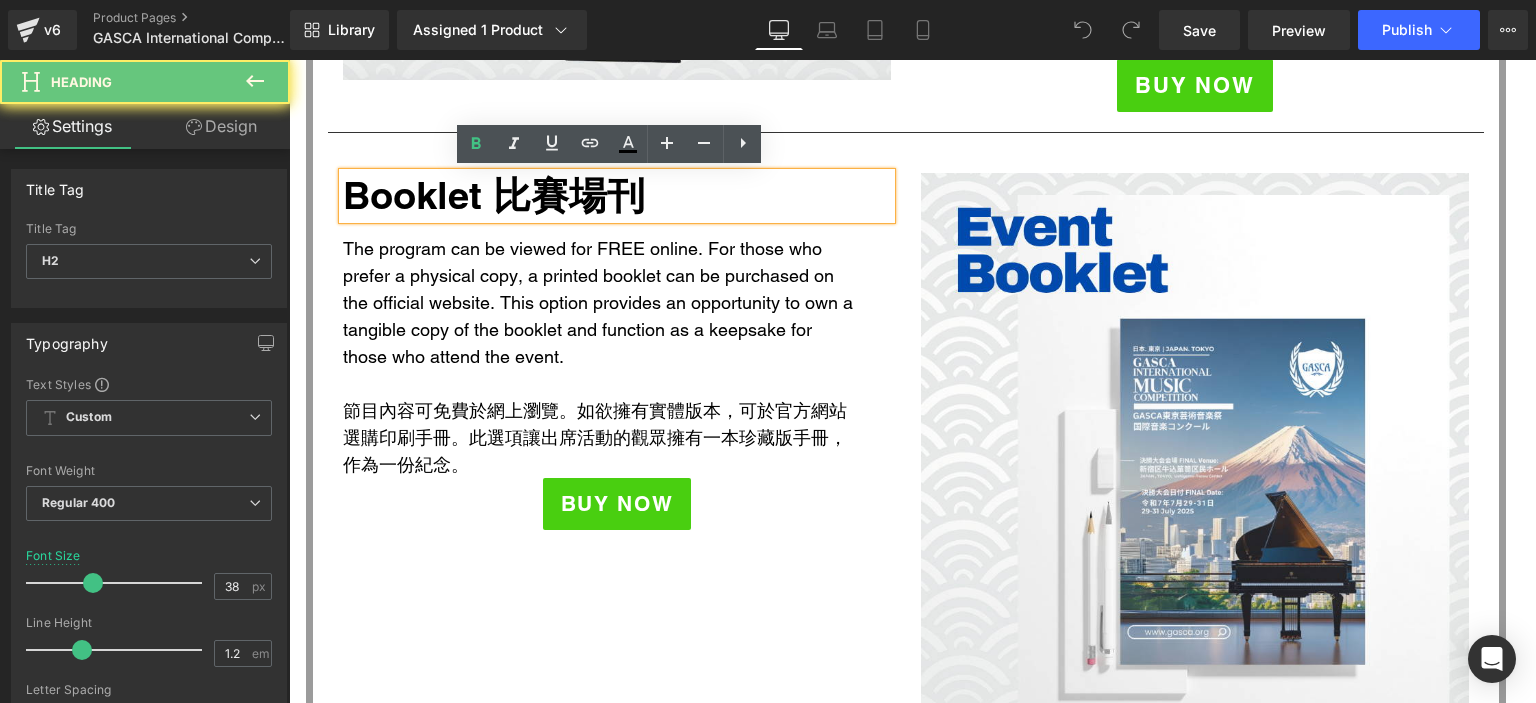 click on "Booklet 比賽場刊" at bounding box center (598, 196) 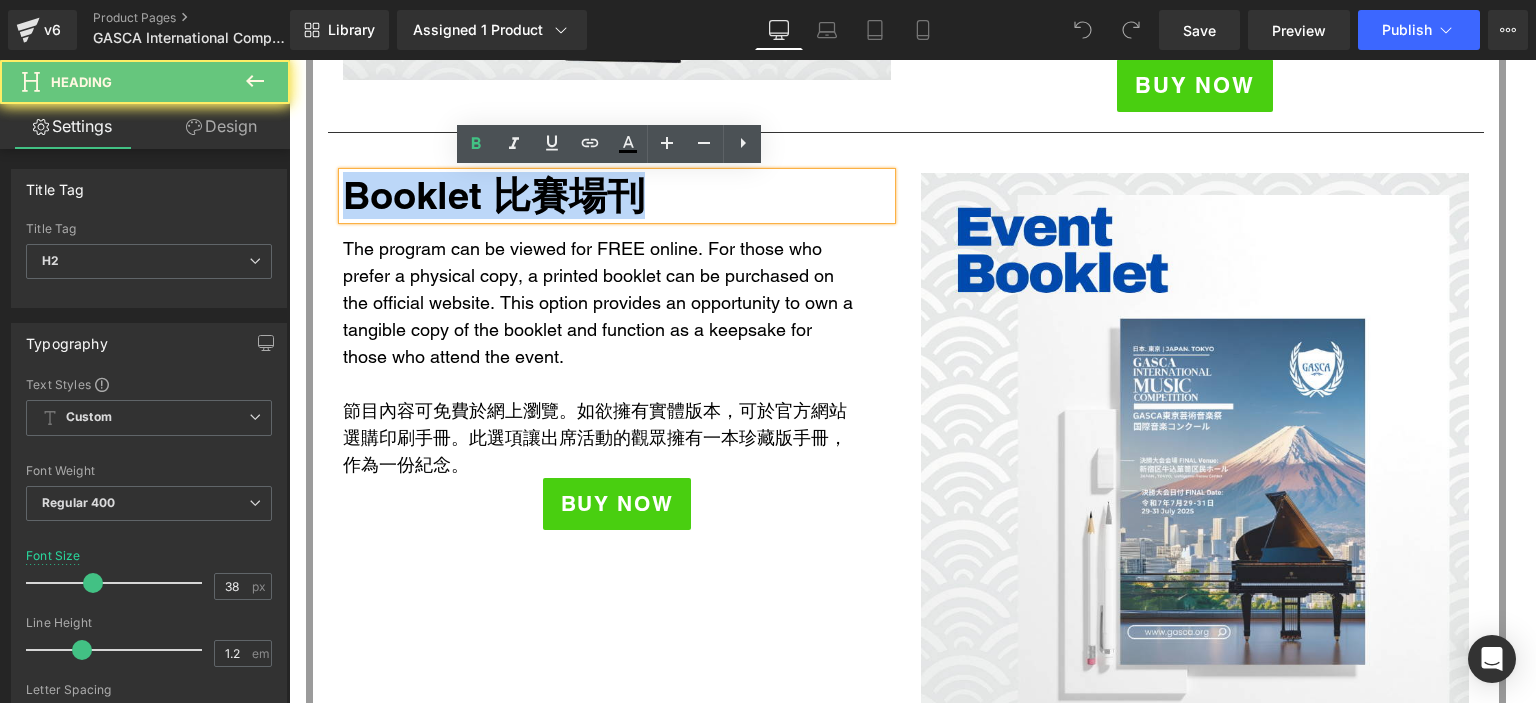 click on "Booklet 比賽場刊" at bounding box center (598, 196) 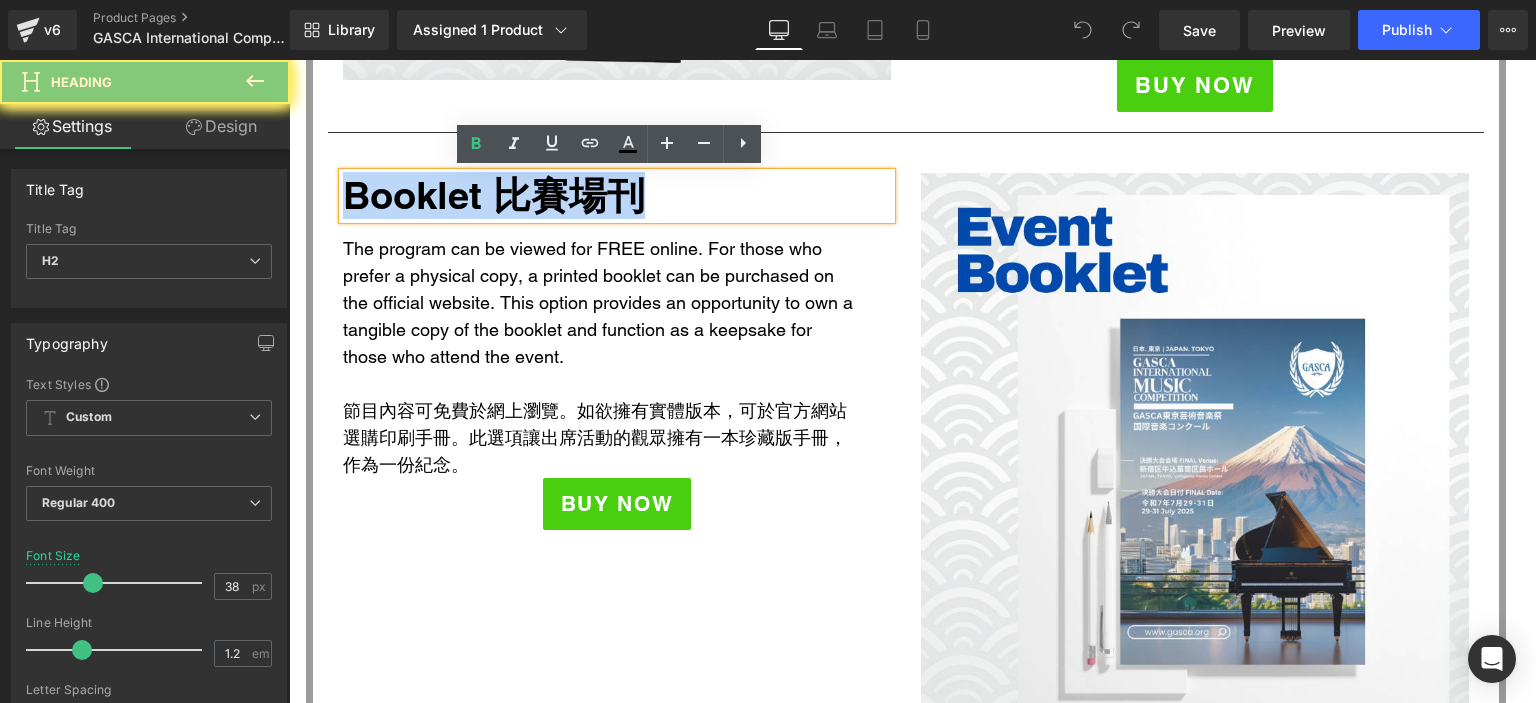click on "Booklet 比賽場刊" at bounding box center (598, 196) 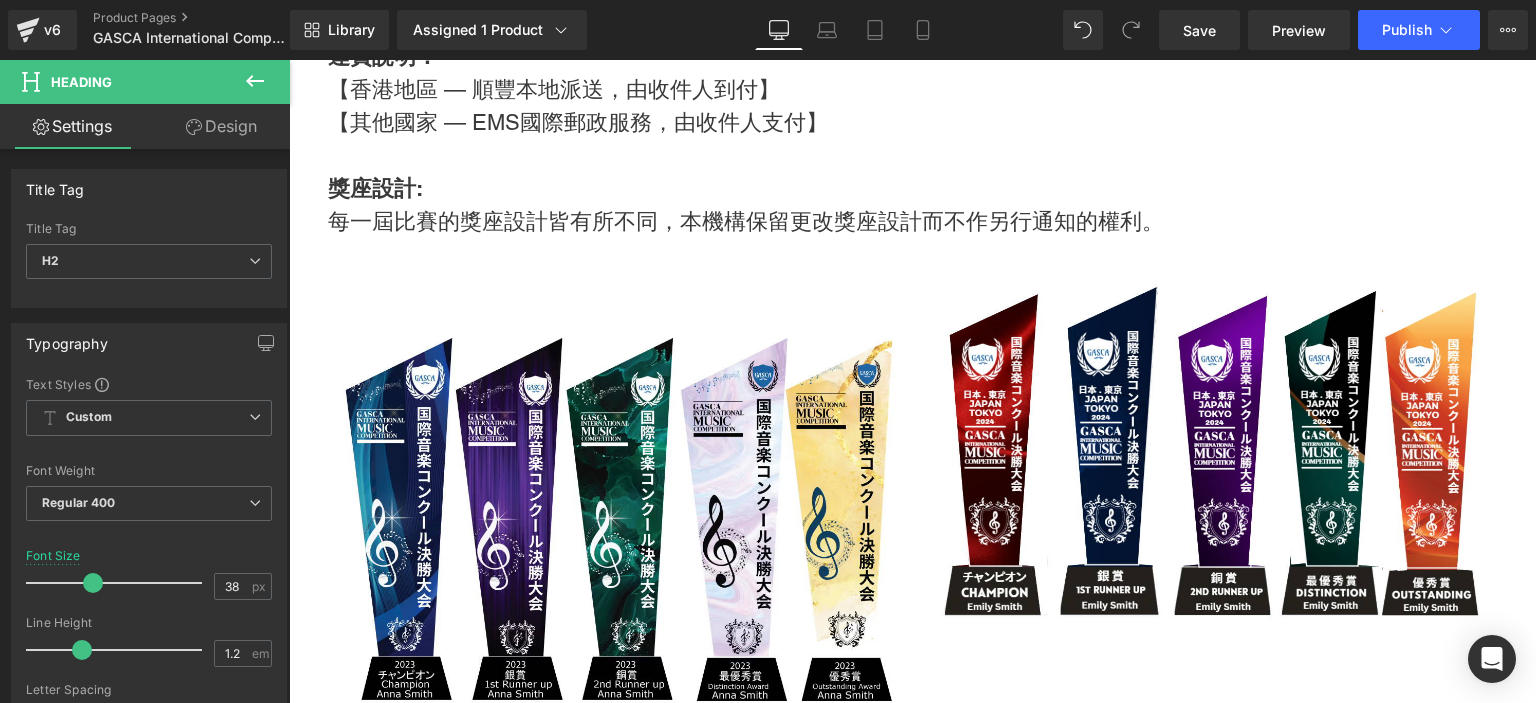 scroll, scrollTop: 5172, scrollLeft: 0, axis: vertical 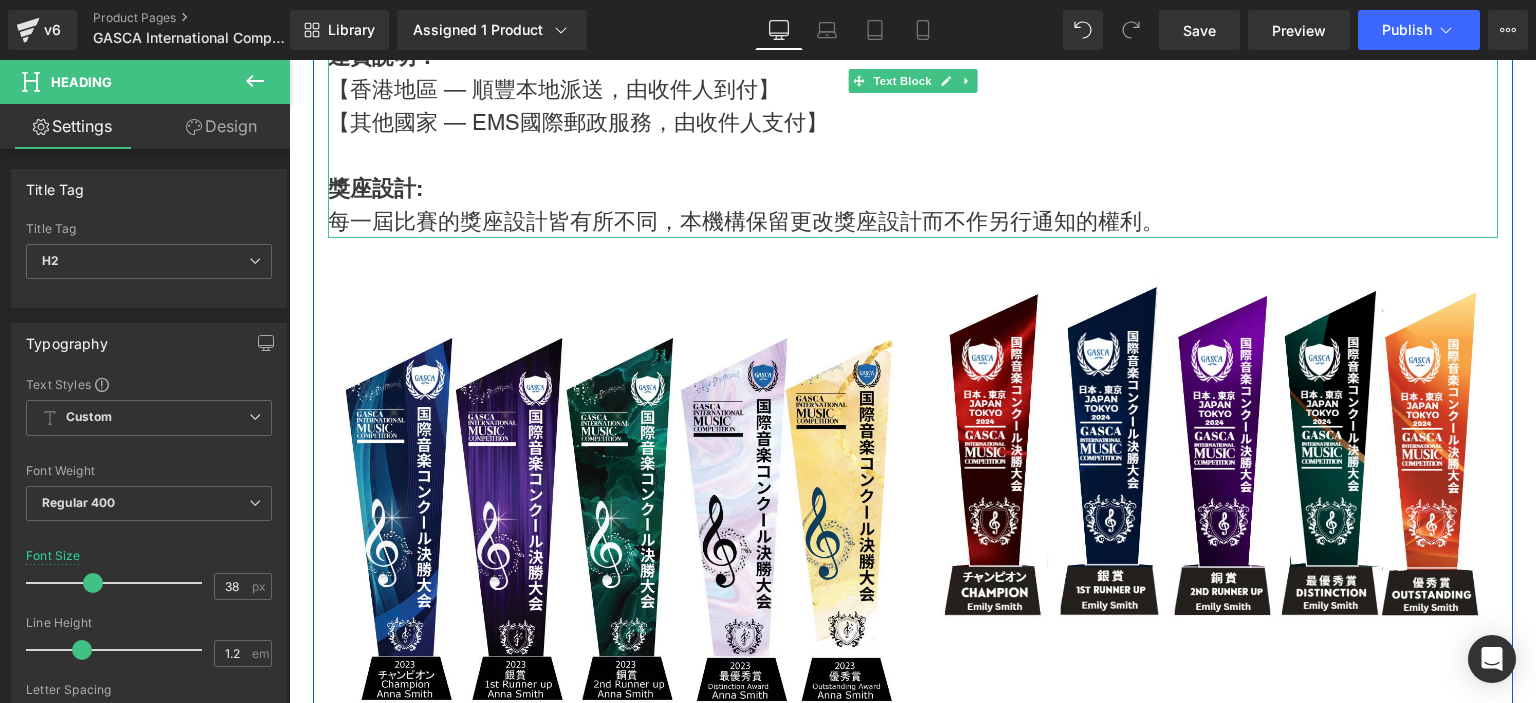 click on "獎座設計:" at bounding box center (375, 188) 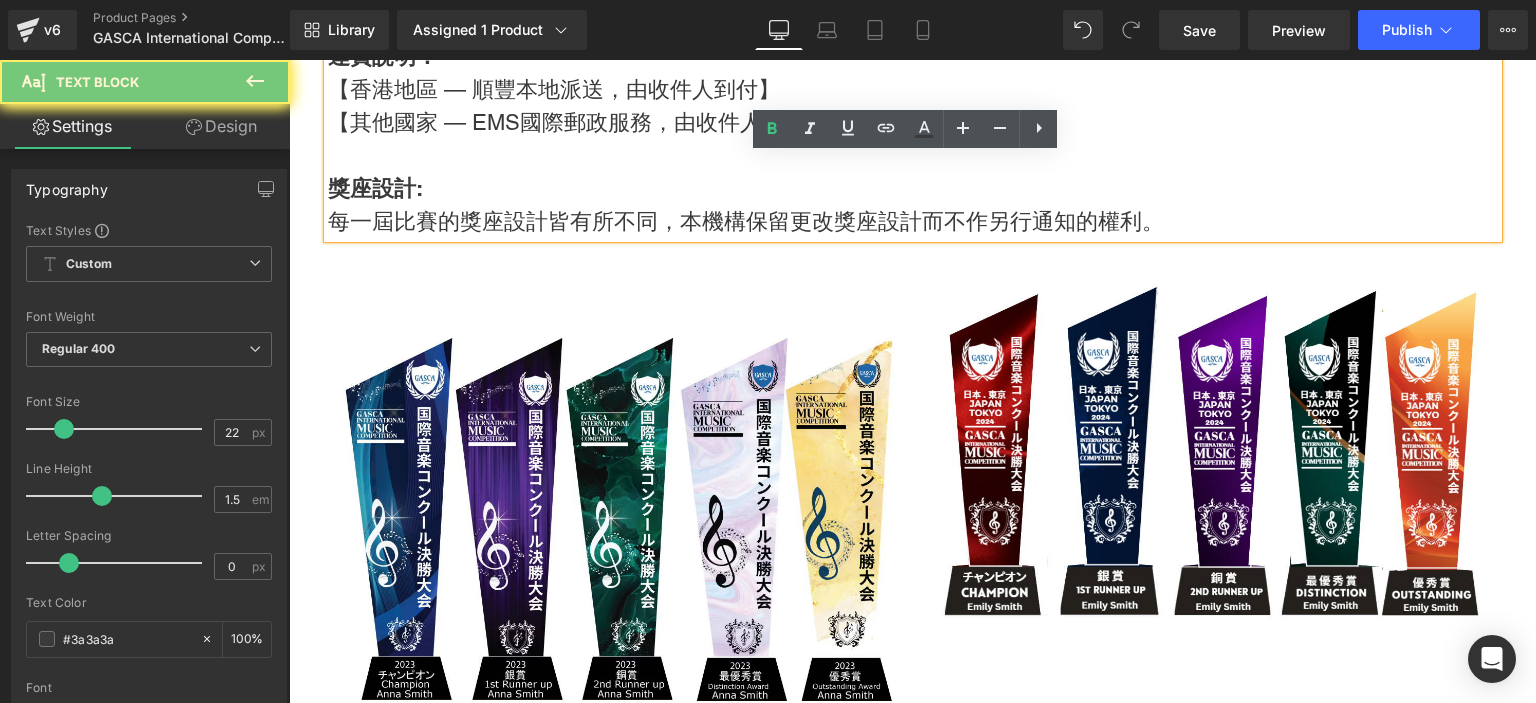 click on "獎座設計:" at bounding box center [375, 188] 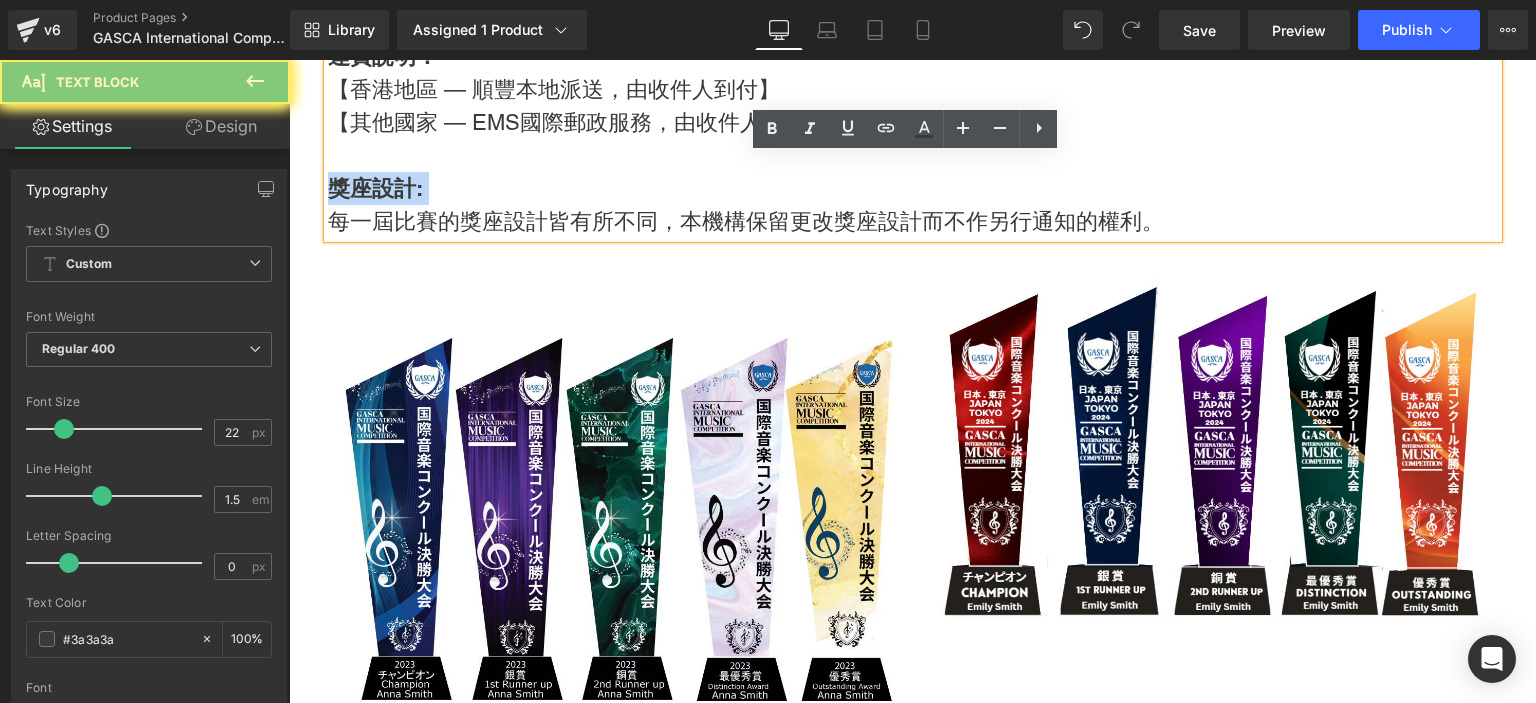 click on "獎座設計:" at bounding box center [375, 188] 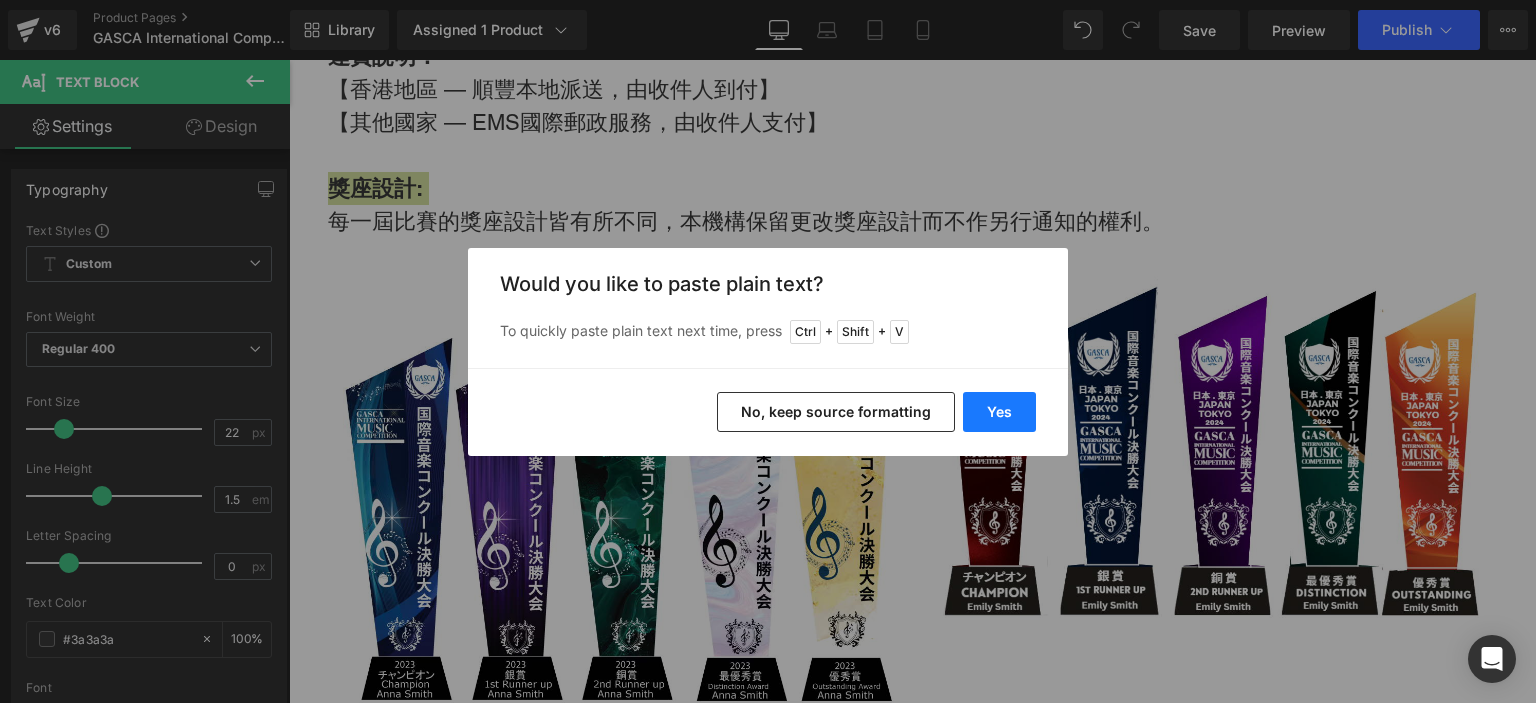 click on "Yes" at bounding box center (999, 412) 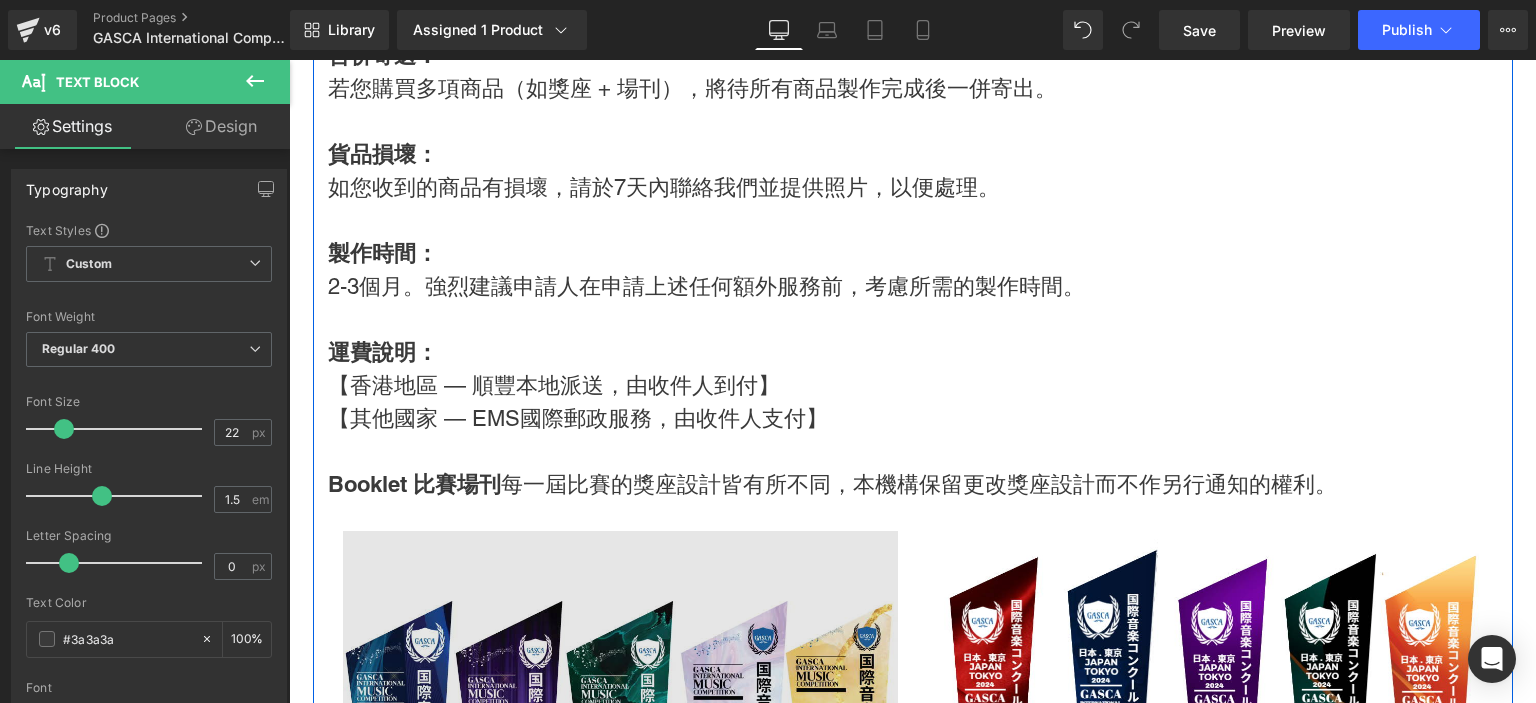 scroll, scrollTop: 4872, scrollLeft: 0, axis: vertical 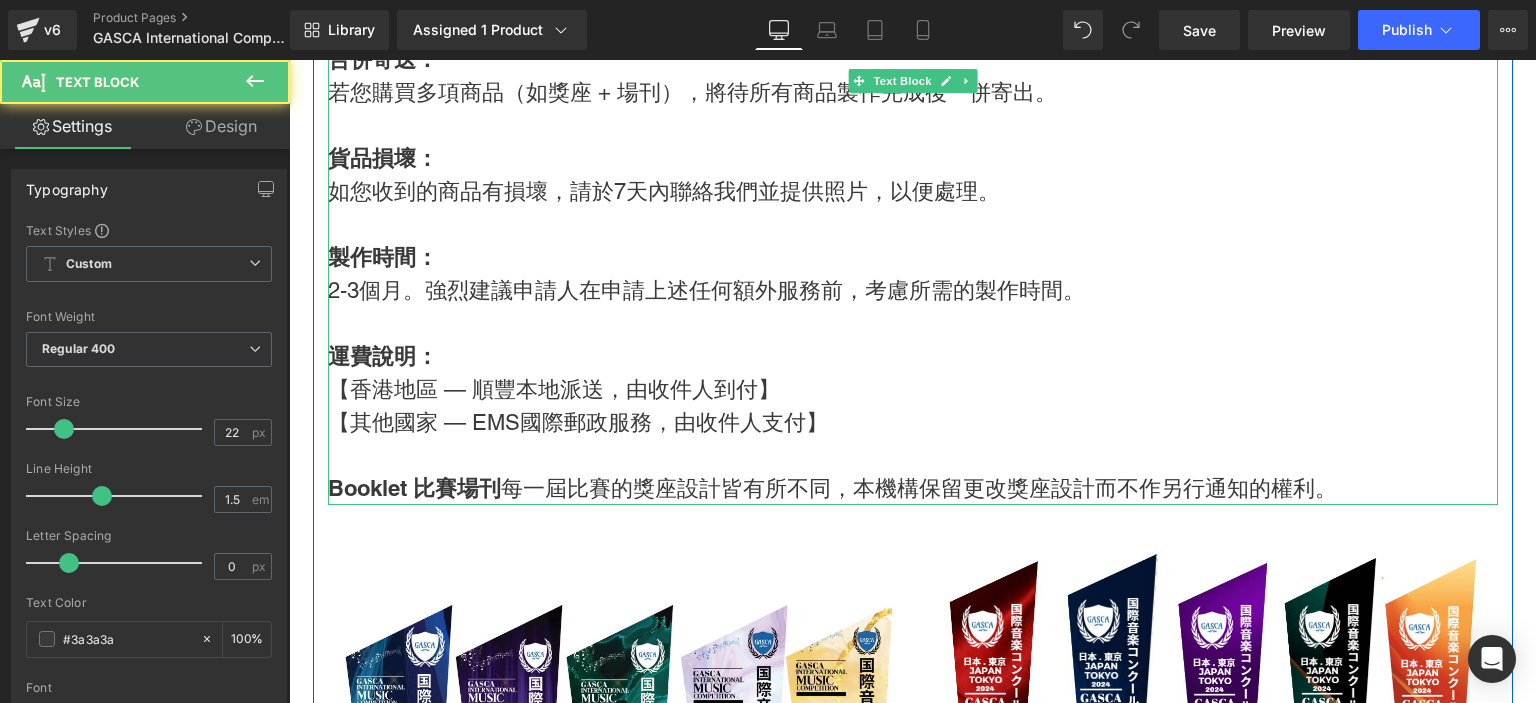 click on "Booklet 比賽場刊 每一屆比賽的獎座設計皆有所不同，本機構保留更改獎座設計而不作另行通知的權利。" at bounding box center (832, 488) 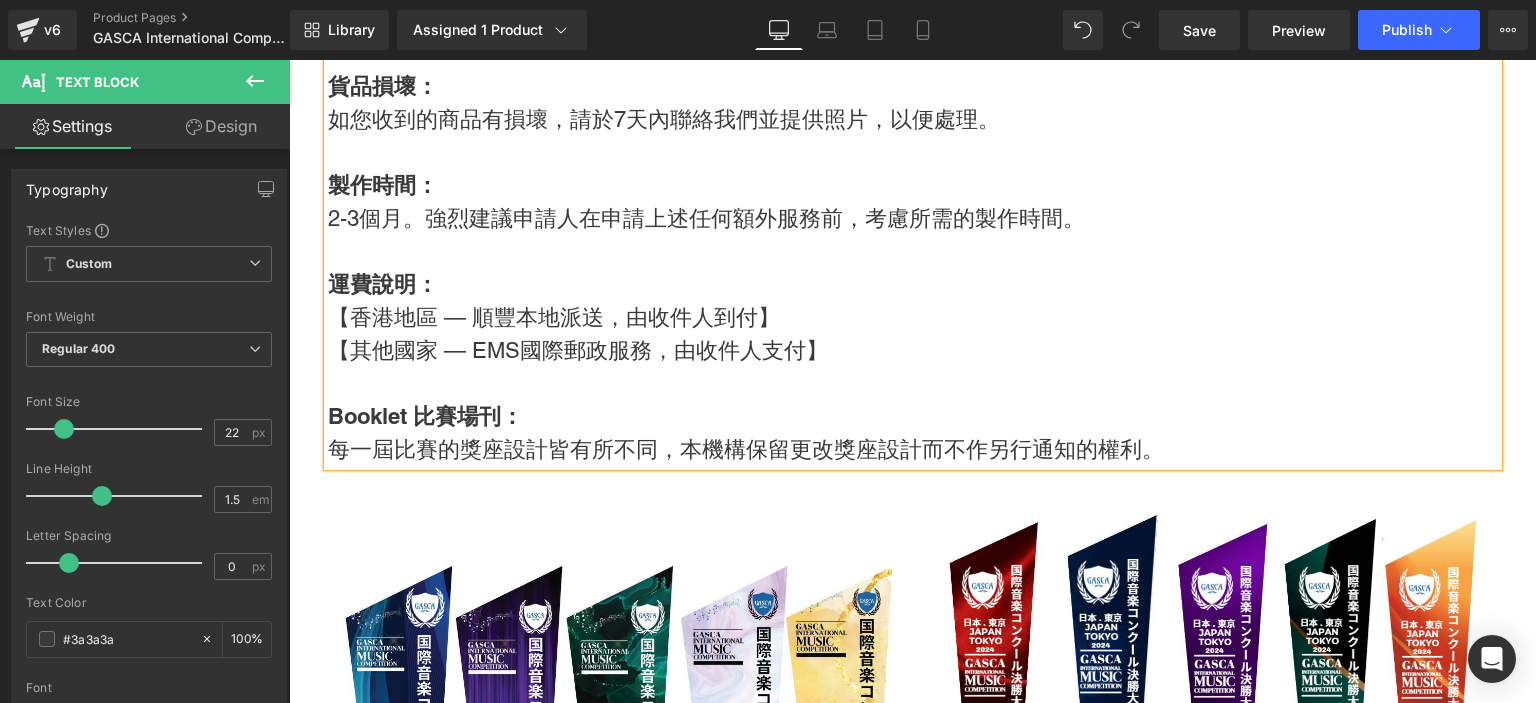 scroll, scrollTop: 4949, scrollLeft: 0, axis: vertical 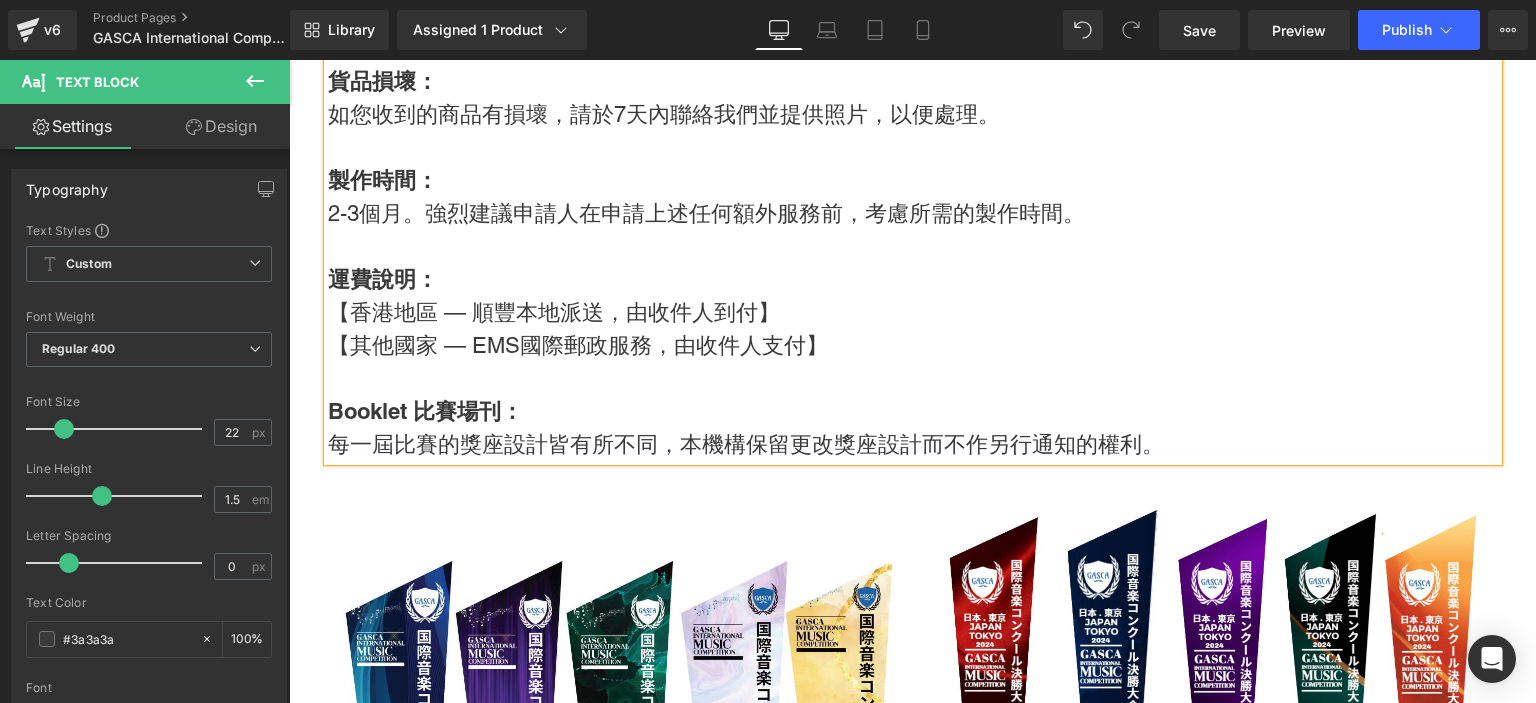 click on "每一屆比賽的獎座設計皆有所不同，本機構保留更改獎座設計而不作另行通知的權利。" at bounding box center (746, 444) 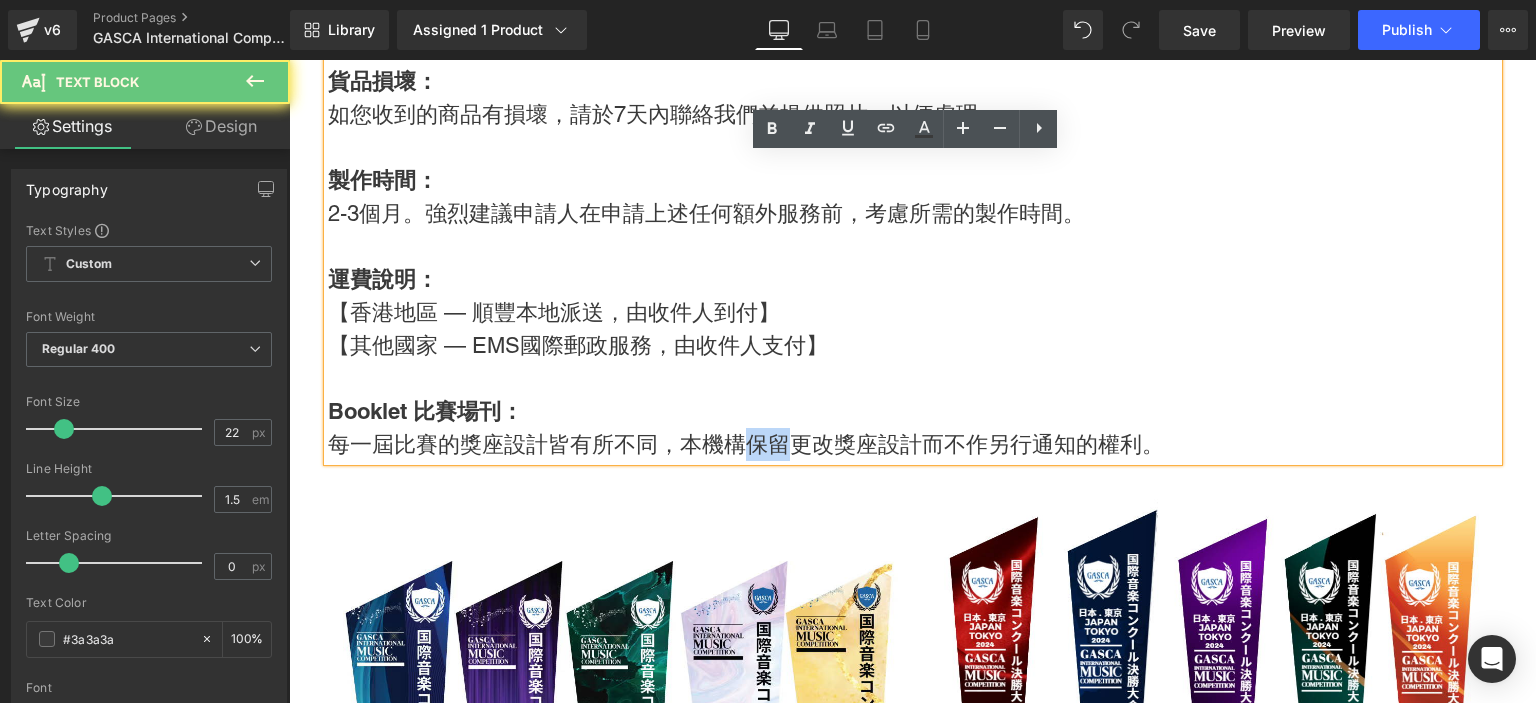 click on "每一屆比賽的獎座設計皆有所不同，本機構保留更改獎座設計而不作另行通知的權利。" at bounding box center [746, 444] 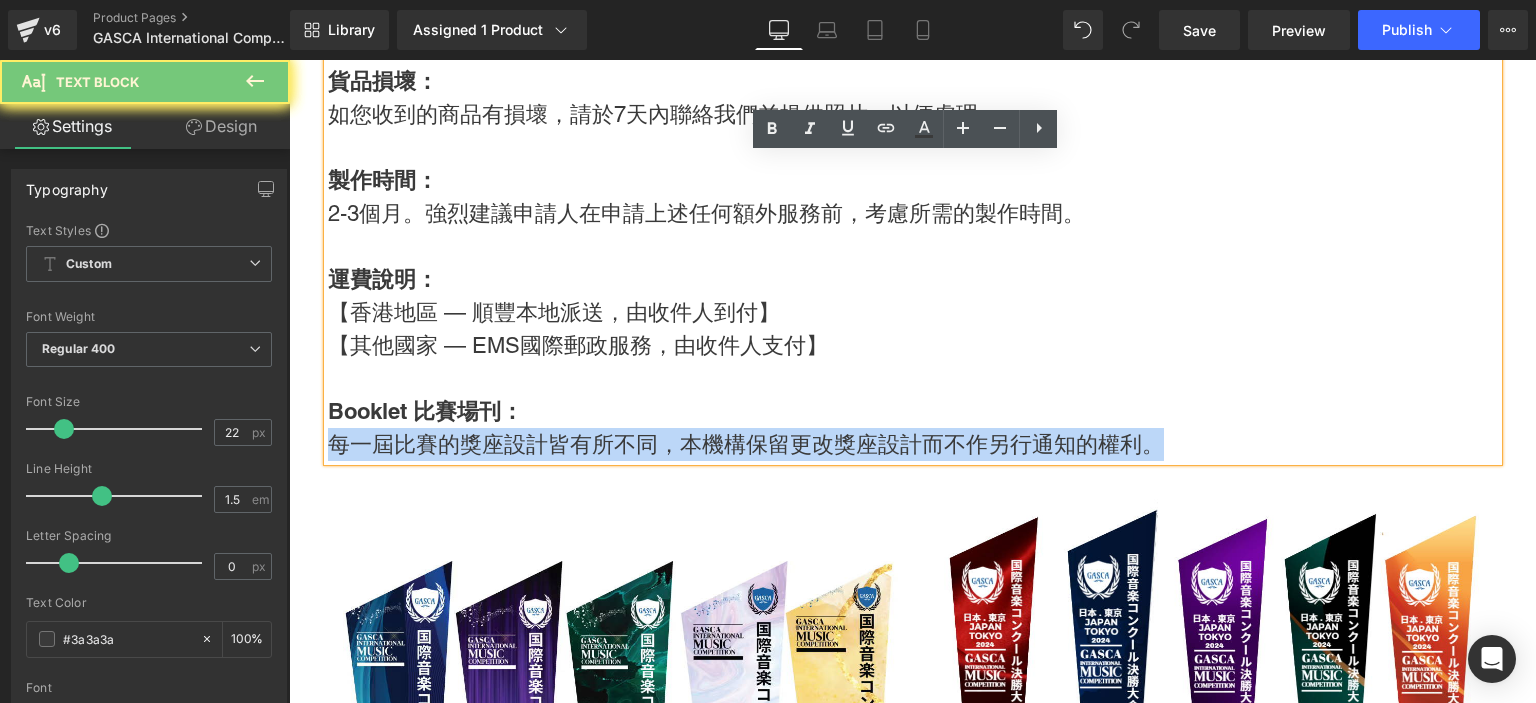 click on "每一屆比賽的獎座設計皆有所不同，本機構保留更改獎座設計而不作另行通知的權利。" at bounding box center (746, 444) 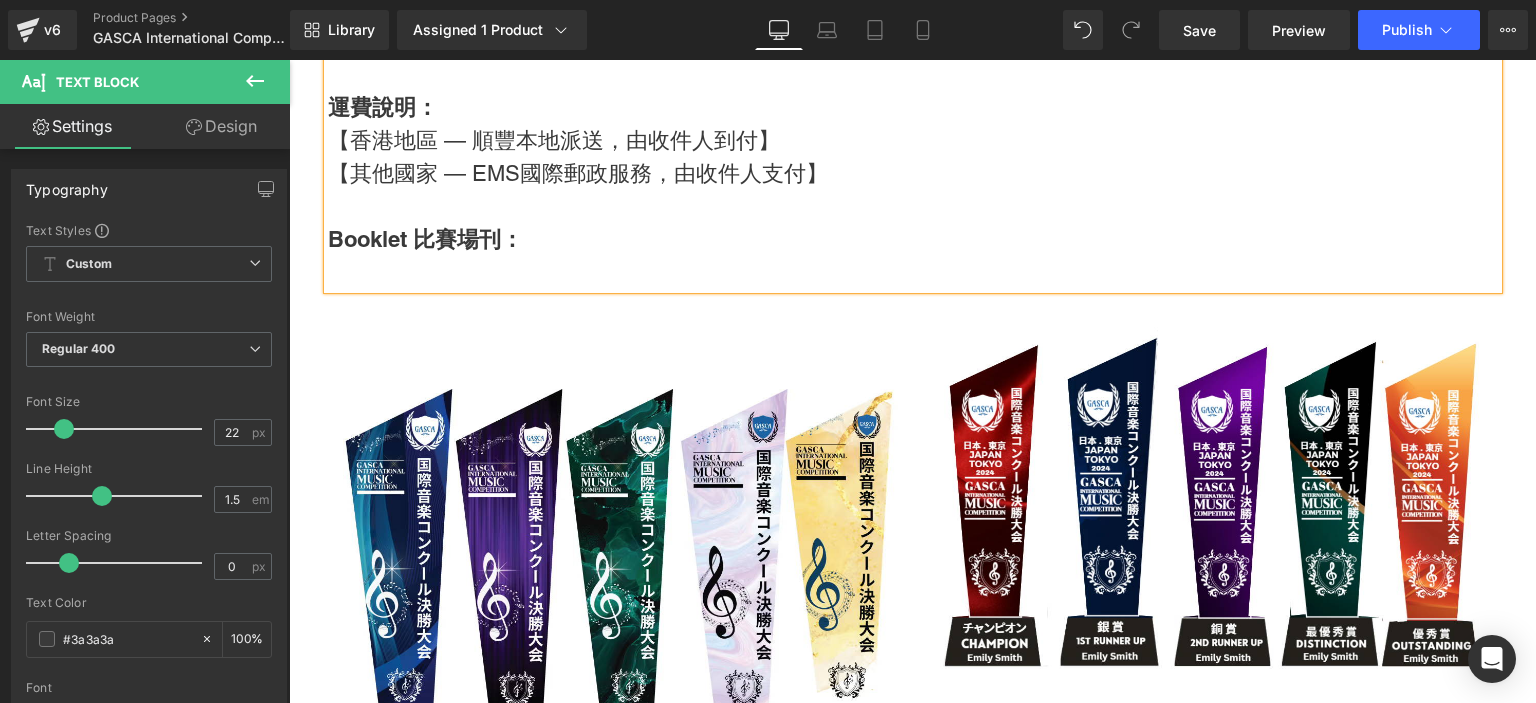 scroll, scrollTop: 5123, scrollLeft: 0, axis: vertical 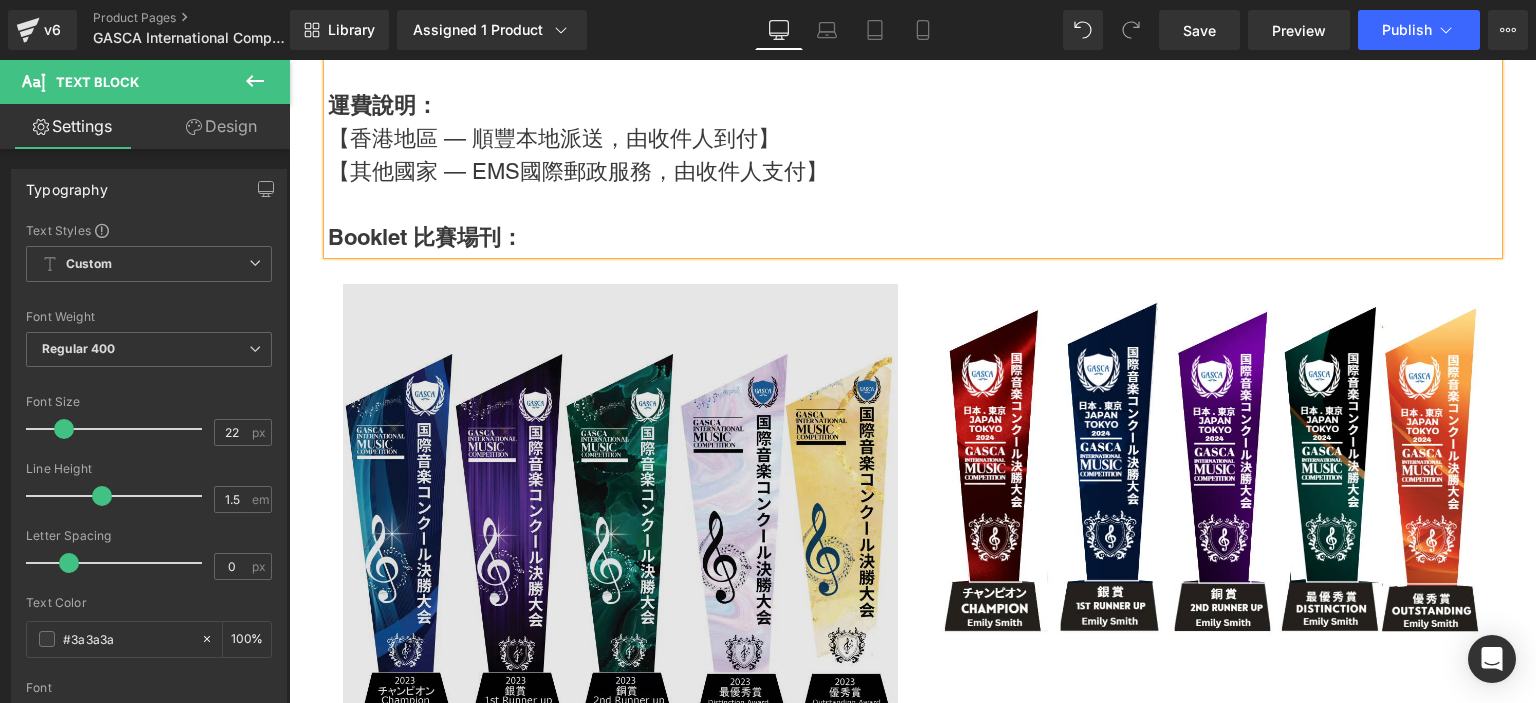 click at bounding box center [620, 561] 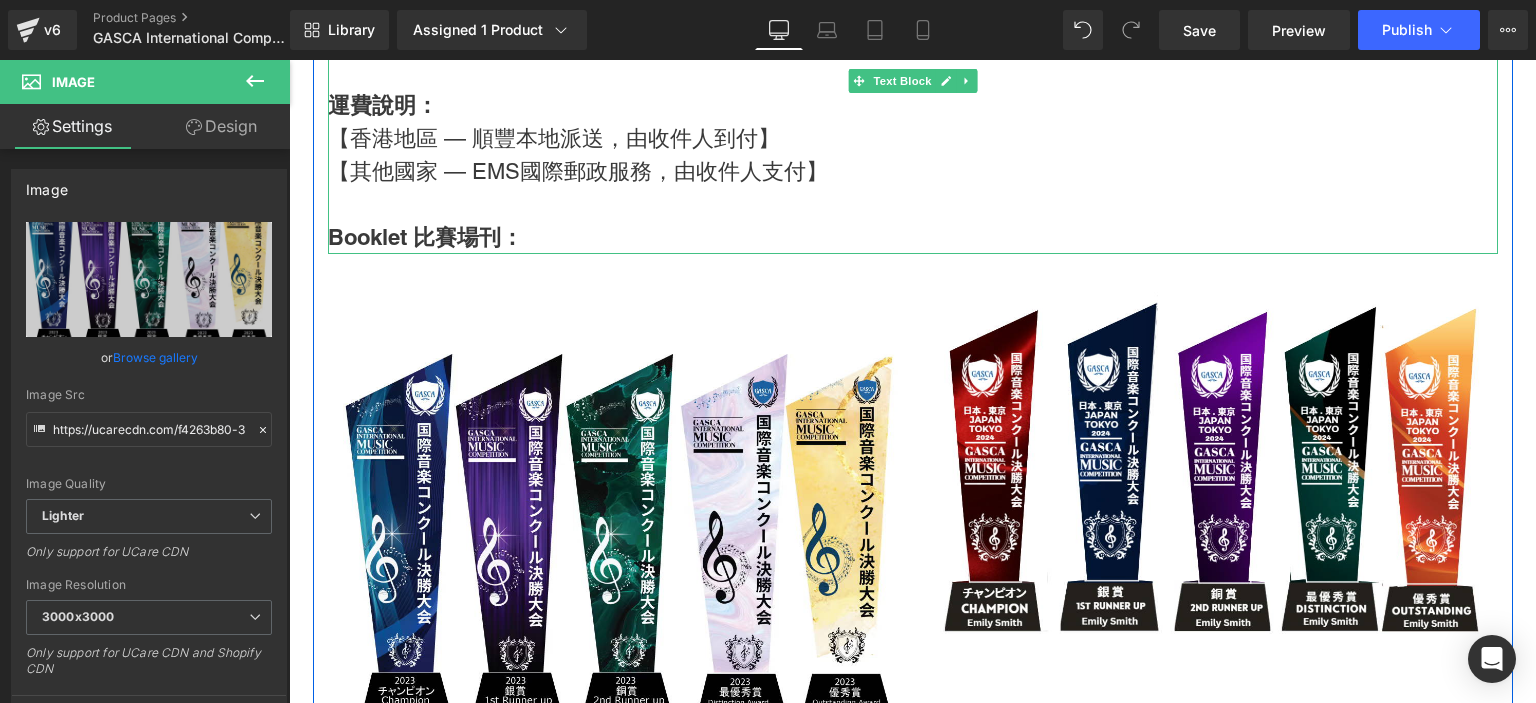 click on "Booklet 比賽場刊：" at bounding box center (425, 237) 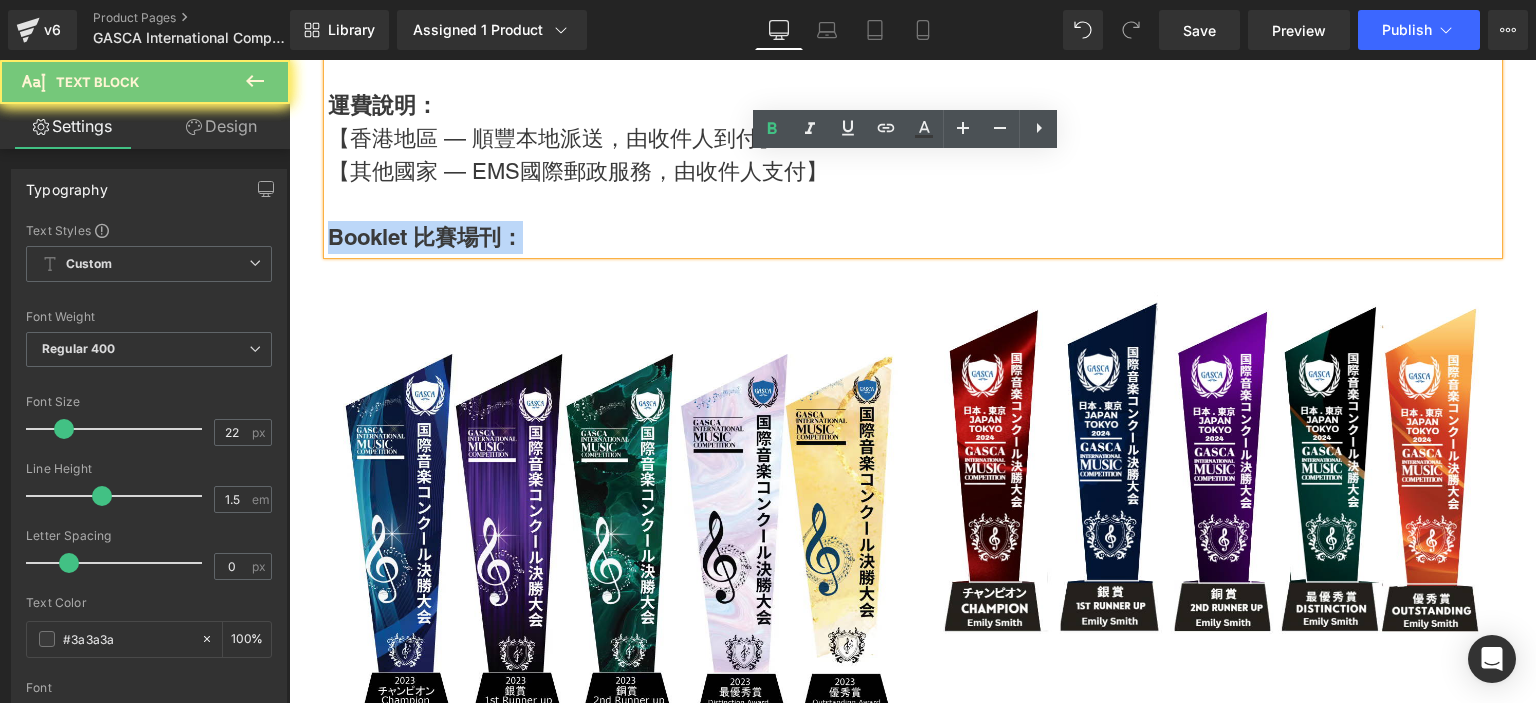click on "Booklet 比賽場刊：" at bounding box center [425, 237] 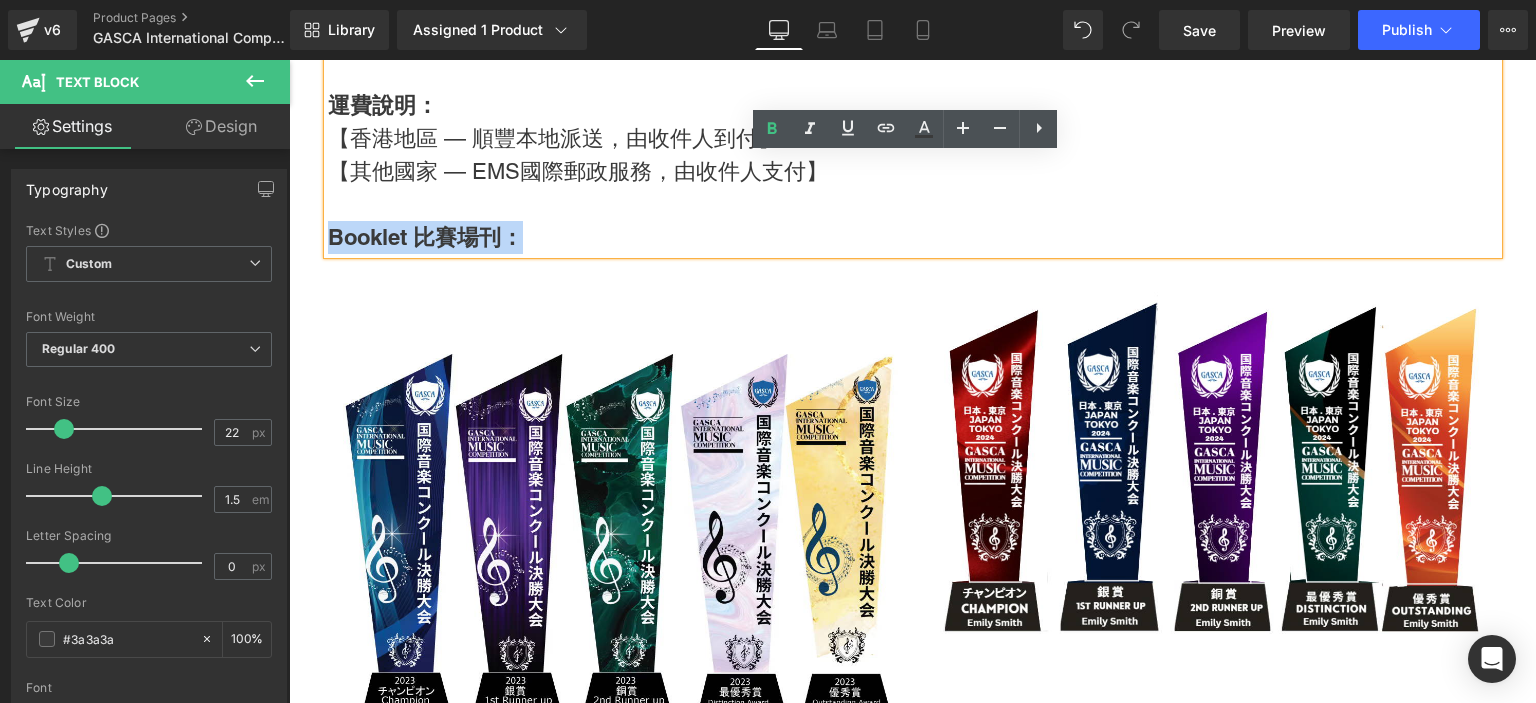 copy on "Booklet 比賽場刊：" 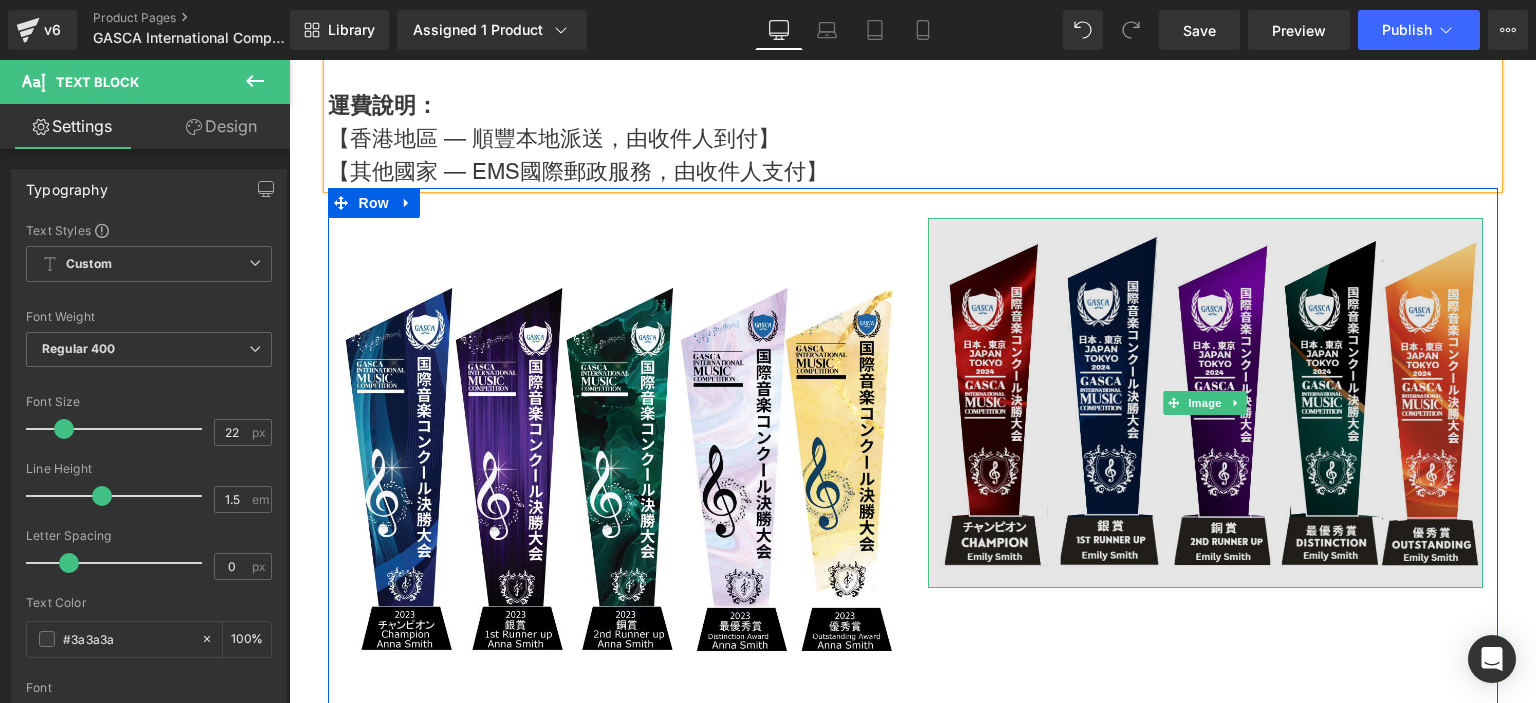 click at bounding box center (1205, 402) 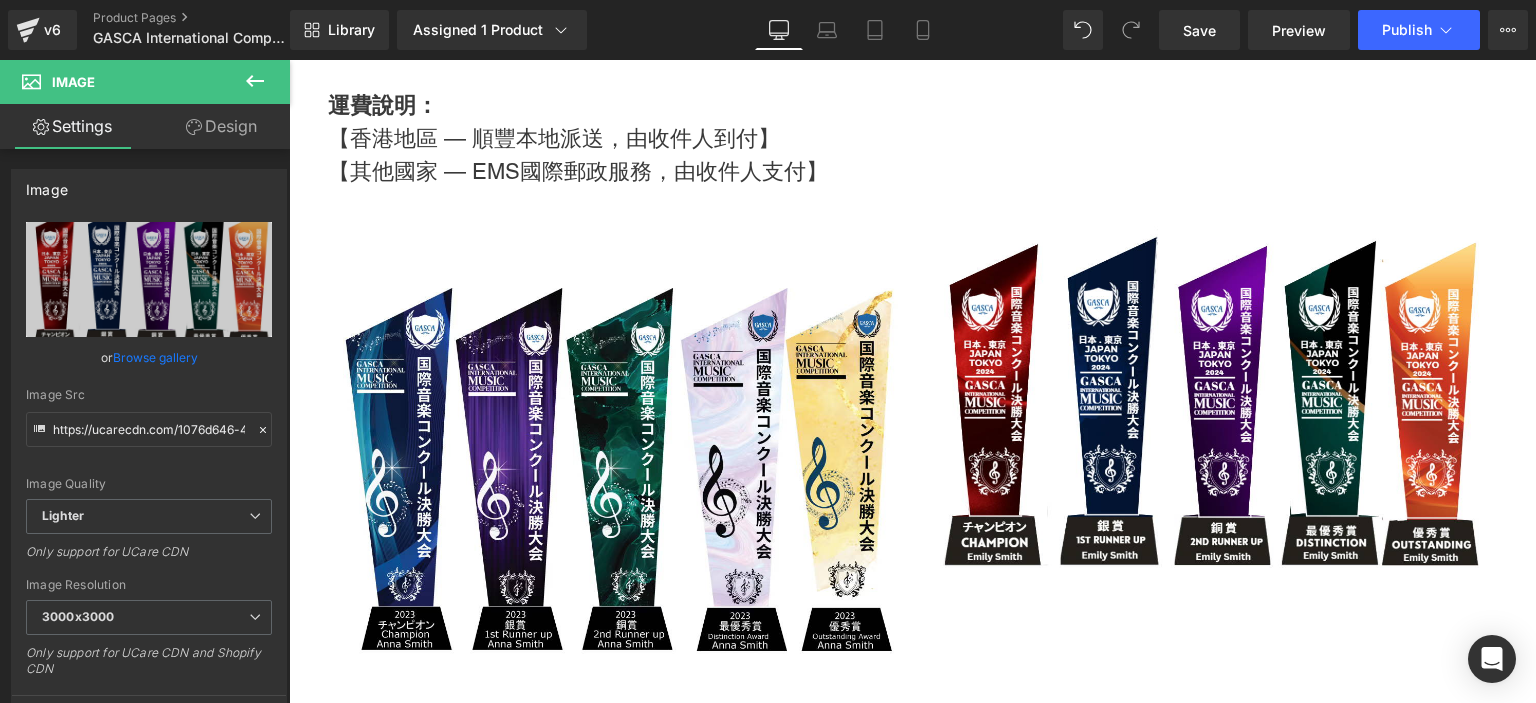 click 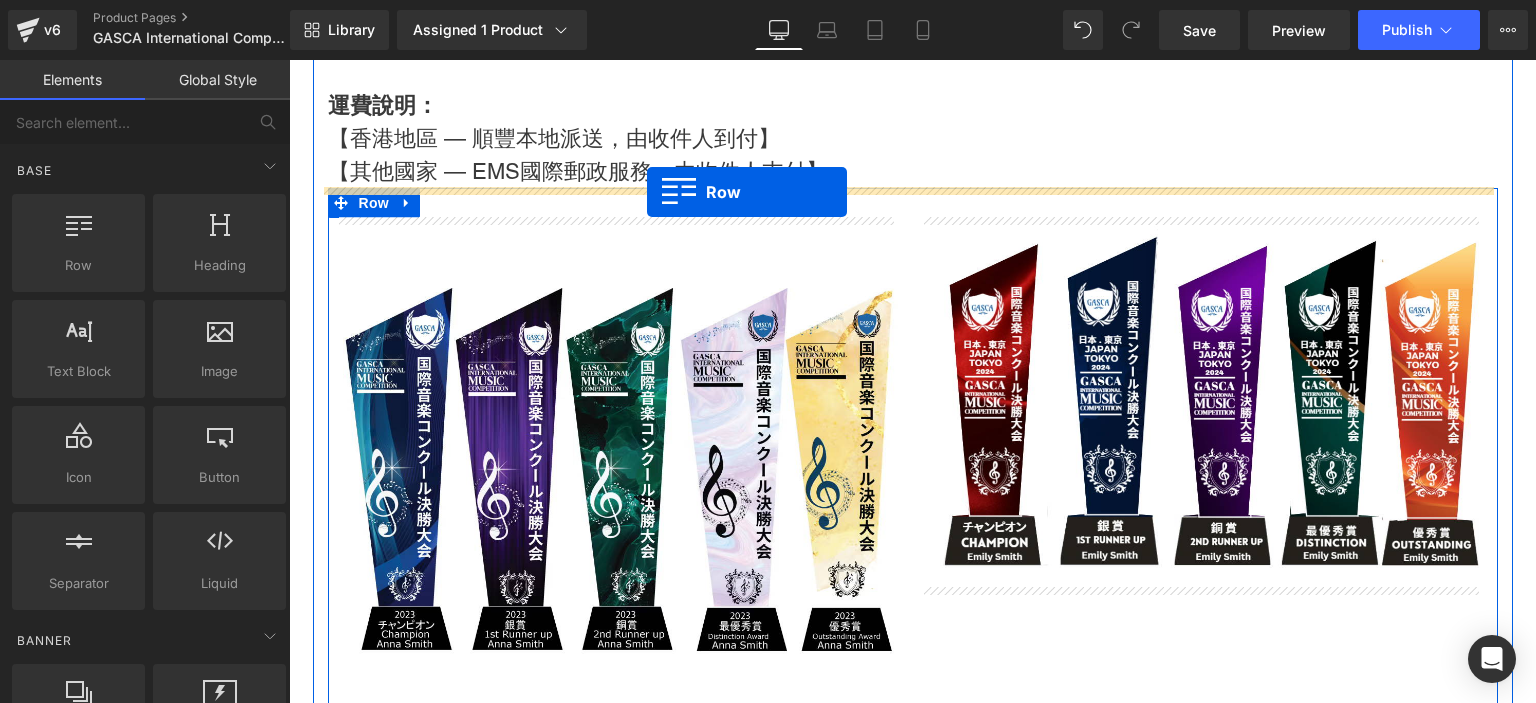 drag, startPoint x: 370, startPoint y: 317, endPoint x: 647, endPoint y: 191, distance: 304.3107 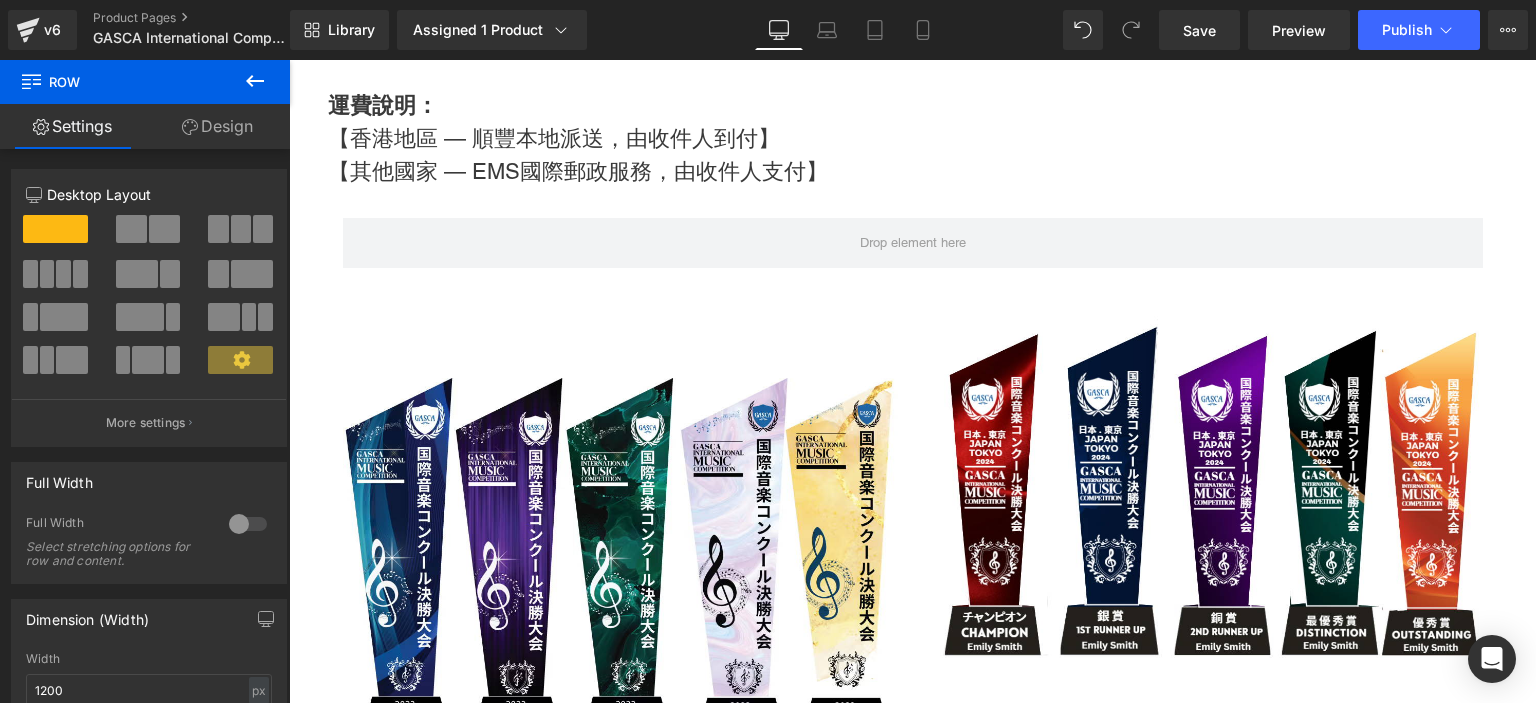 click 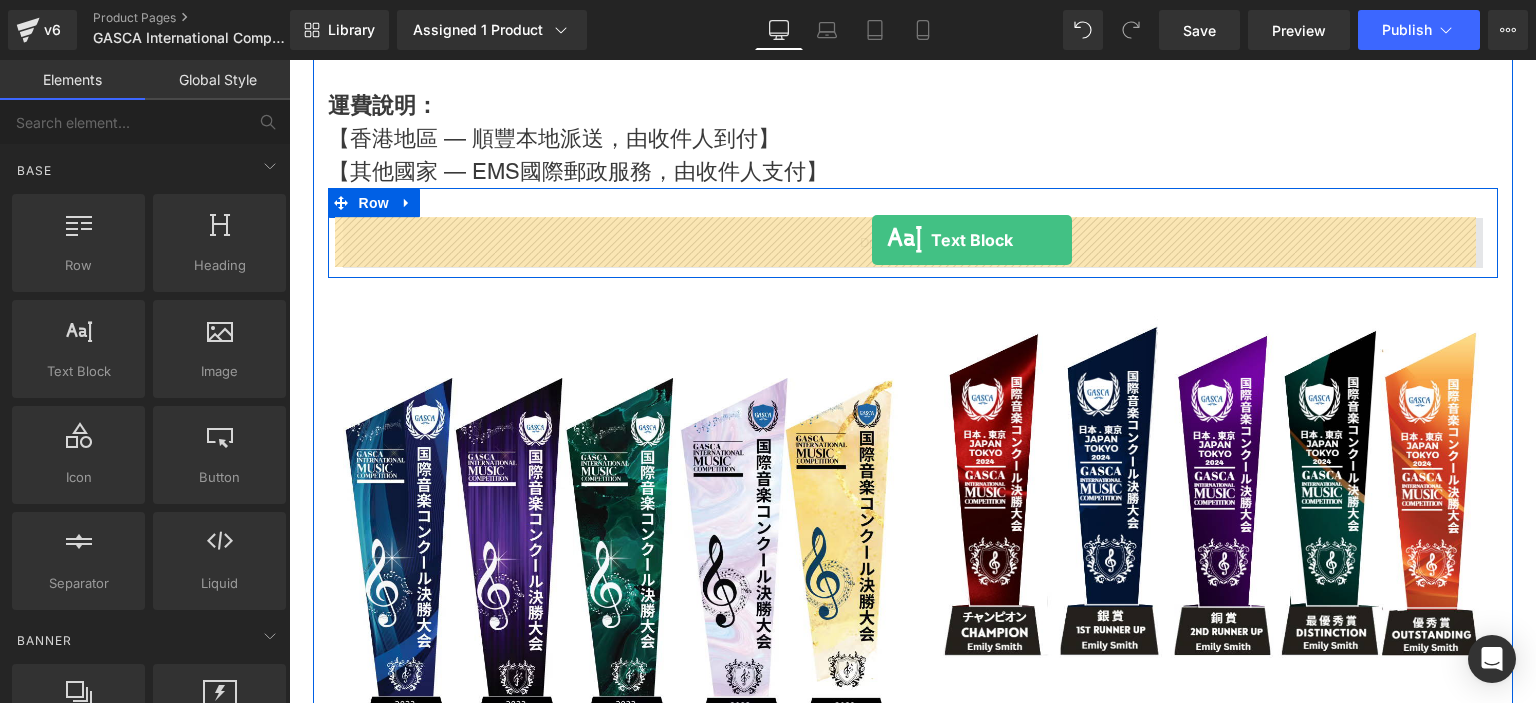 drag, startPoint x: 357, startPoint y: 409, endPoint x: 872, endPoint y: 240, distance: 542.0203 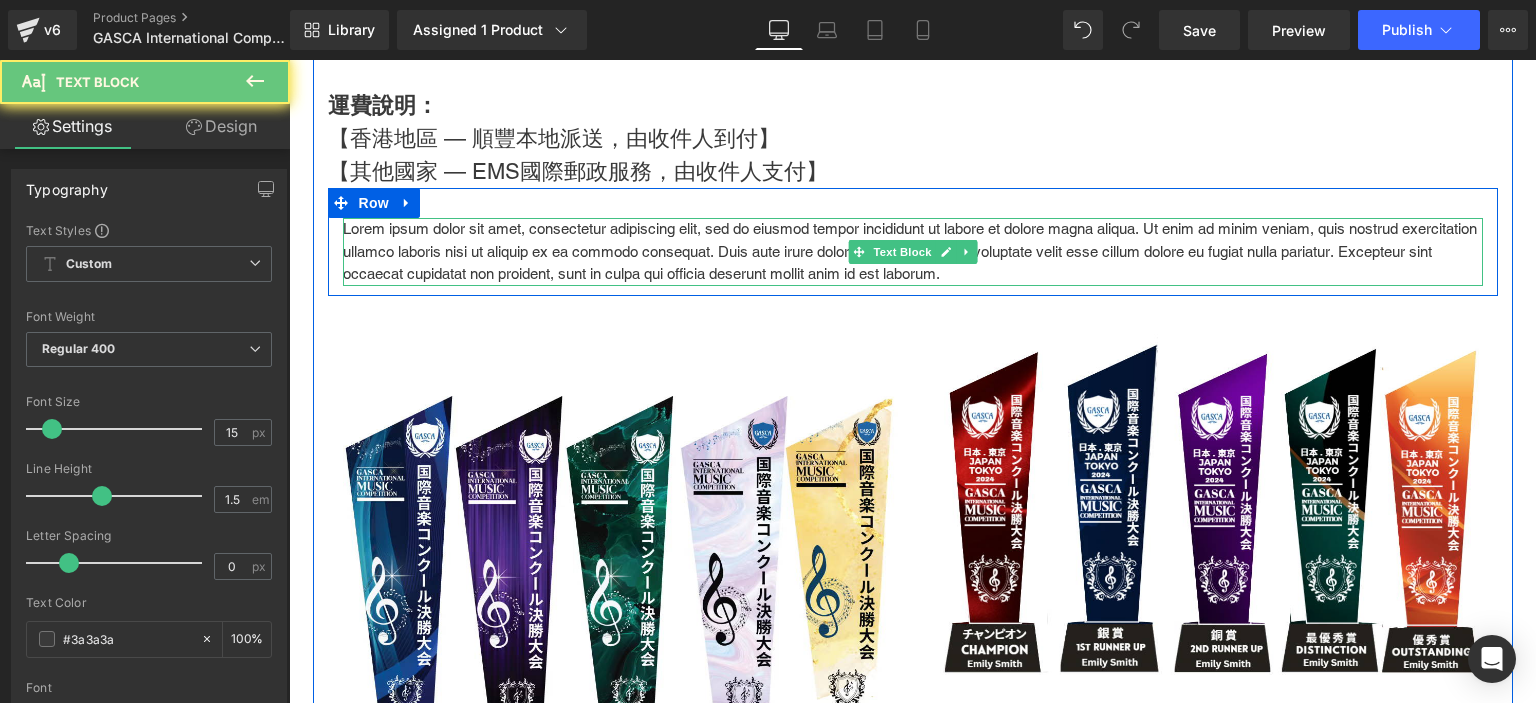 click on "Lorem ipsum dolor sit amet, consectetur adipiscing elit, sed do eiusmod tempor incididunt ut labore et dolore magna aliqua. Ut enim ad minim veniam, quis nostrud exercitation ullamco laboris nisi ut aliquip ex ea commodo consequat. Duis aute irure dolor in reprehenderit in voluptate velit esse cillum dolore eu fugiat nulla pariatur. Excepteur sint occaecat cupidatat non proident, sunt in culpa qui officia deserunt mollit anim id est laborum." at bounding box center [913, 252] 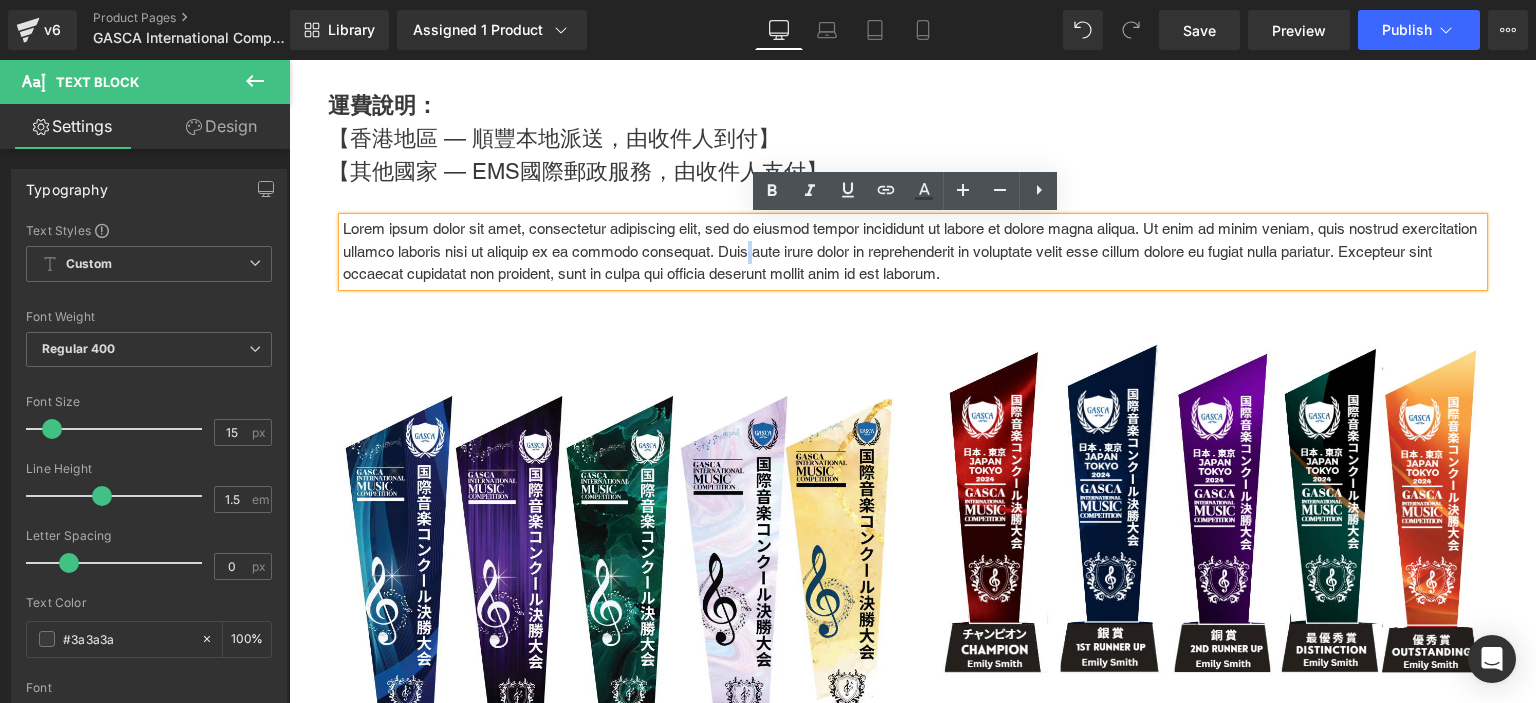 click on "Lorem ipsum dolor sit amet, consectetur adipiscing elit, sed do eiusmod tempor incididunt ut labore et dolore magna aliqua. Ut enim ad minim veniam, quis nostrud exercitation ullamco laboris nisi ut aliquip ex ea commodo consequat. Duis aute irure dolor in reprehenderit in voluptate velit esse cillum dolore eu fugiat nulla pariatur. Excepteur sint occaecat cupidatat non proident, sunt in culpa qui officia deserunt mollit anim id est laborum." at bounding box center [913, 252] 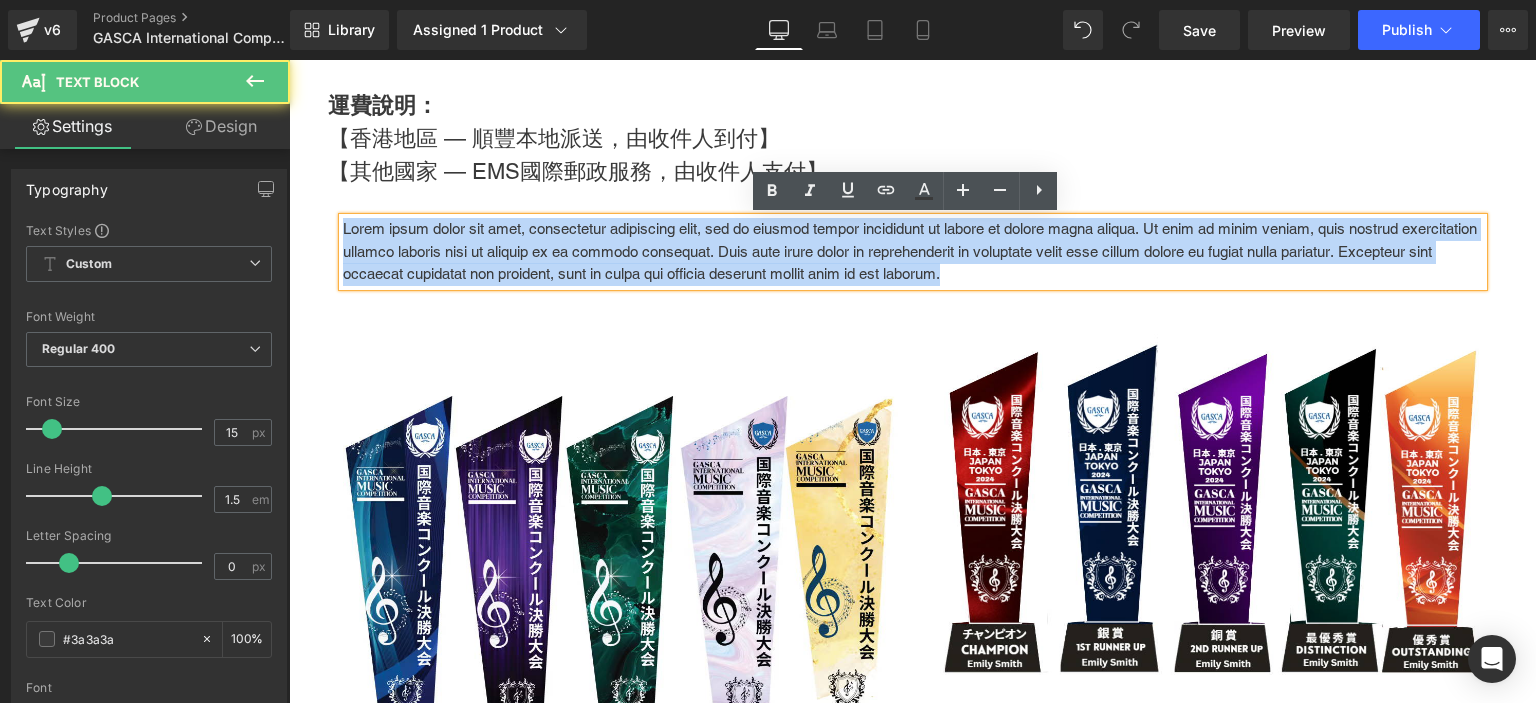 click on "Lorem ipsum dolor sit amet, consectetur adipiscing elit, sed do eiusmod tempor incididunt ut labore et dolore magna aliqua. Ut enim ad minim veniam, quis nostrud exercitation ullamco laboris nisi ut aliquip ex ea commodo consequat. Duis aute irure dolor in reprehenderit in voluptate velit esse cillum dolore eu fugiat nulla pariatur. Excepteur sint occaecat cupidatat non proident, sunt in culpa qui officia deserunt mollit anim id est laborum." at bounding box center (913, 252) 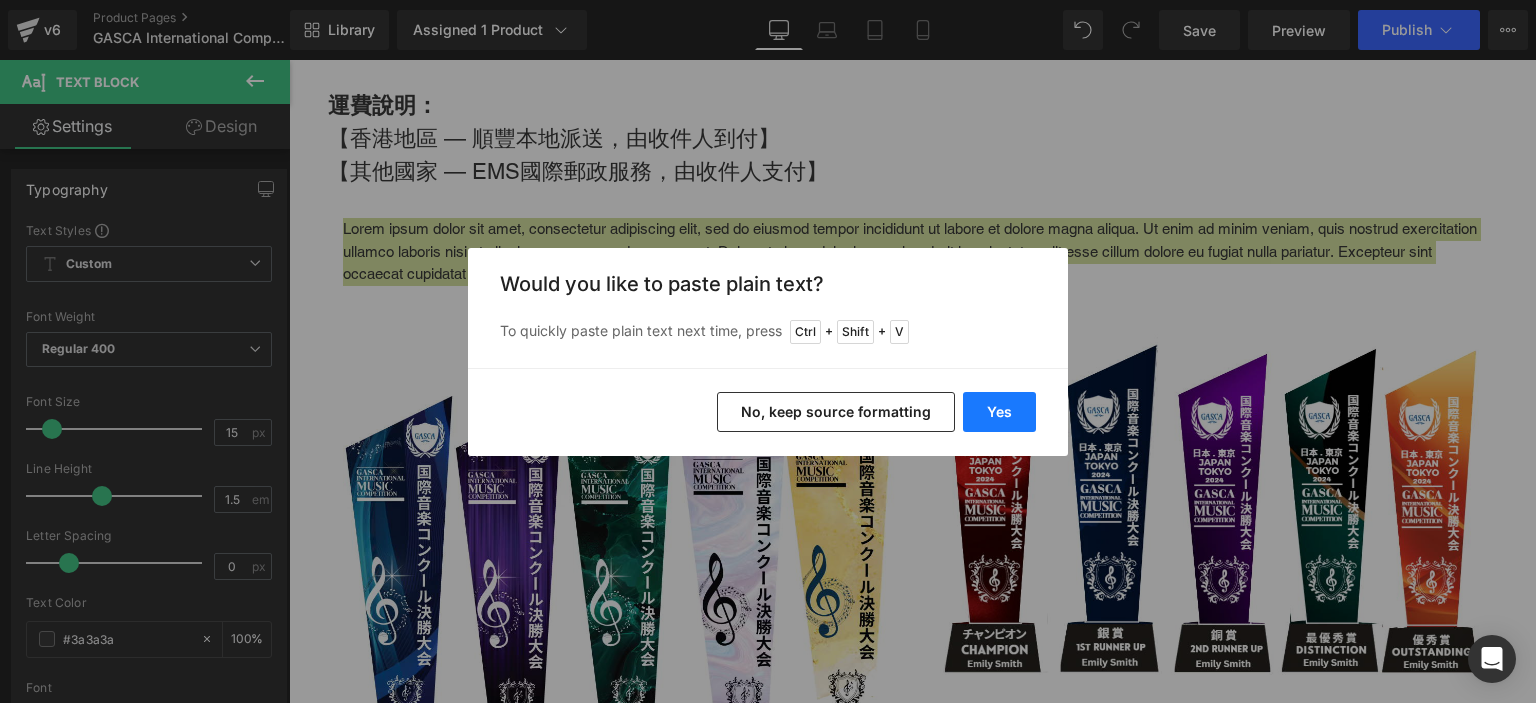 click on "Yes" at bounding box center (999, 412) 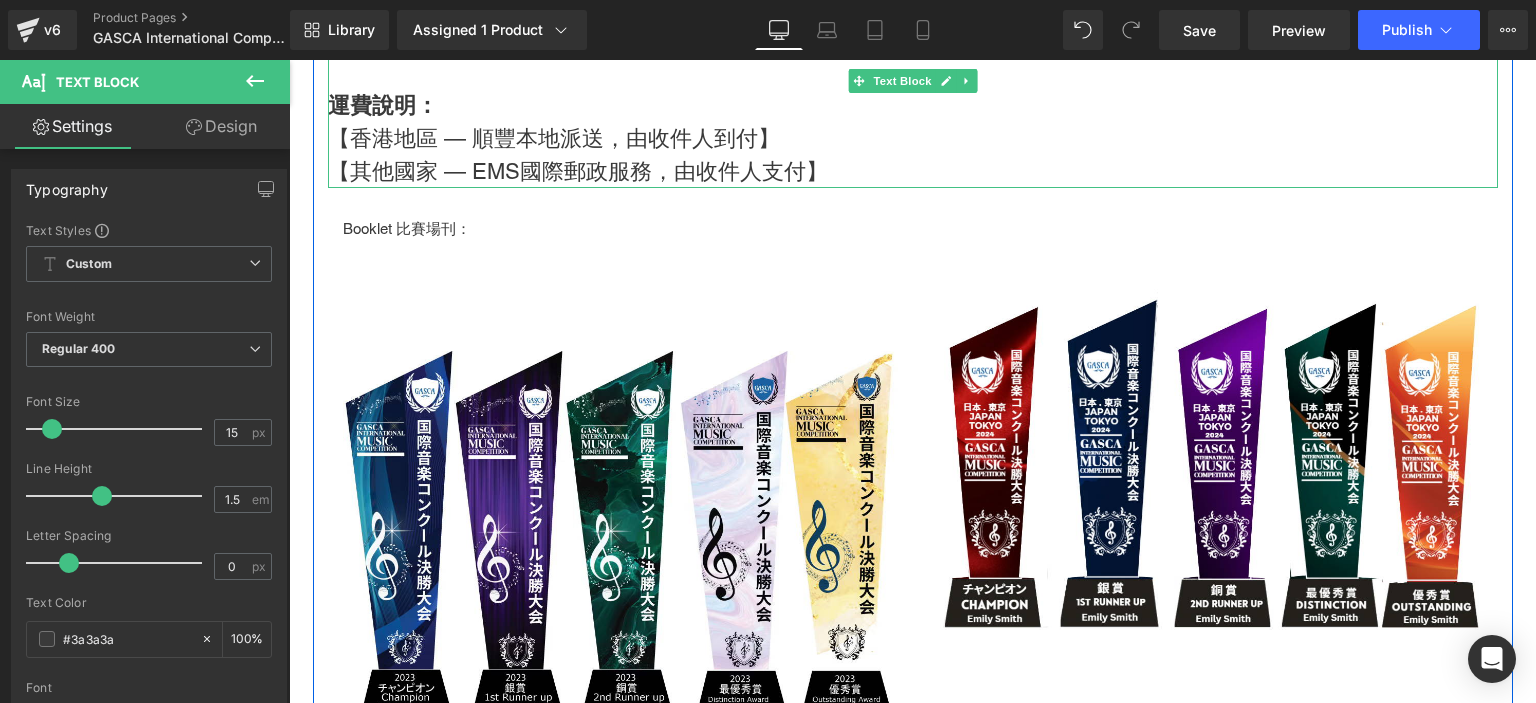 click on "運費說明：" at bounding box center [383, 105] 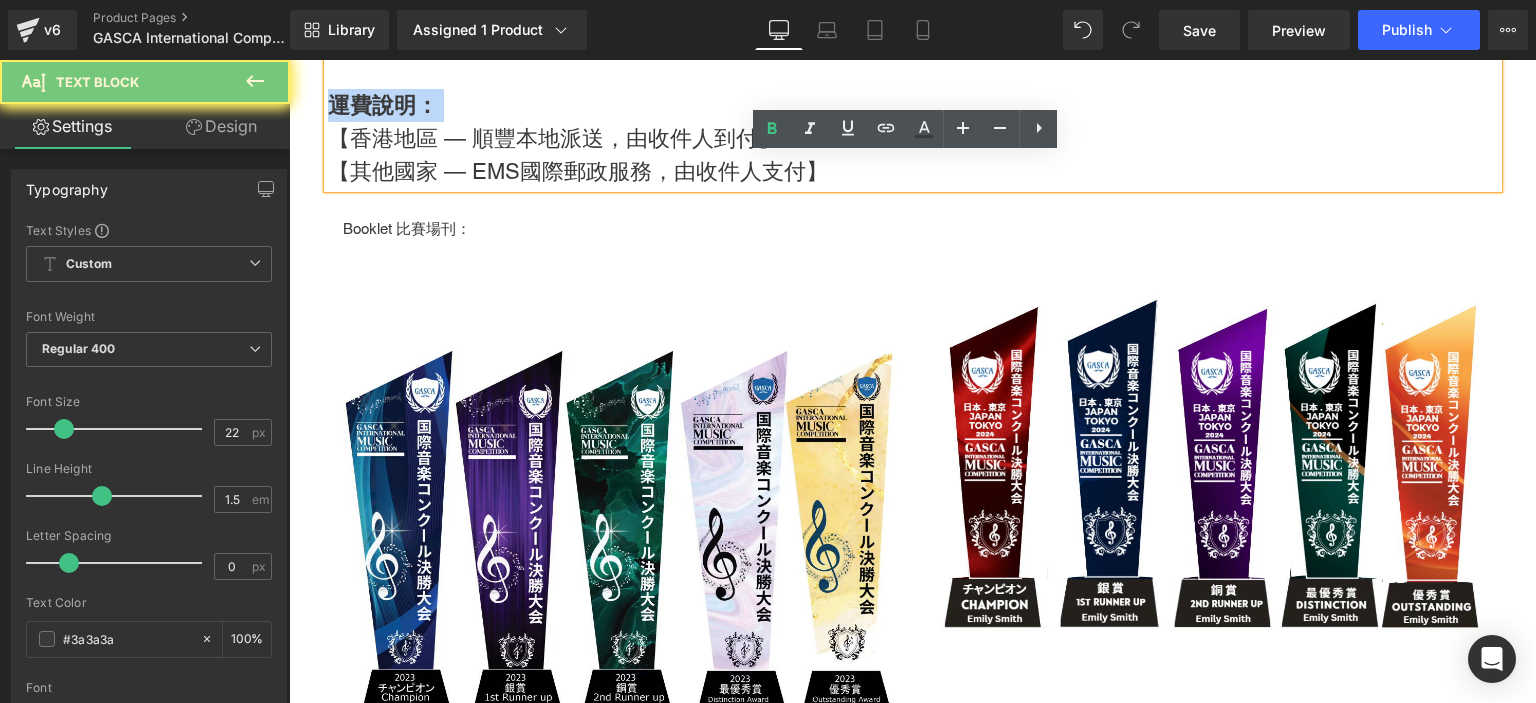 click on "運費說明：" at bounding box center [383, 105] 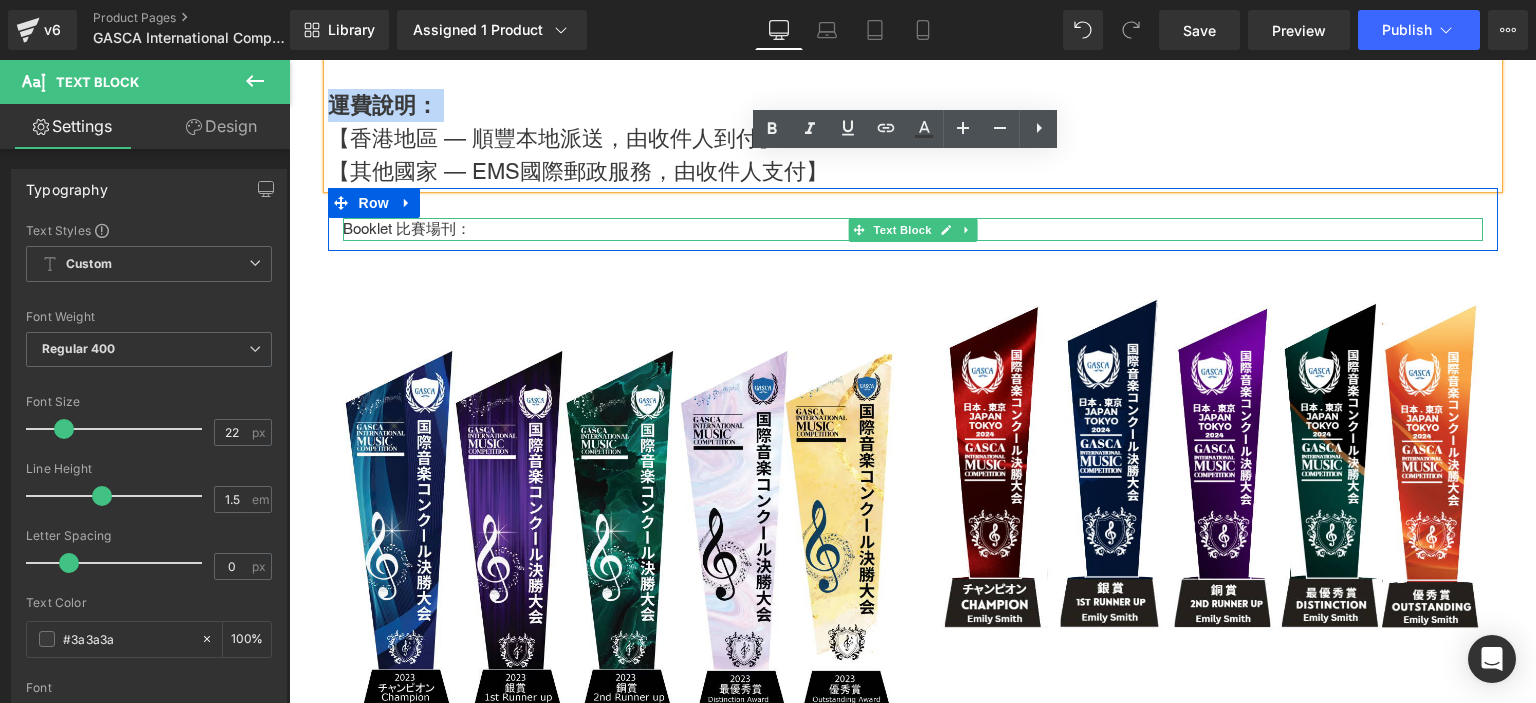 click on "Booklet 比賽場刊：" at bounding box center [913, 229] 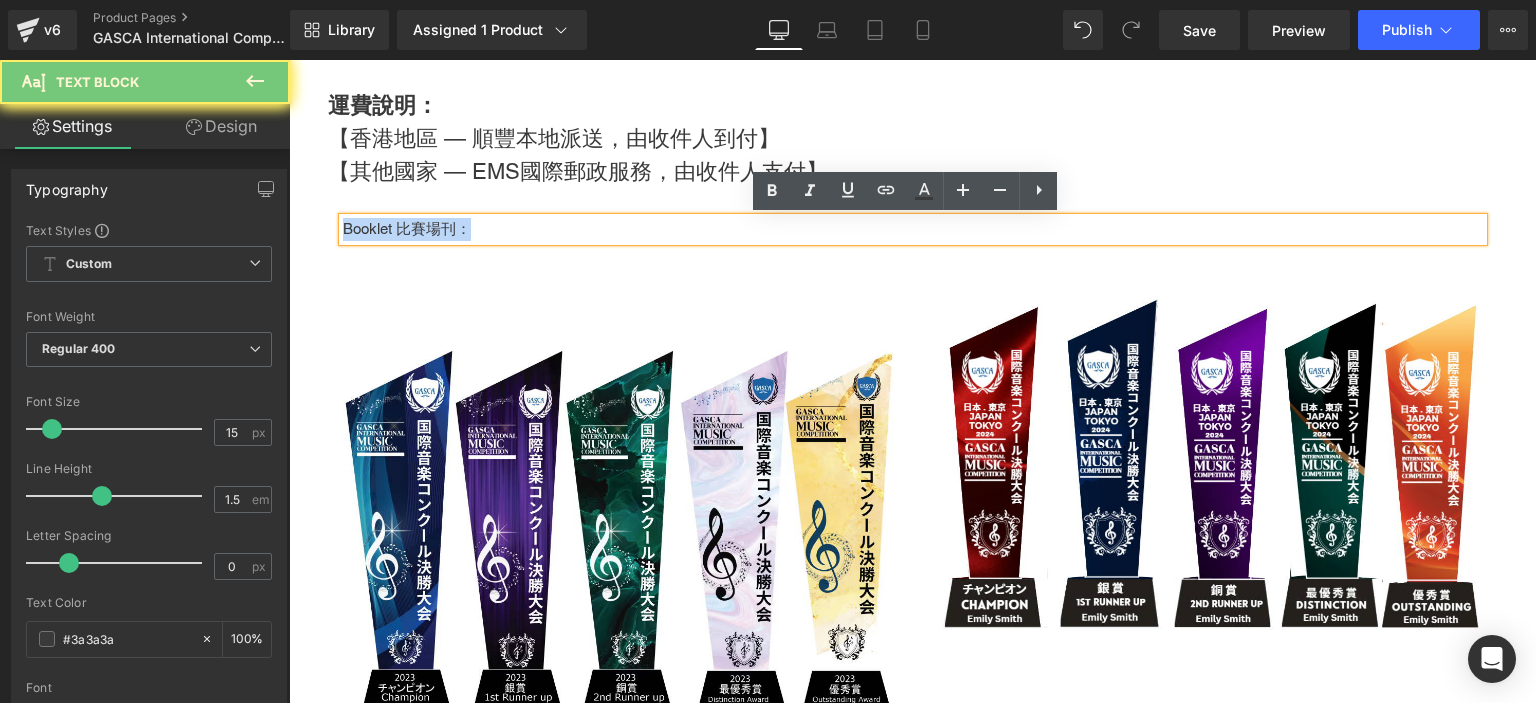 click on "Booklet 比賽場刊：" at bounding box center [913, 229] 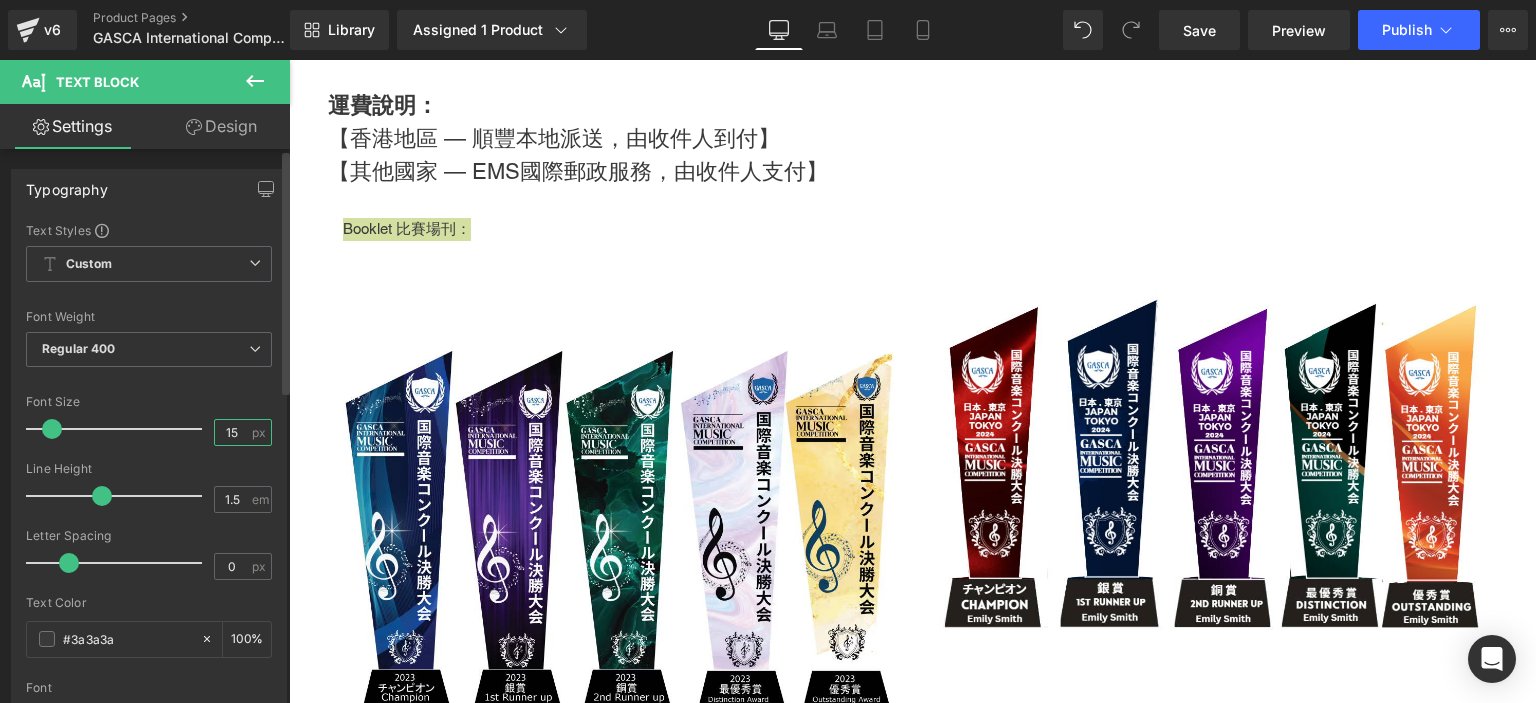 click on "15" at bounding box center [232, 432] 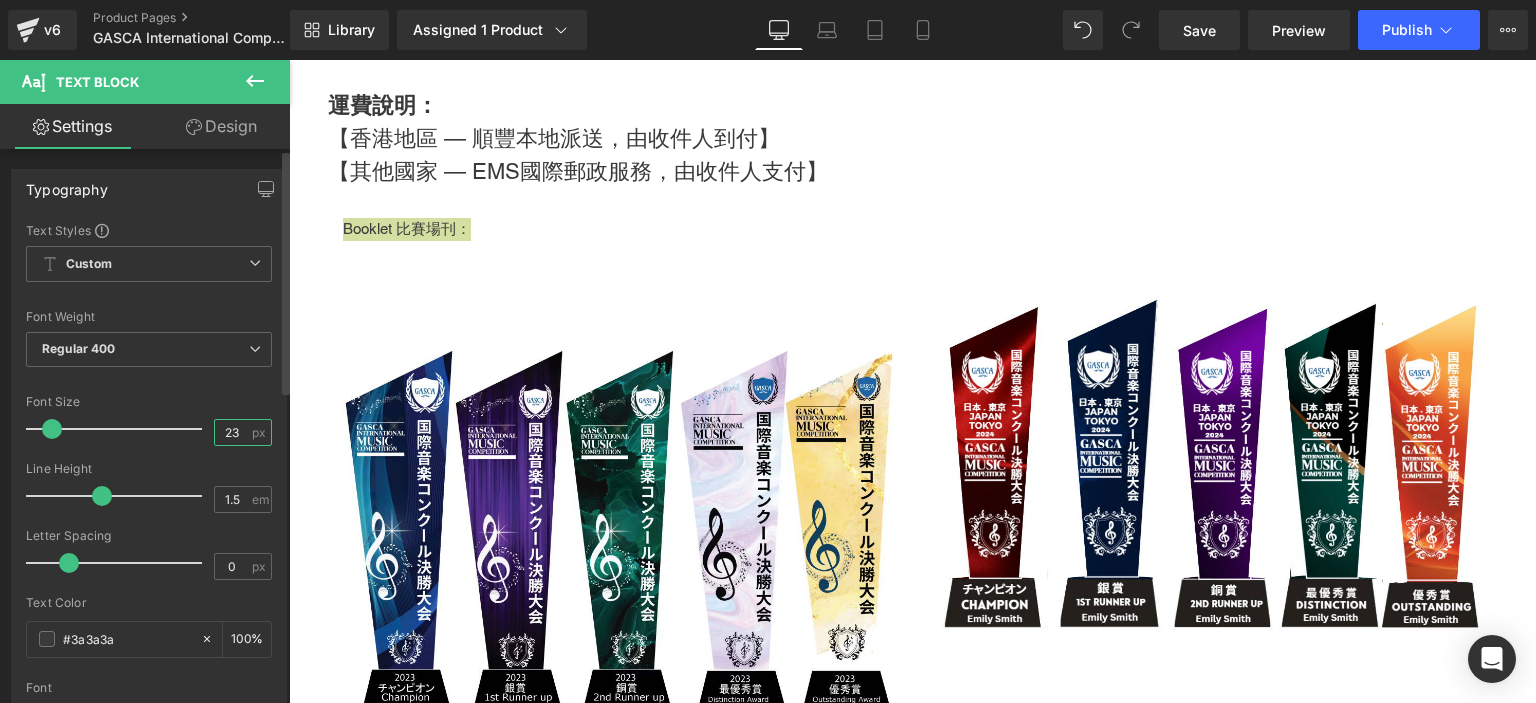 type on "22" 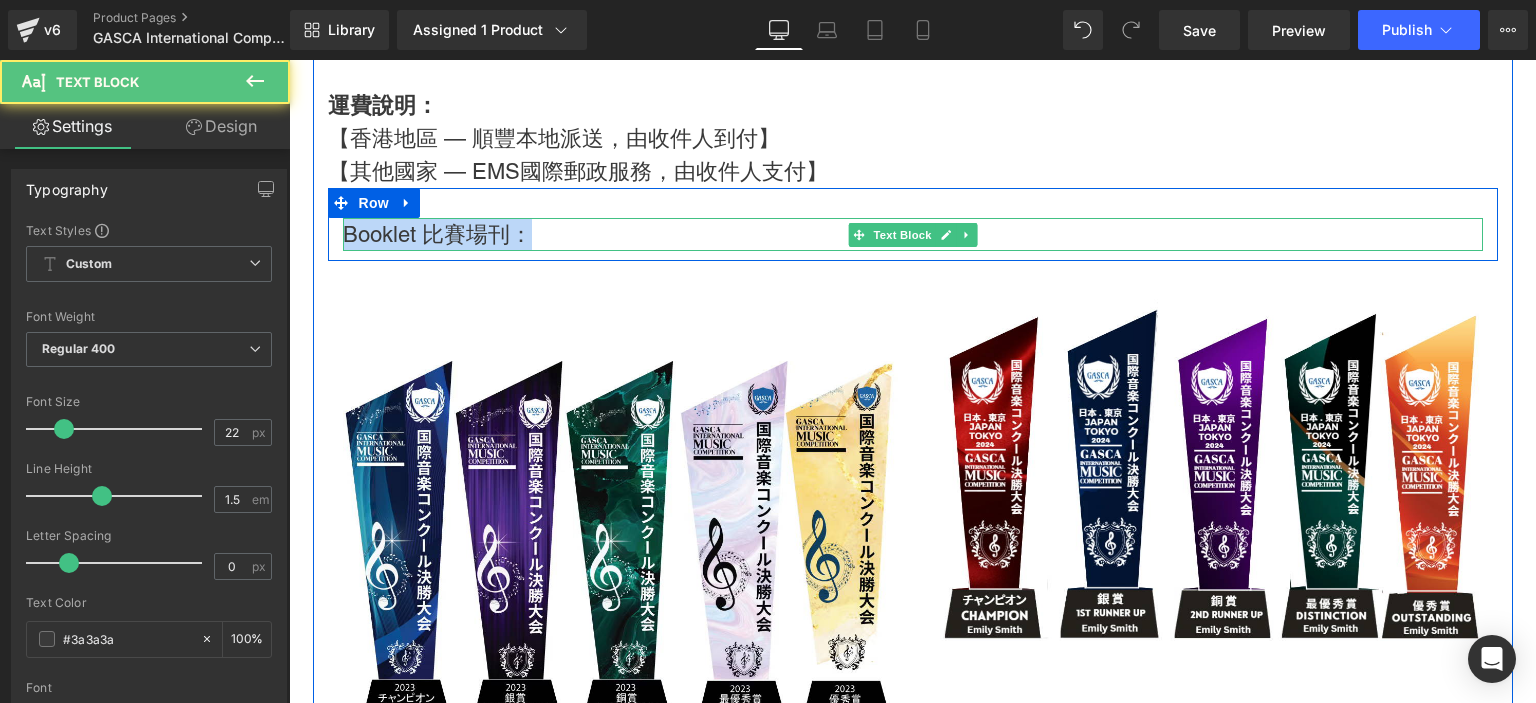 click on "Booklet 比賽場刊：" at bounding box center (913, 234) 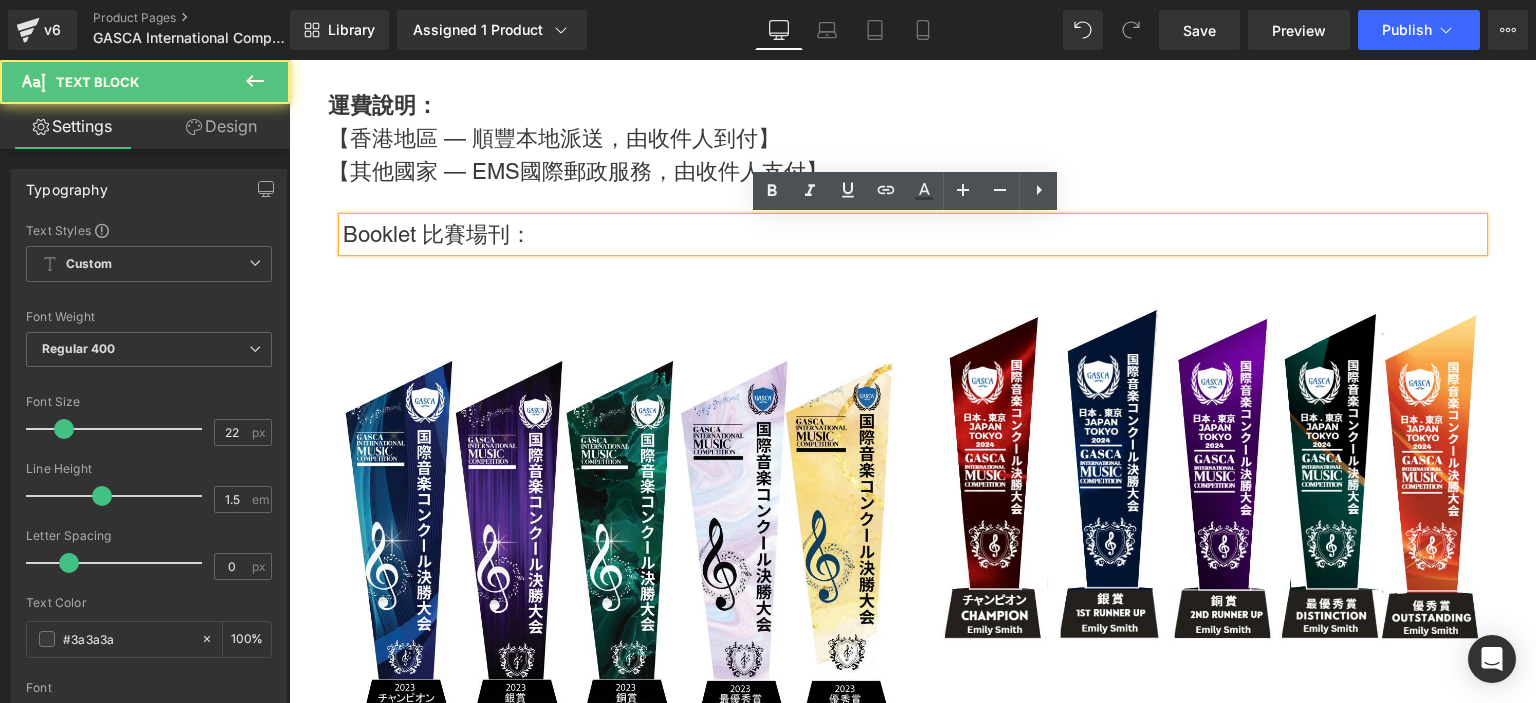 click on "Booklet 比賽場刊：" at bounding box center (913, 234) 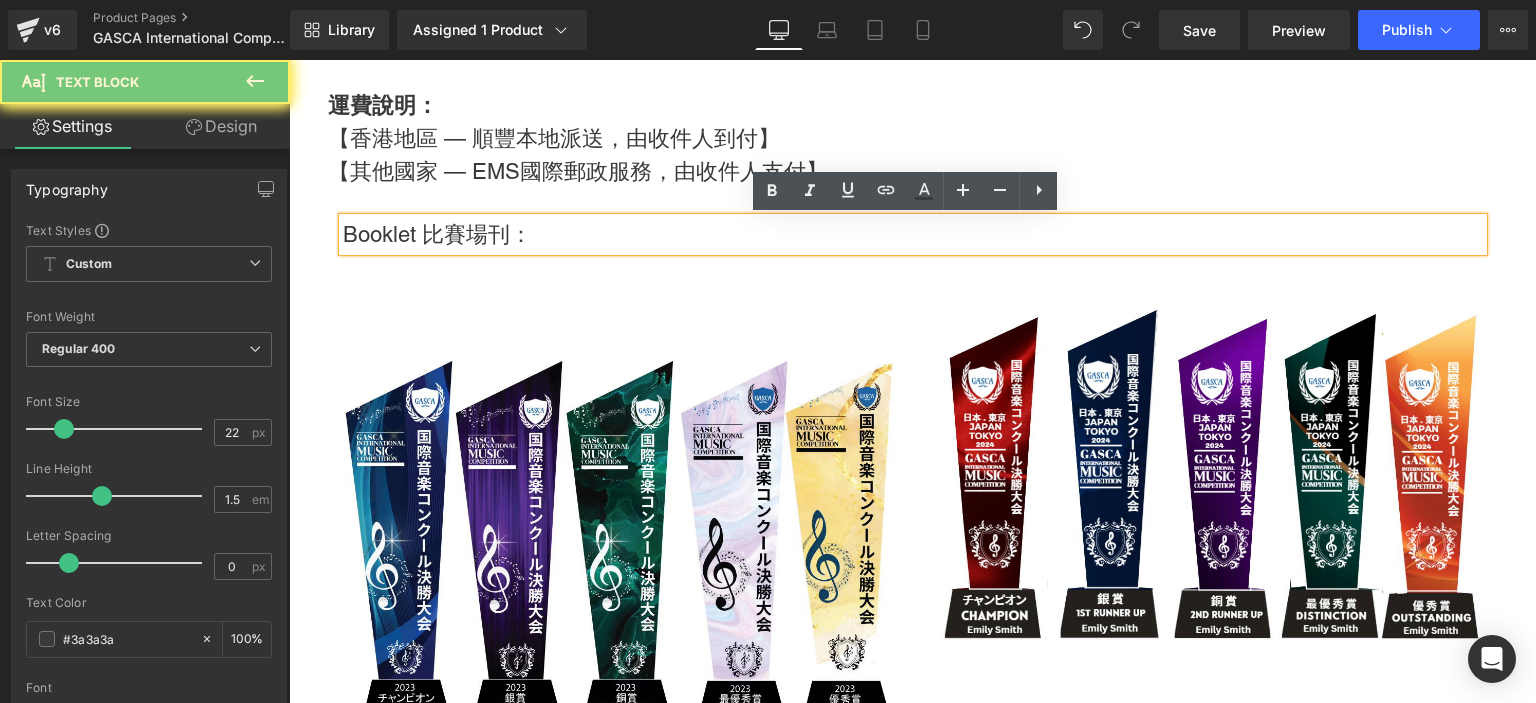 click on "Booklet 比賽場刊：" at bounding box center [913, 234] 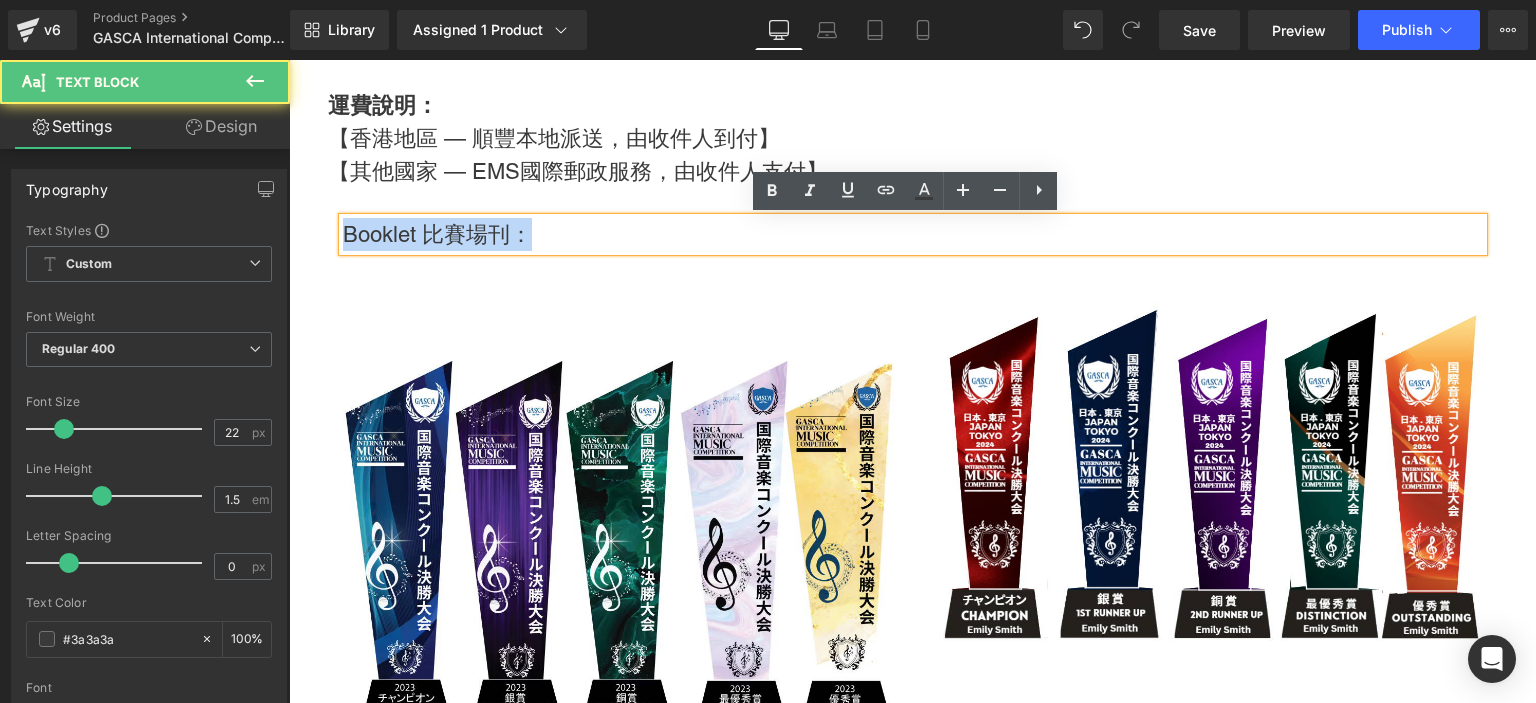 click on "Booklet 比賽場刊：" at bounding box center (913, 234) 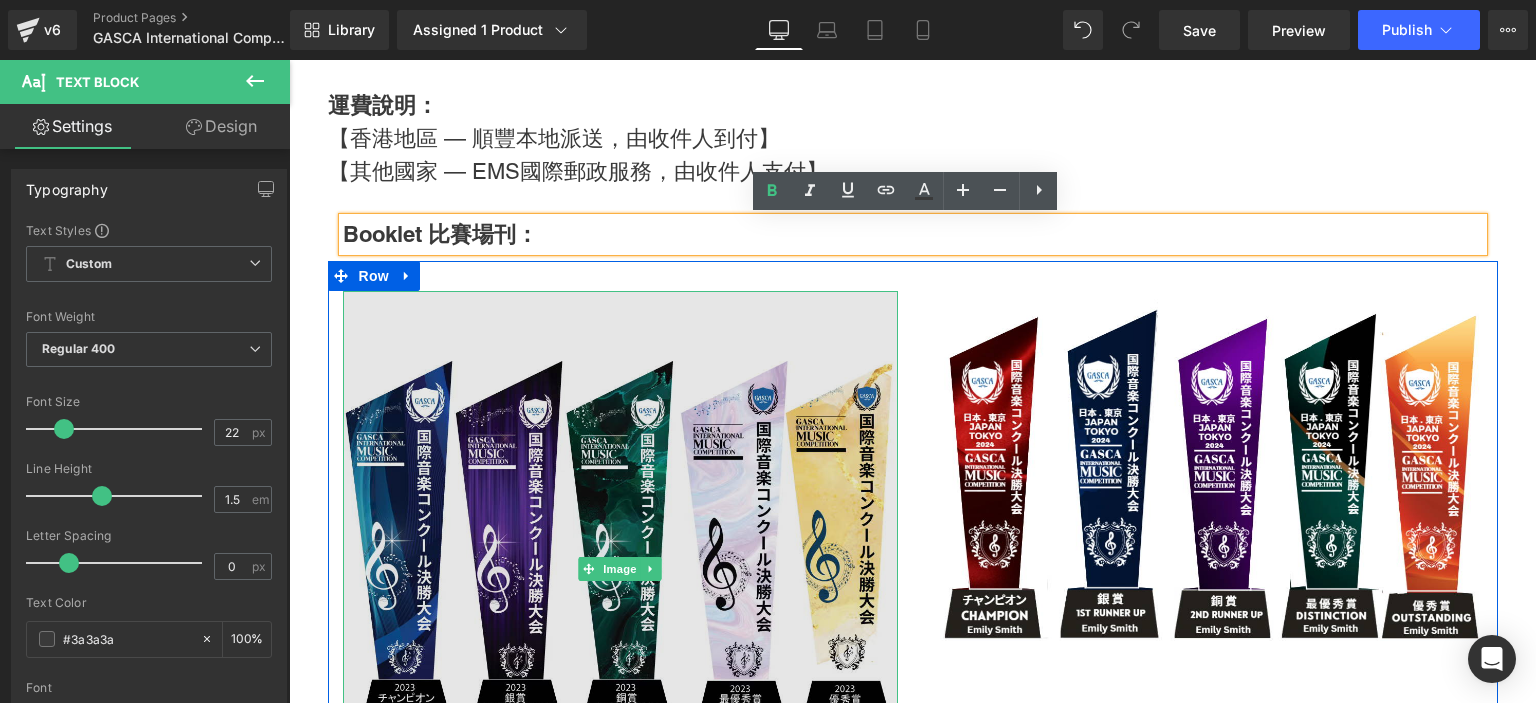 click at bounding box center (620, 568) 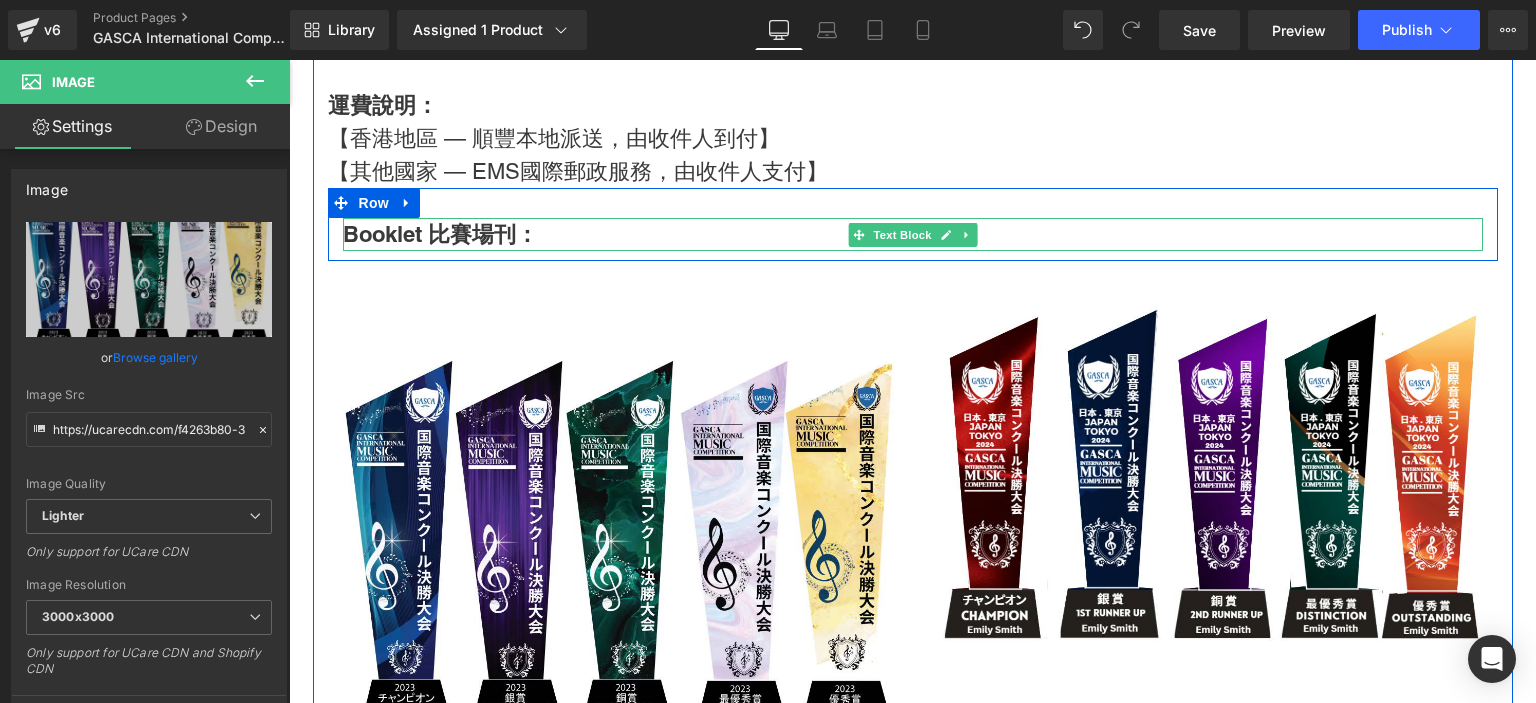 click on "Booklet 比賽場刊：" at bounding box center [440, 234] 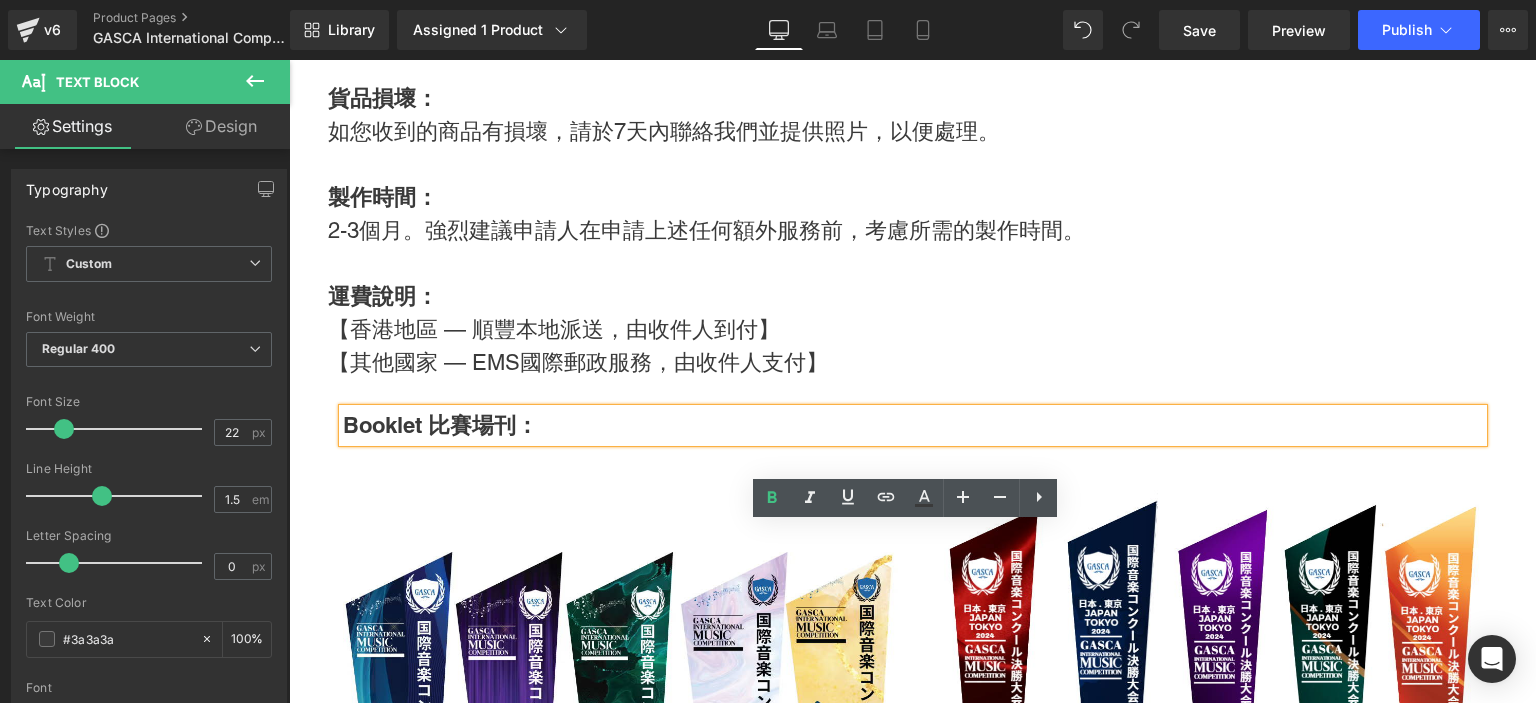 scroll, scrollTop: 4936, scrollLeft: 0, axis: vertical 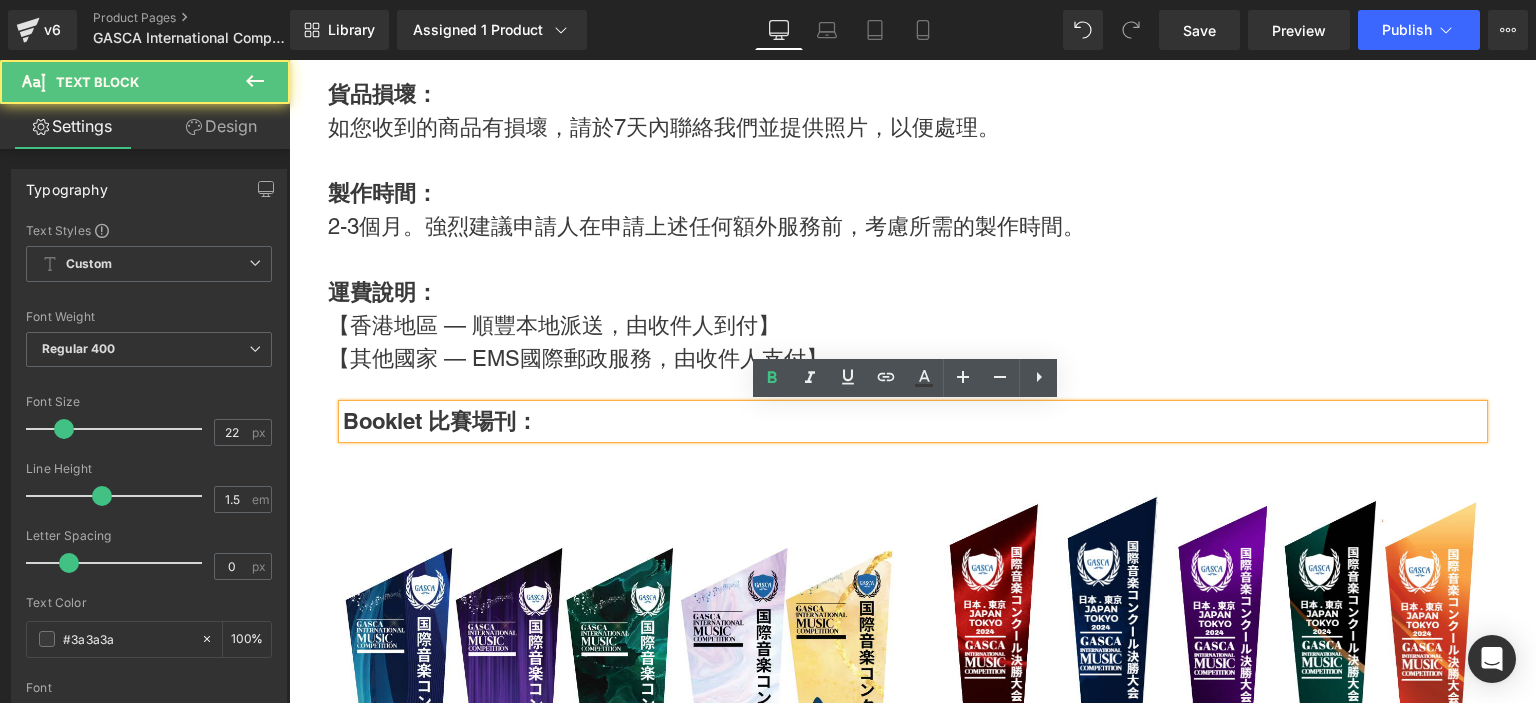 click on "Booklet 比賽場刊：" at bounding box center [440, 421] 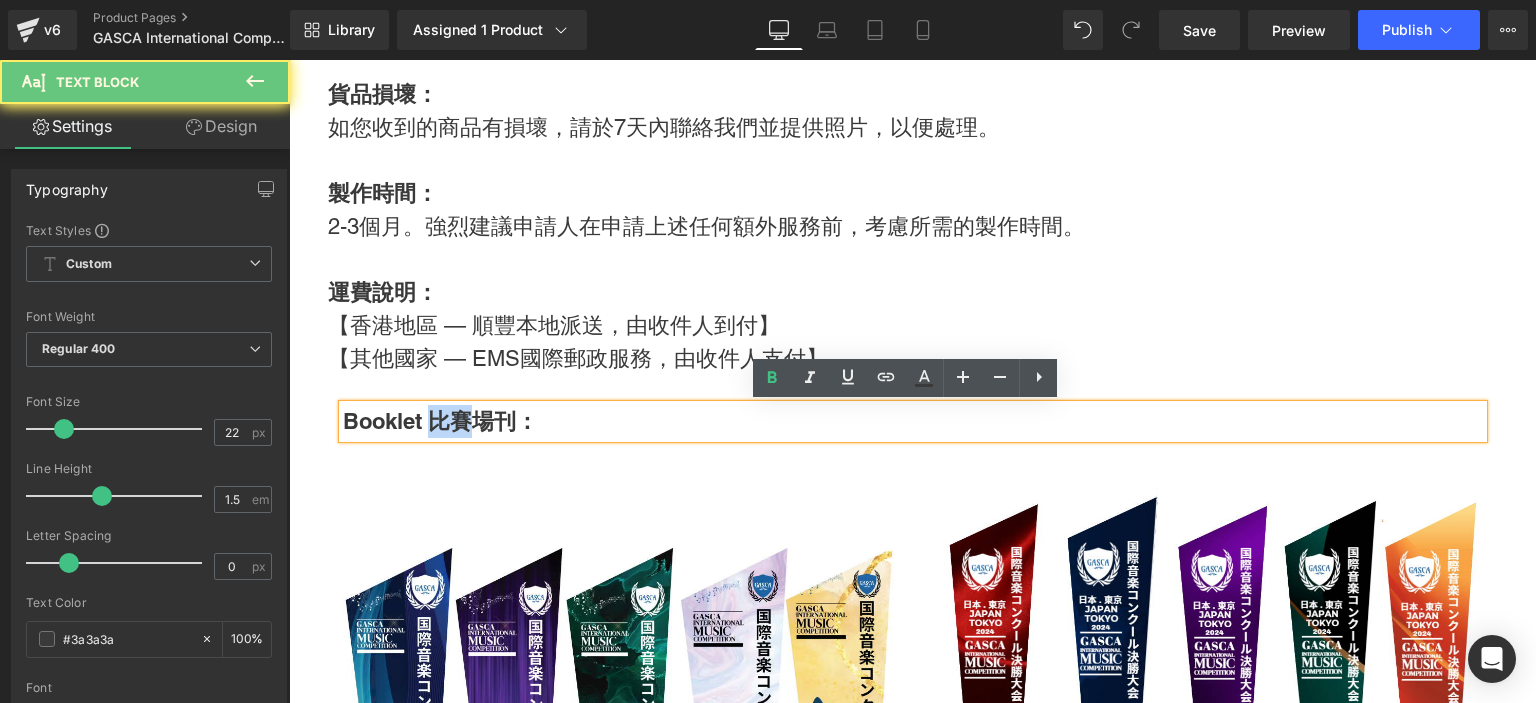 click on "Booklet 比賽場刊：" at bounding box center [440, 421] 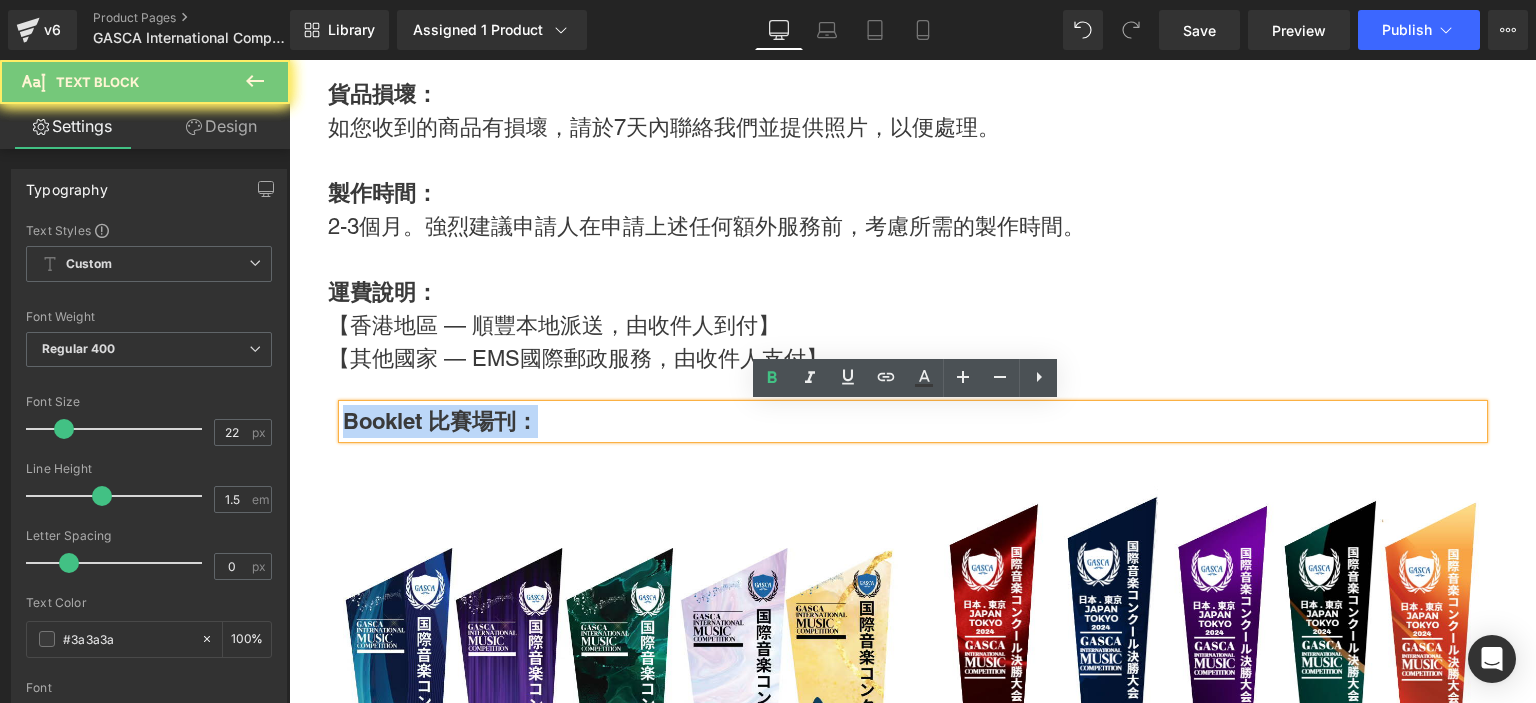 click on "Booklet 比賽場刊：" at bounding box center [440, 421] 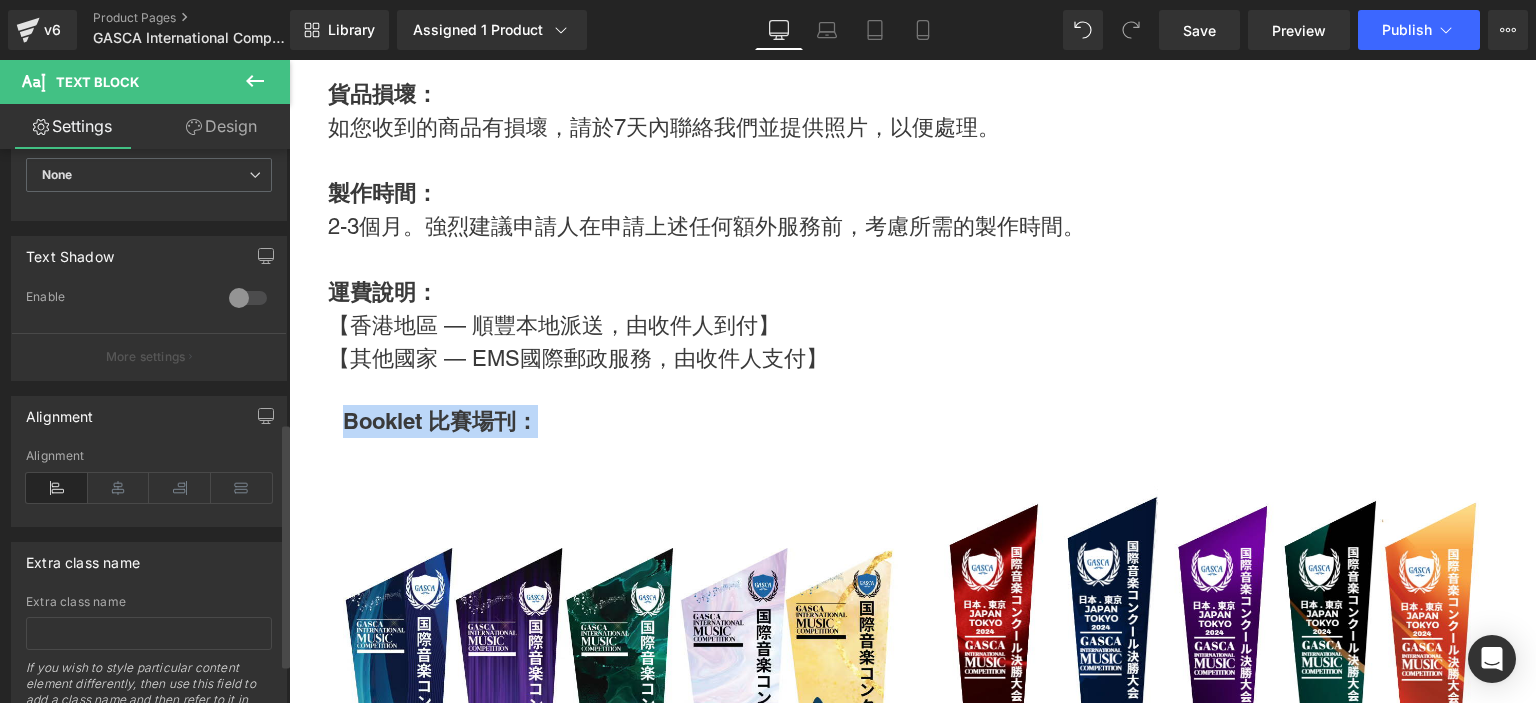 scroll, scrollTop: 620, scrollLeft: 0, axis: vertical 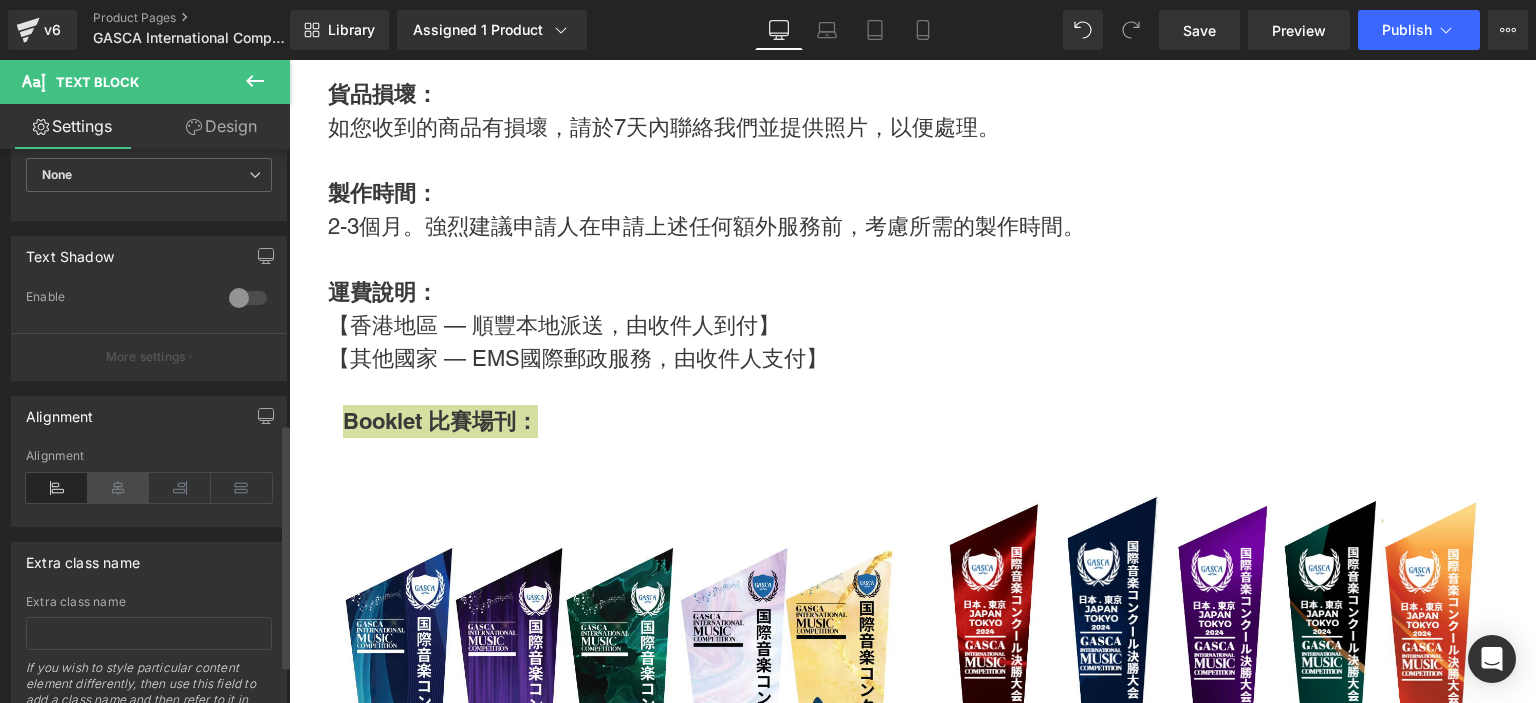 click at bounding box center (119, 488) 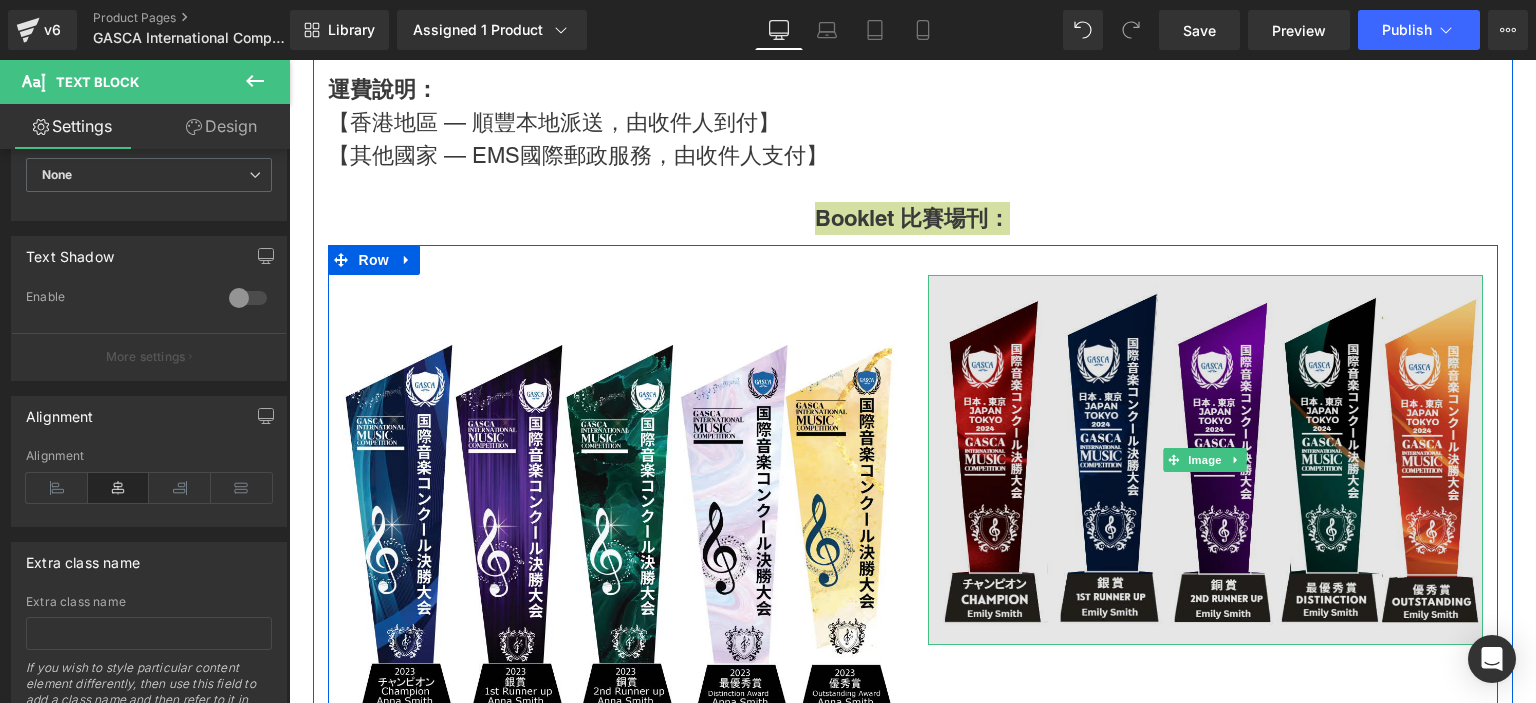 scroll, scrollTop: 5295, scrollLeft: 0, axis: vertical 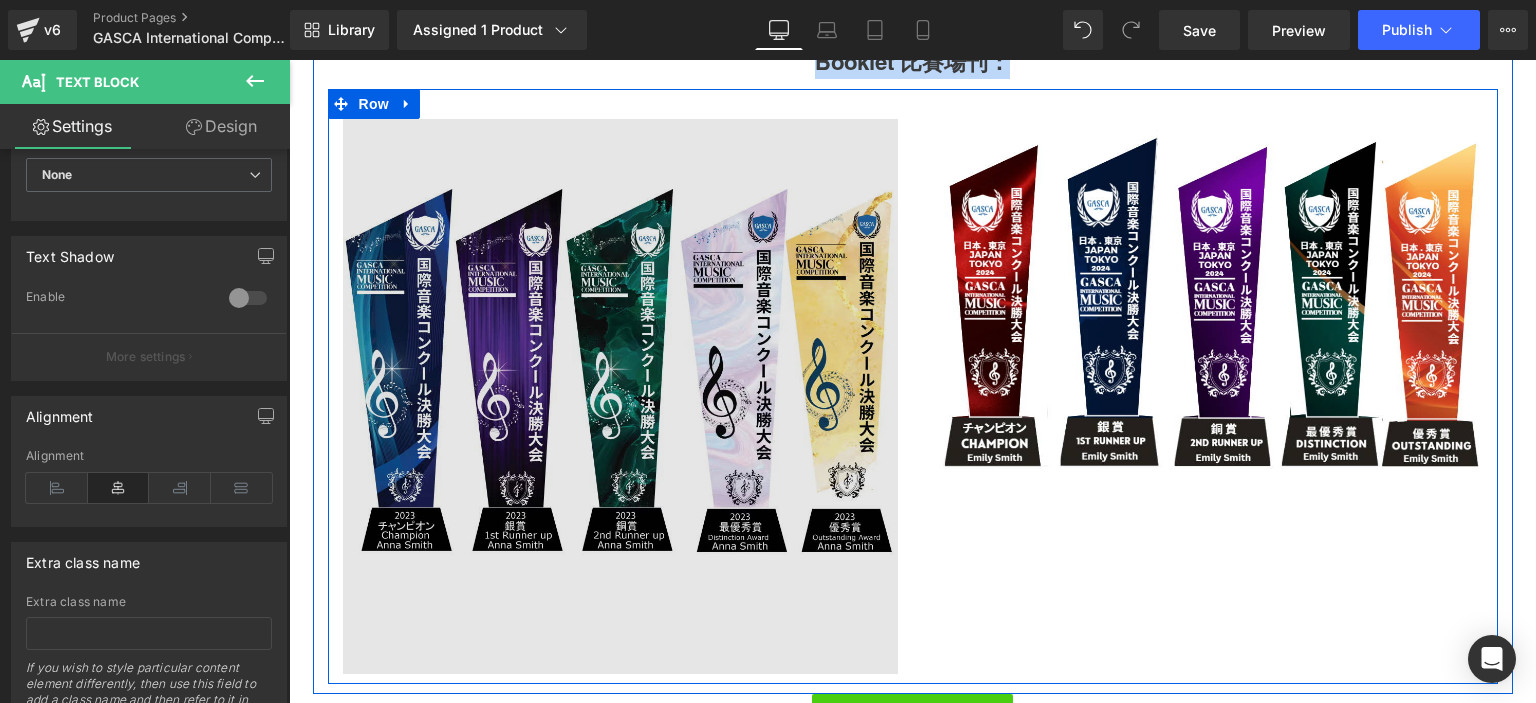 click at bounding box center [620, 396] 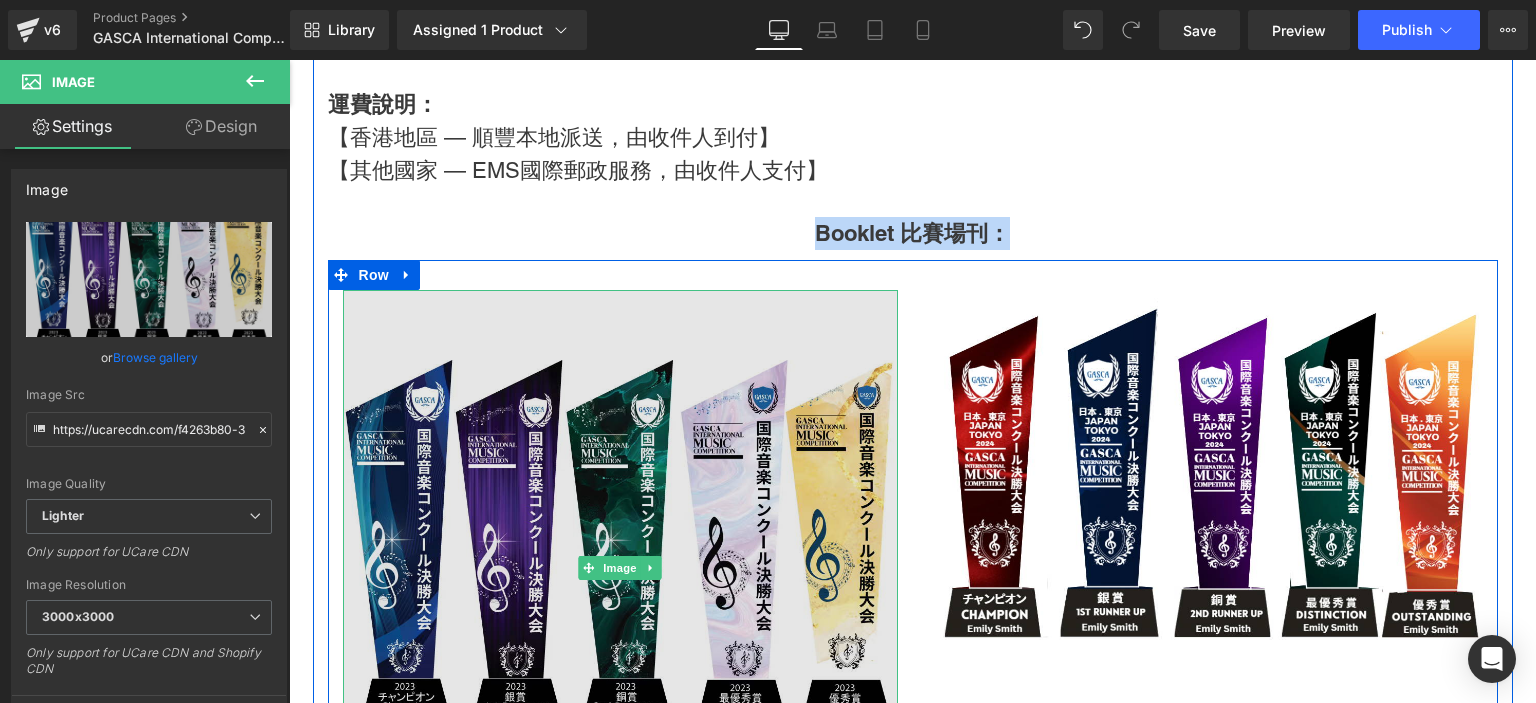 scroll, scrollTop: 5123, scrollLeft: 0, axis: vertical 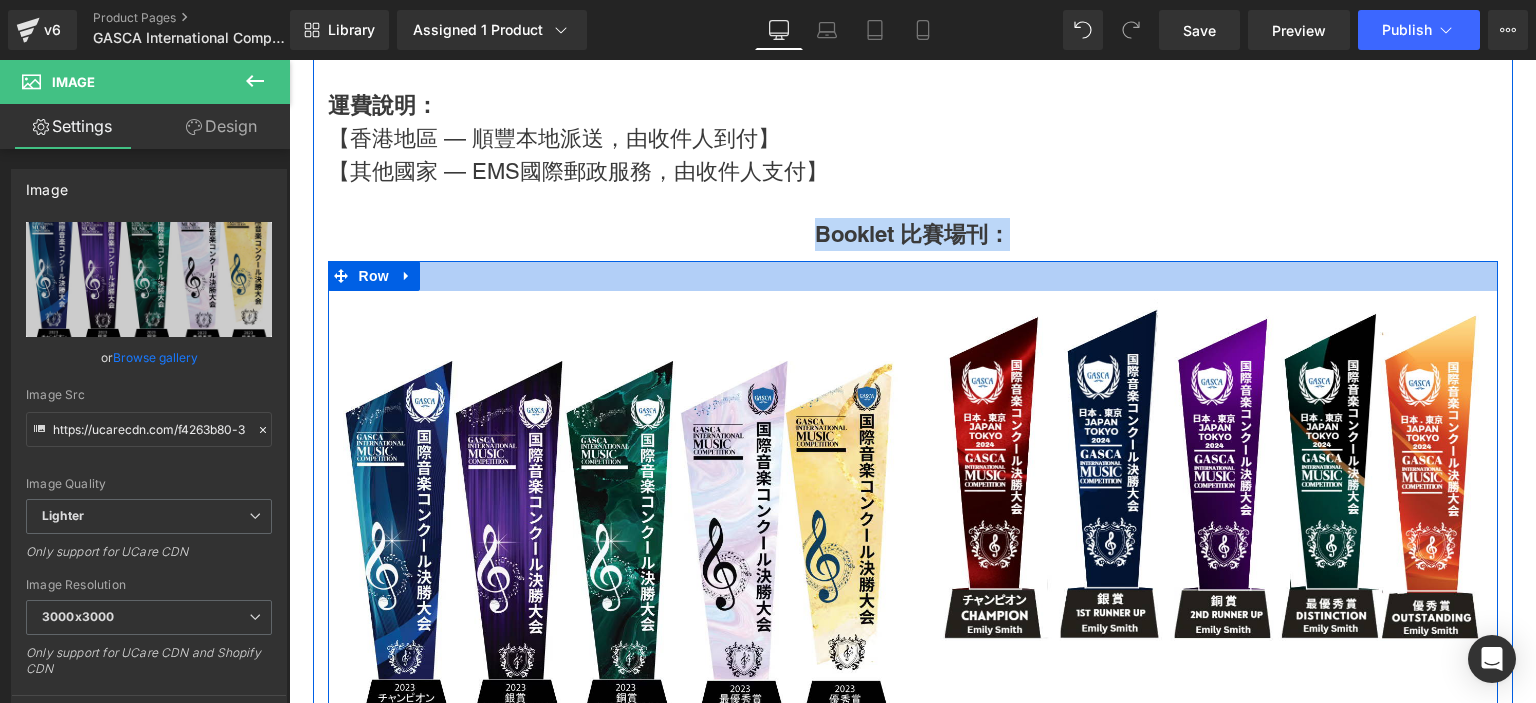 click at bounding box center [913, 276] 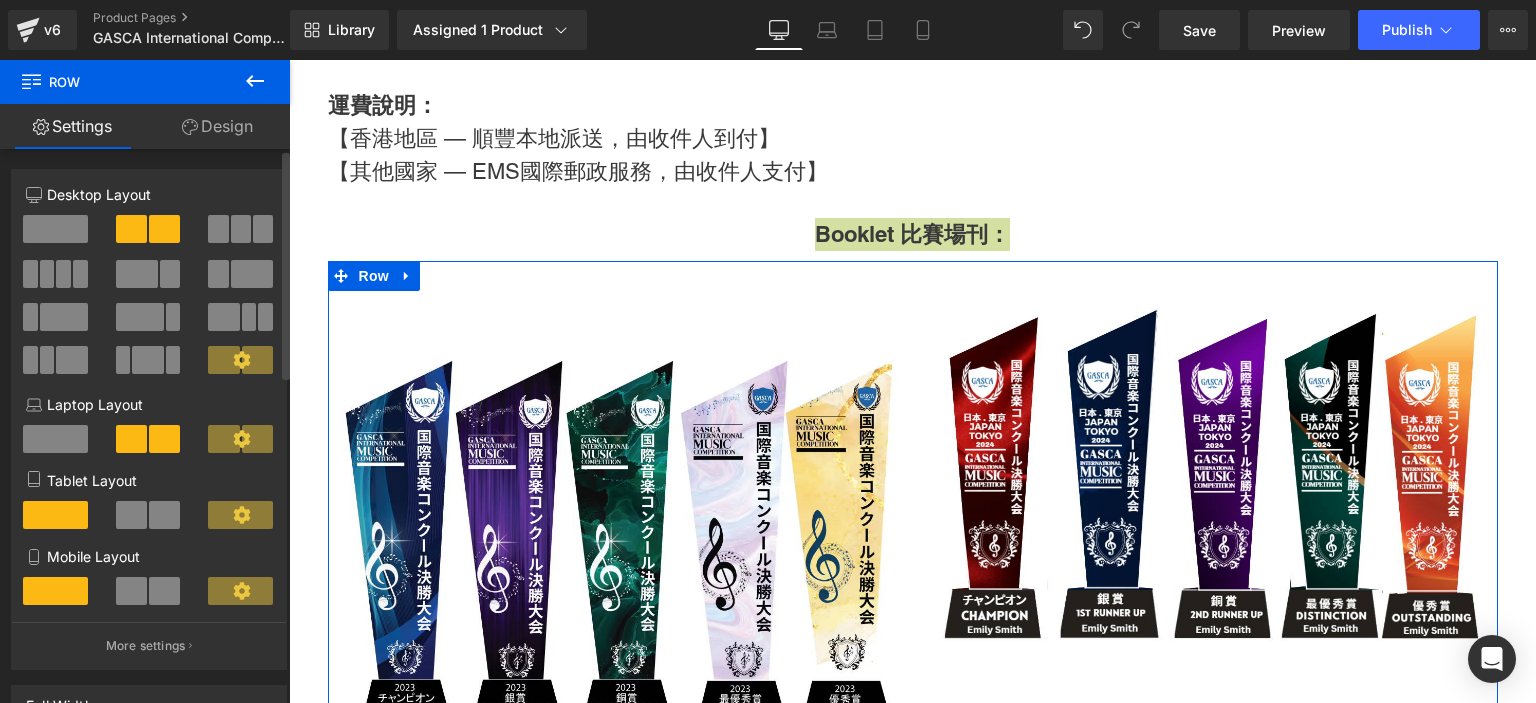 click at bounding box center (55, 229) 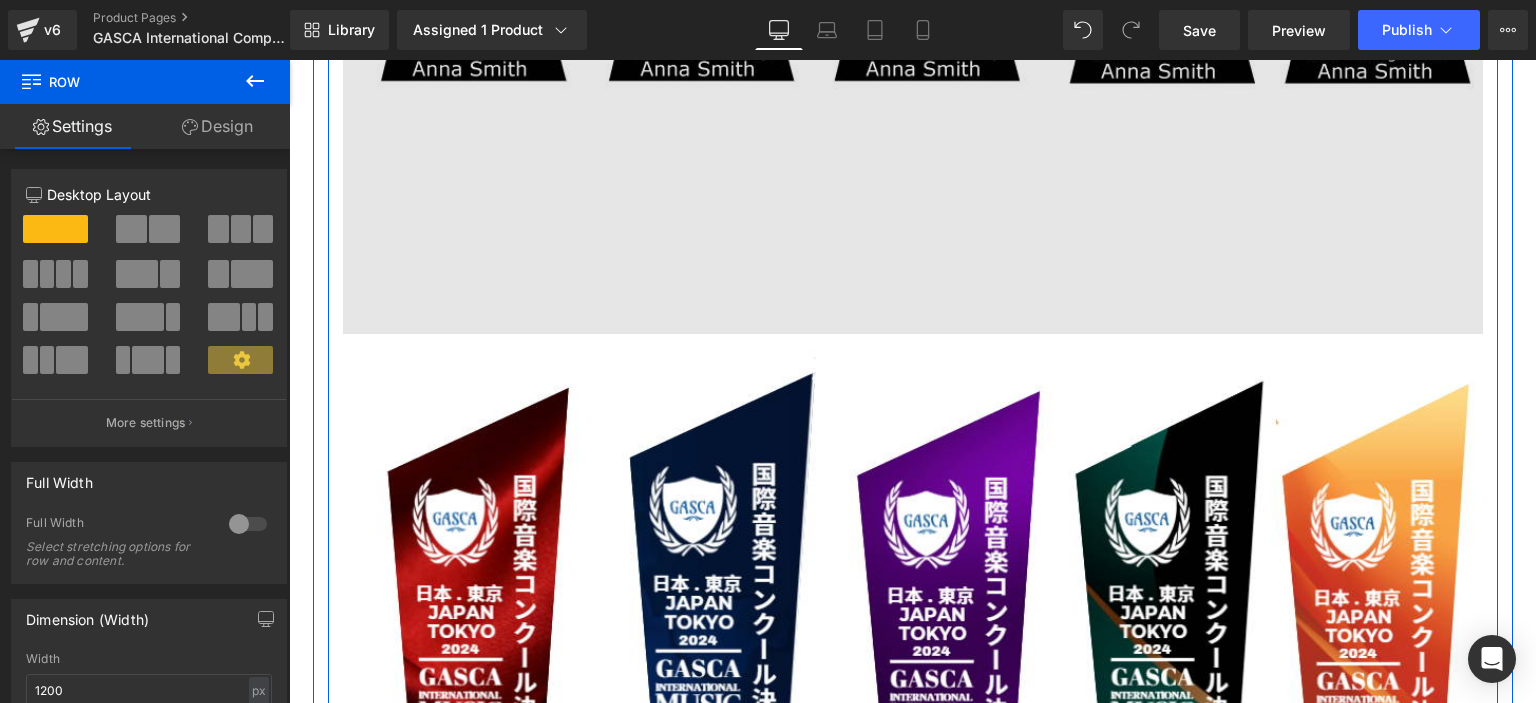 scroll, scrollTop: 6617, scrollLeft: 0, axis: vertical 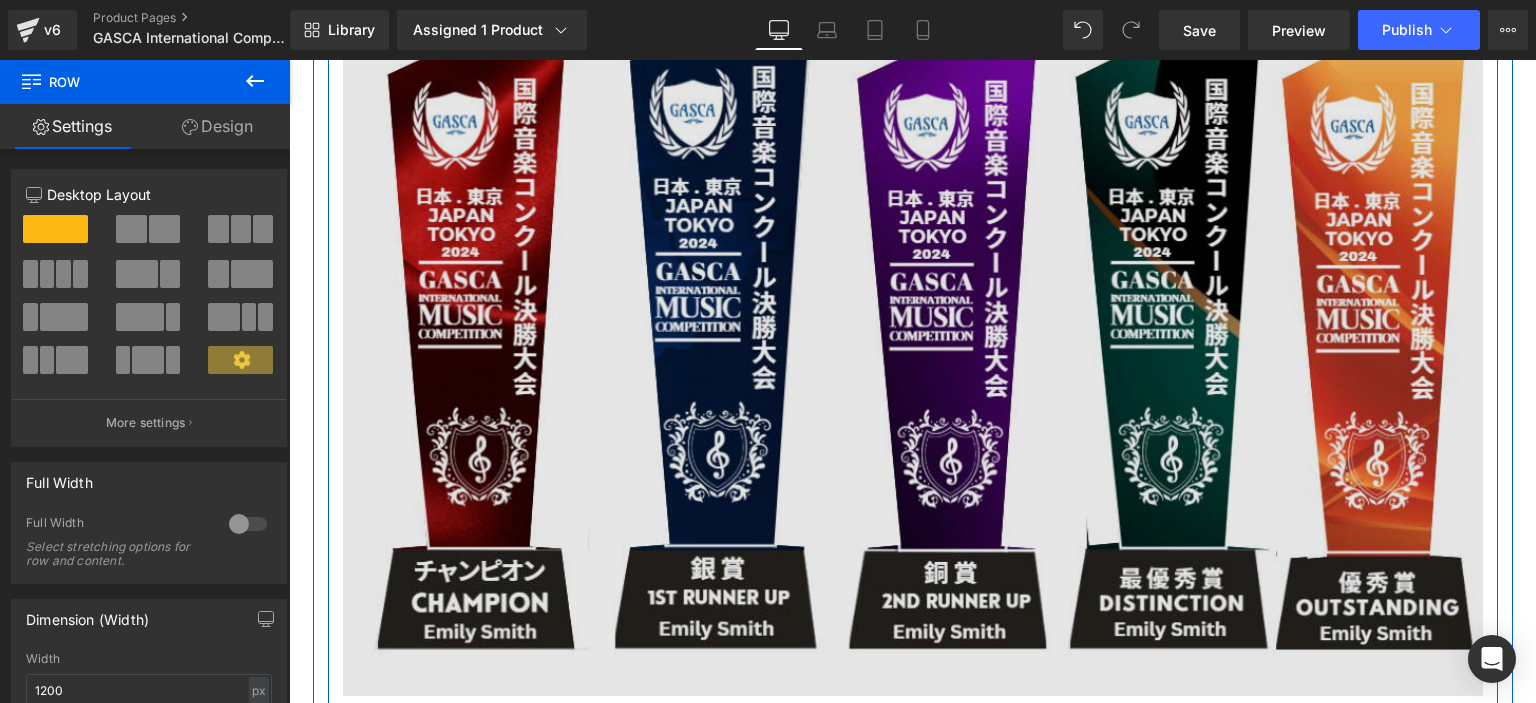 click at bounding box center (913, 316) 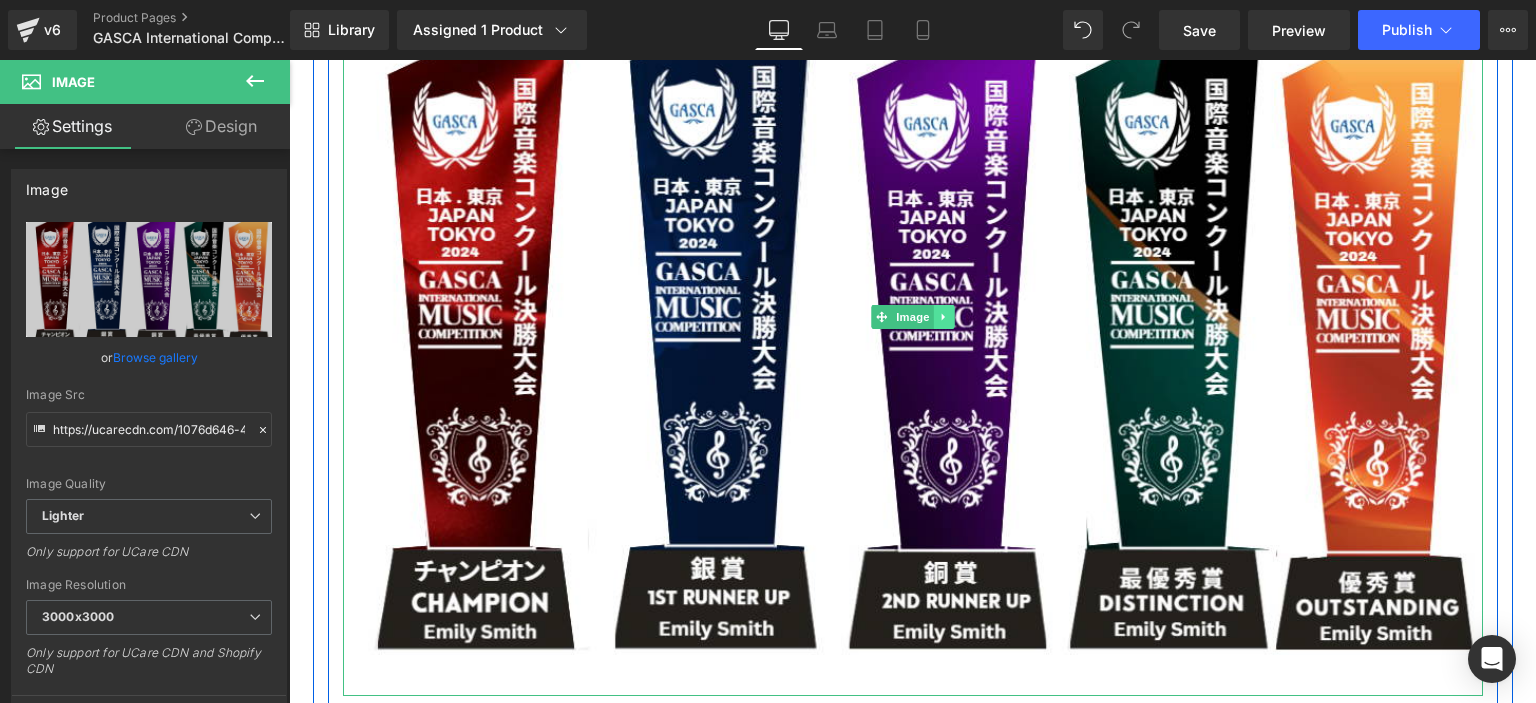 click 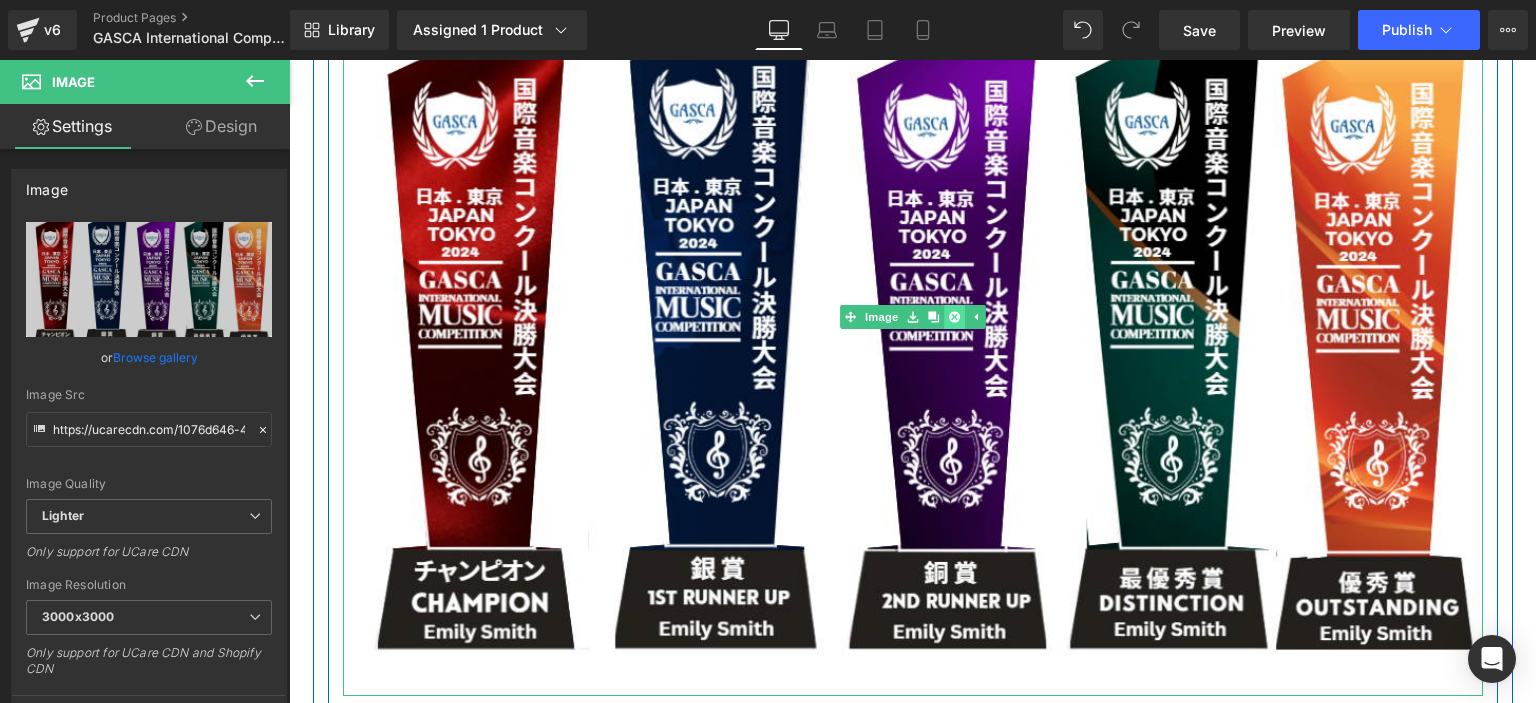 click 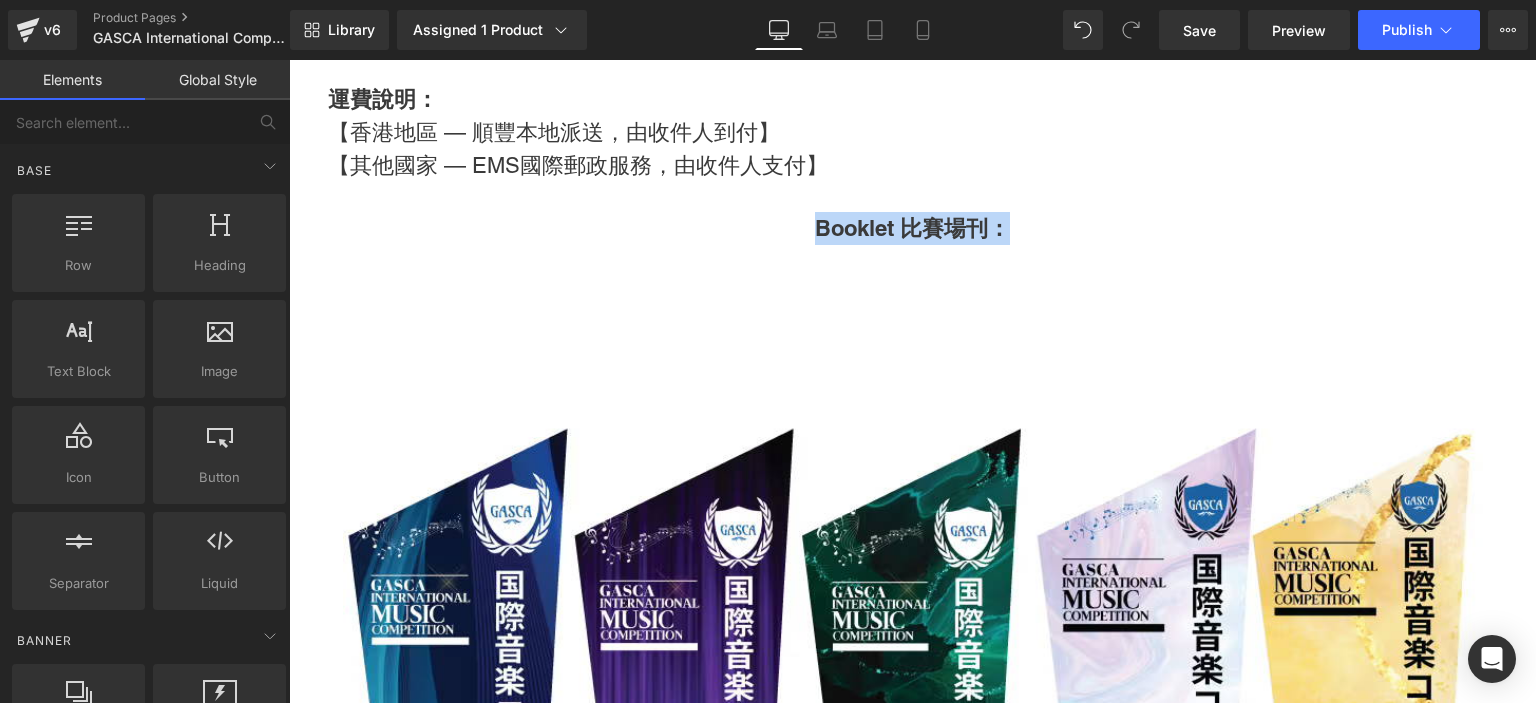 scroll, scrollTop: 5128, scrollLeft: 0, axis: vertical 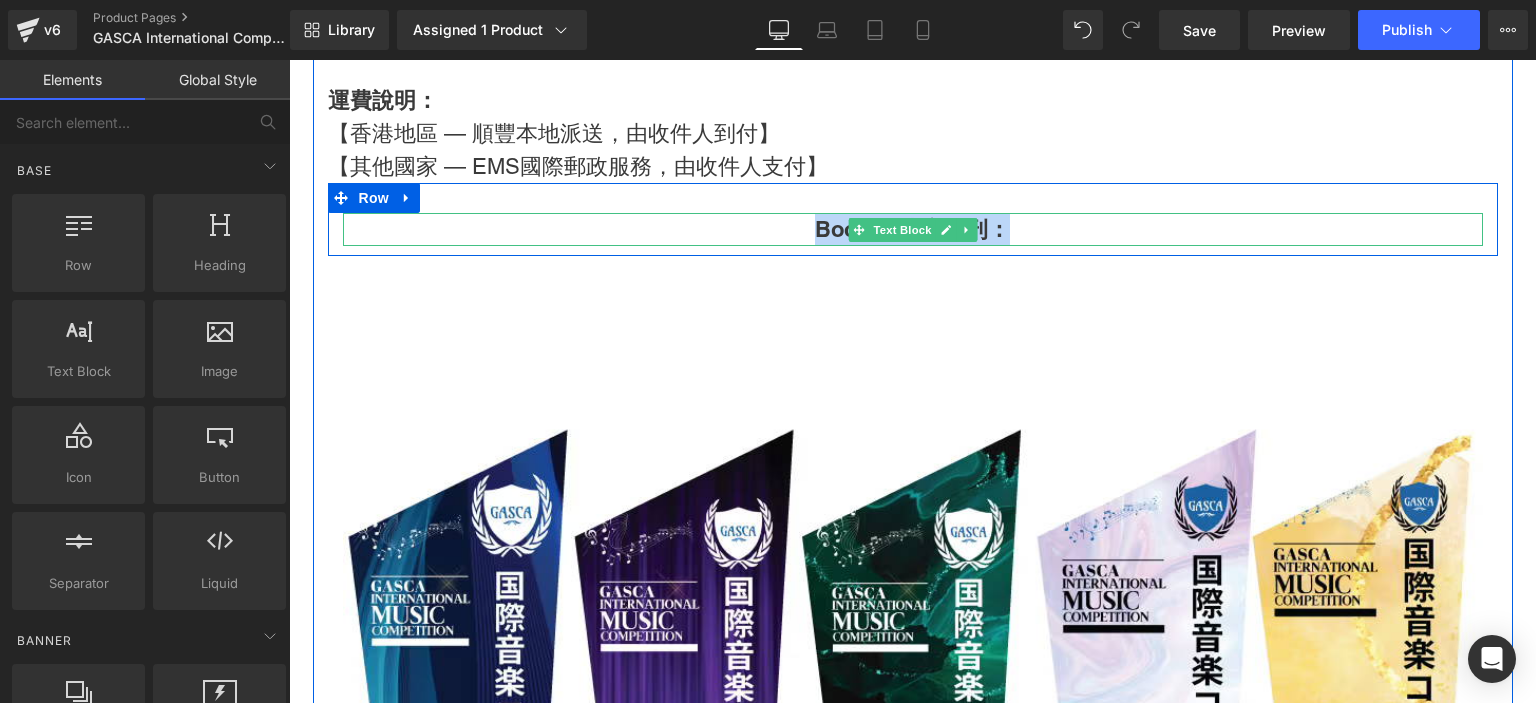 click on "Booklet 比賽場刊：" at bounding box center (913, 229) 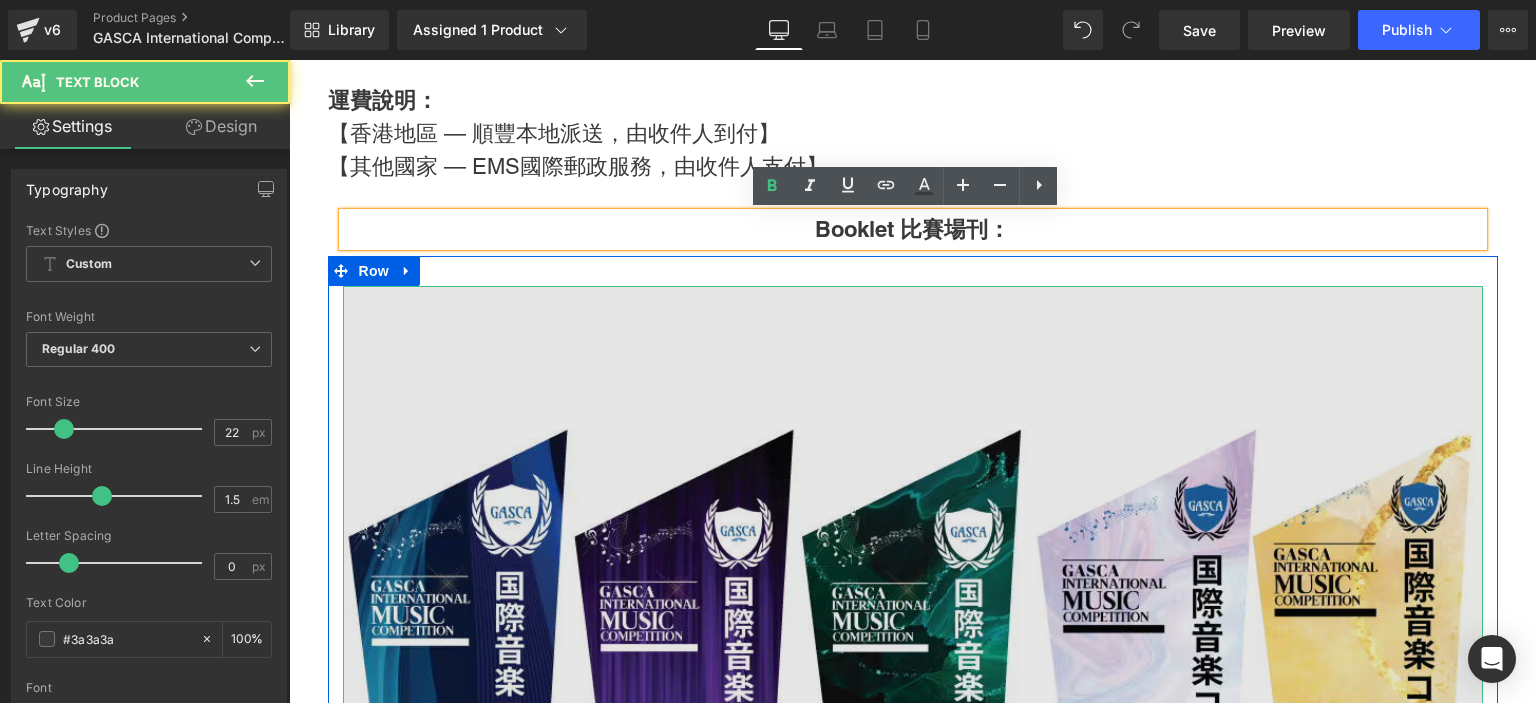 click at bounding box center [913, 856] 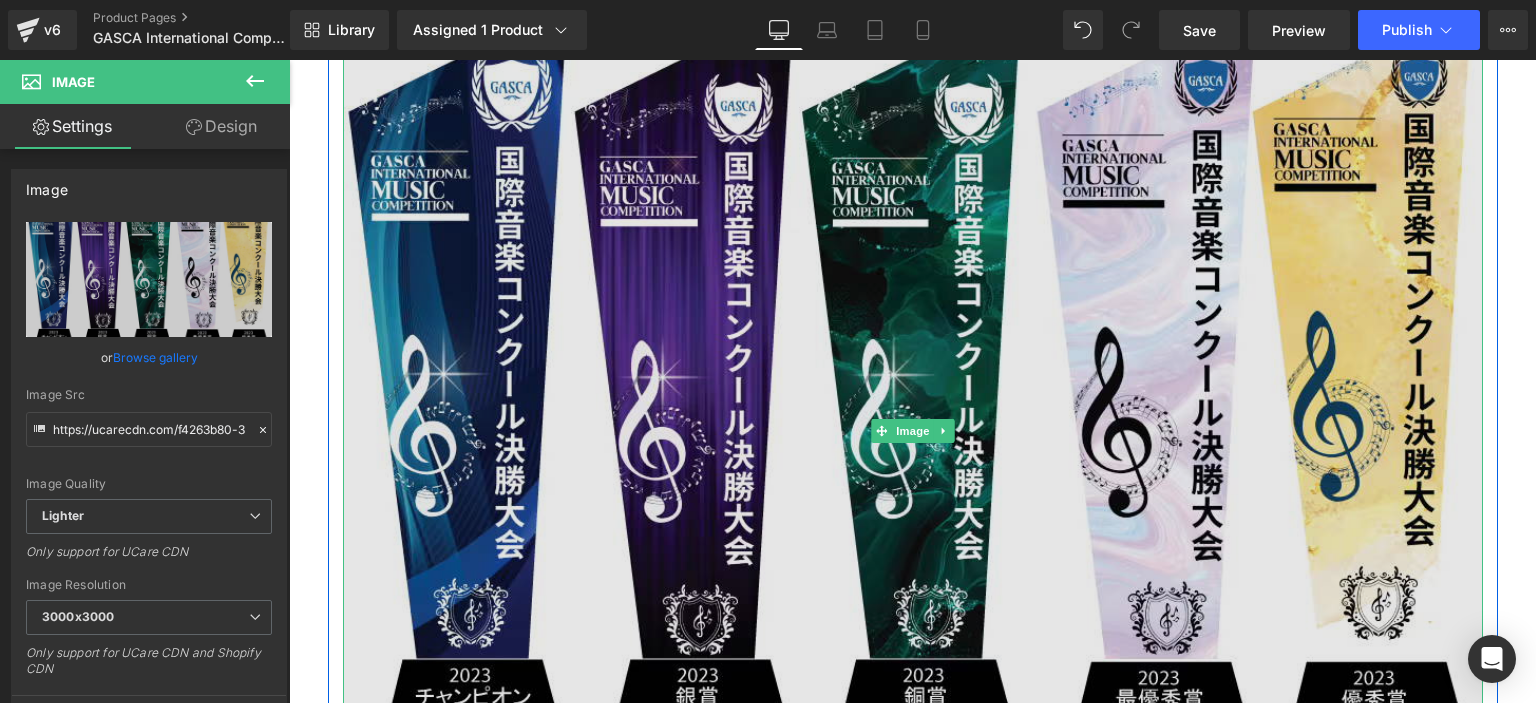 scroll, scrollTop: 5555, scrollLeft: 0, axis: vertical 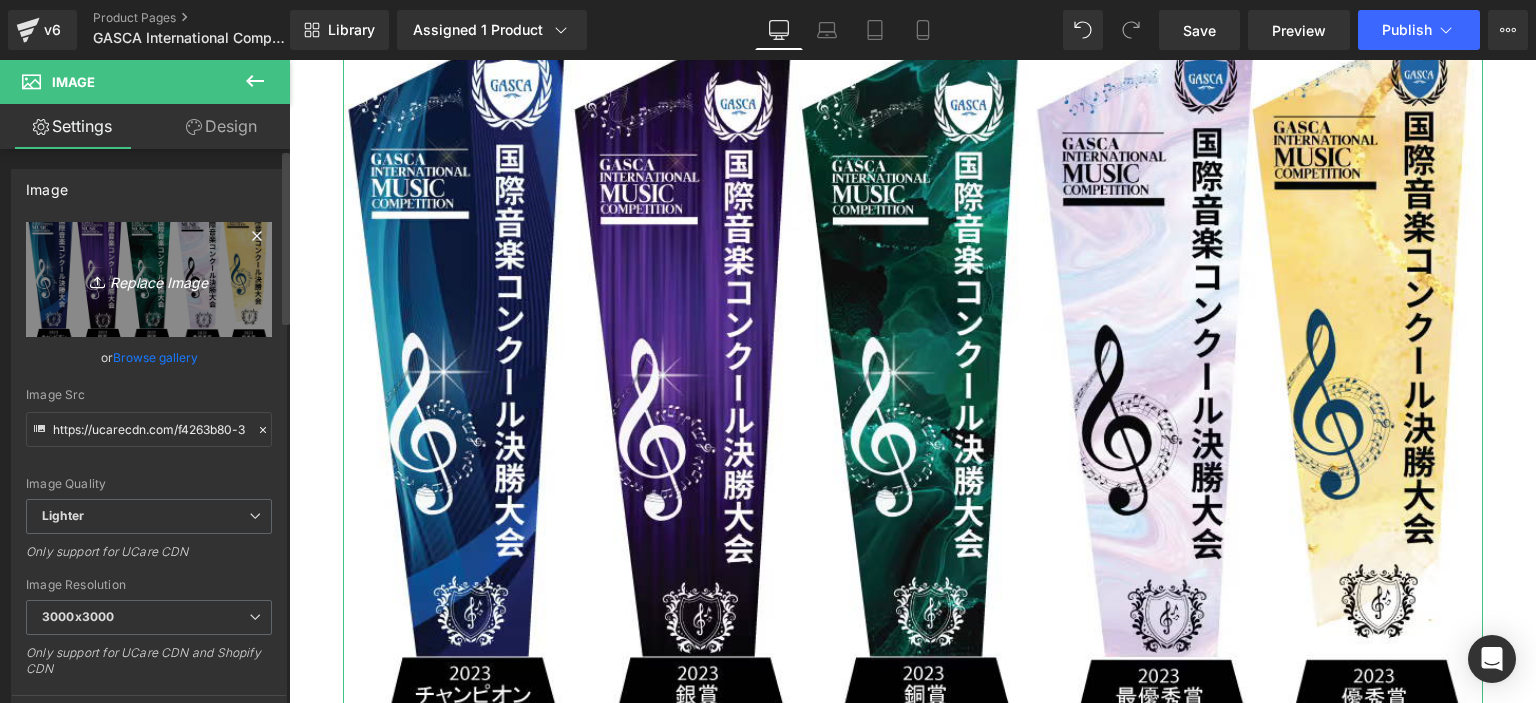click on "Replace Image" at bounding box center (149, 279) 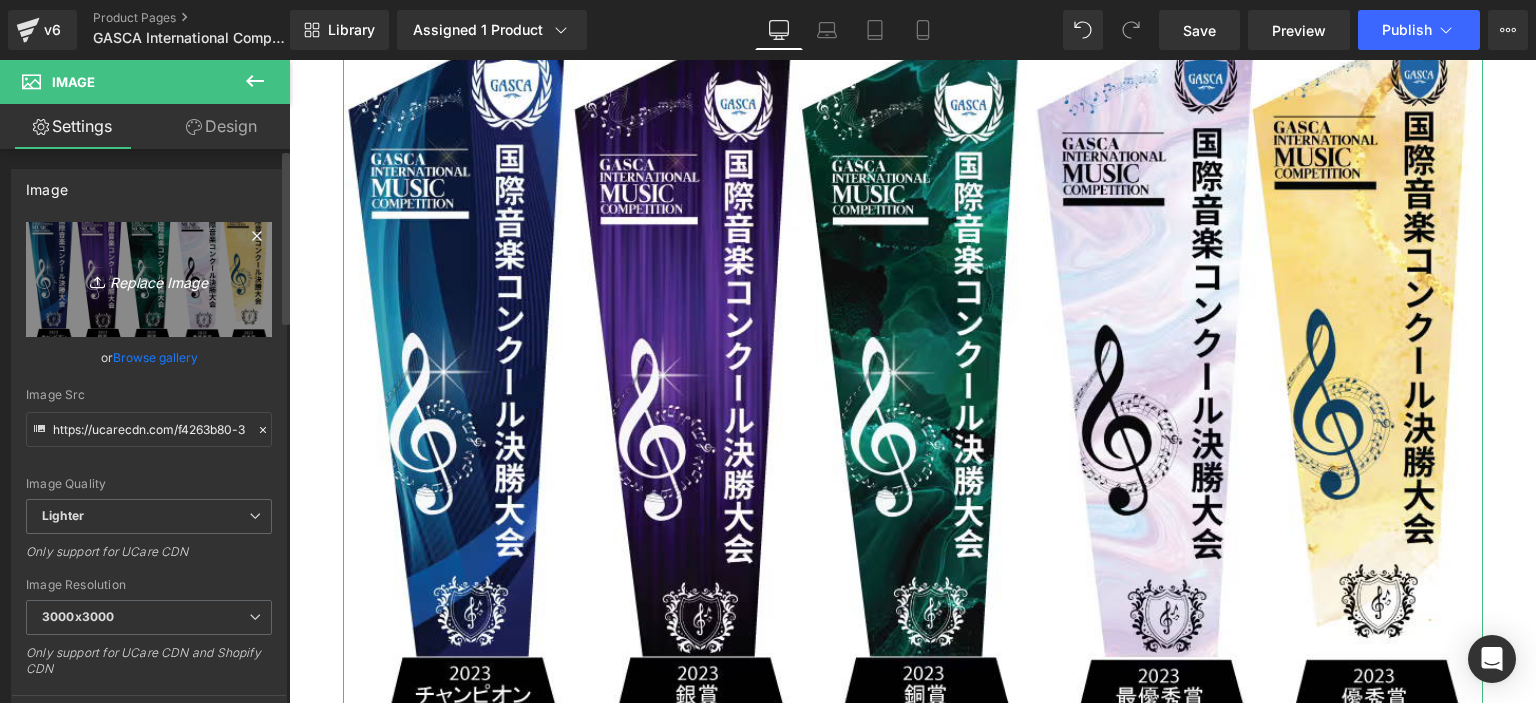 type on "C:\fakepath\GASCA July 2025 (210 x 285 mm) (1).png" 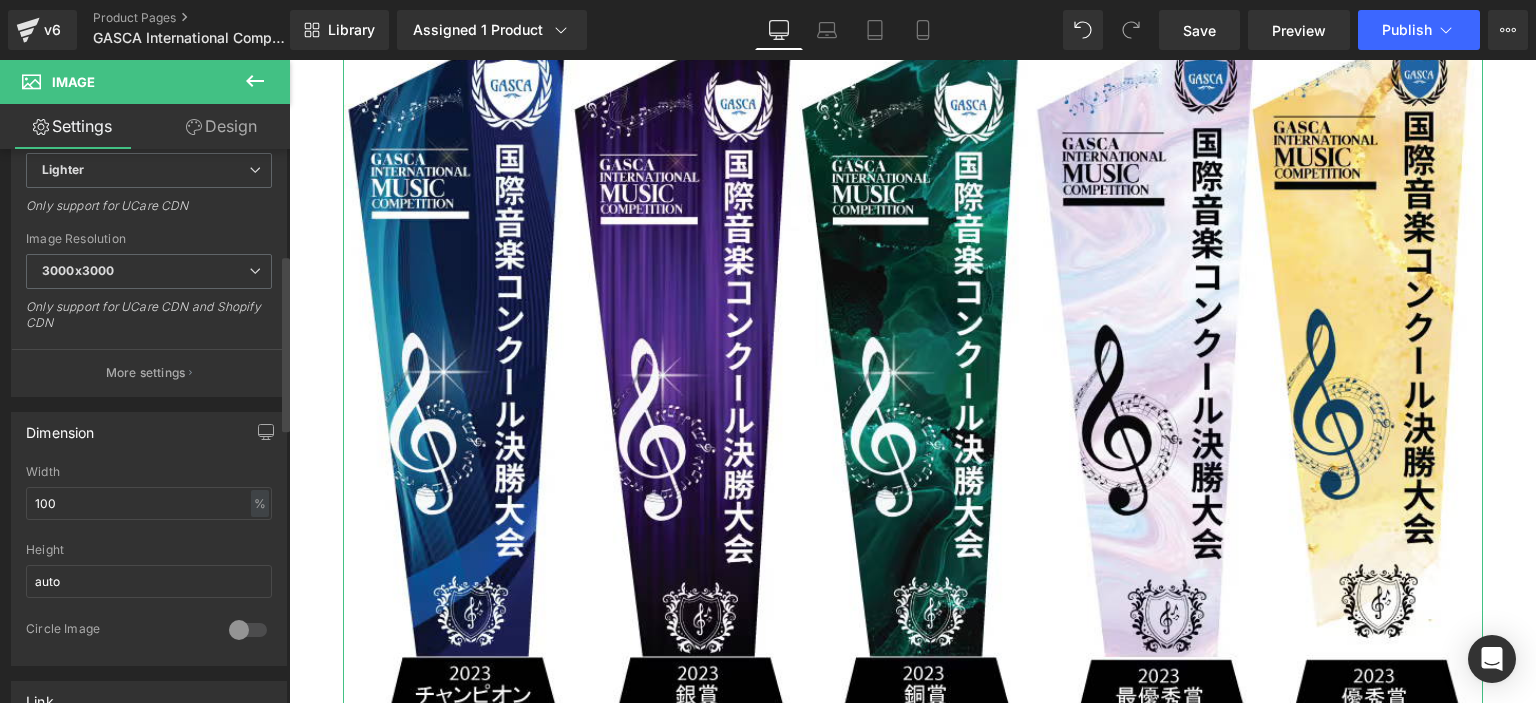 scroll, scrollTop: 332, scrollLeft: 0, axis: vertical 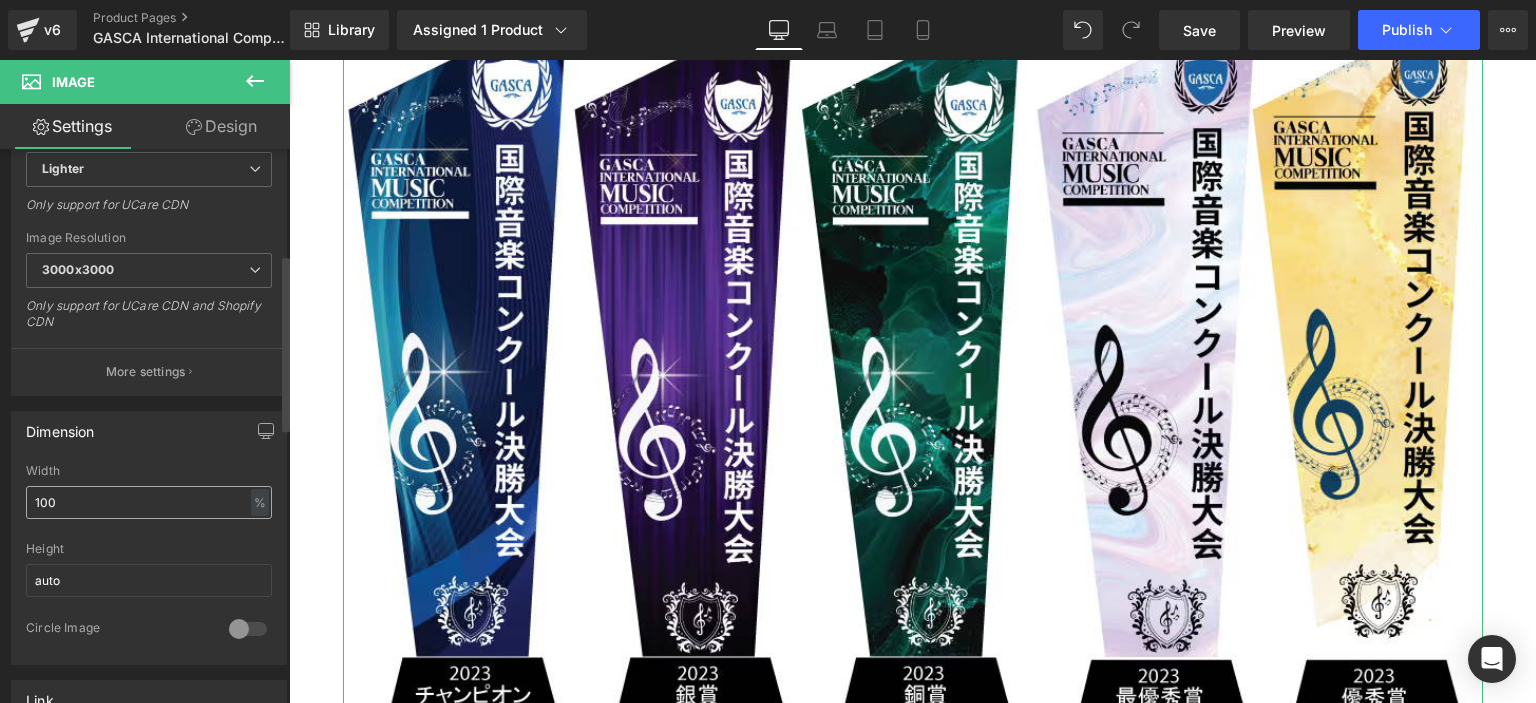 type 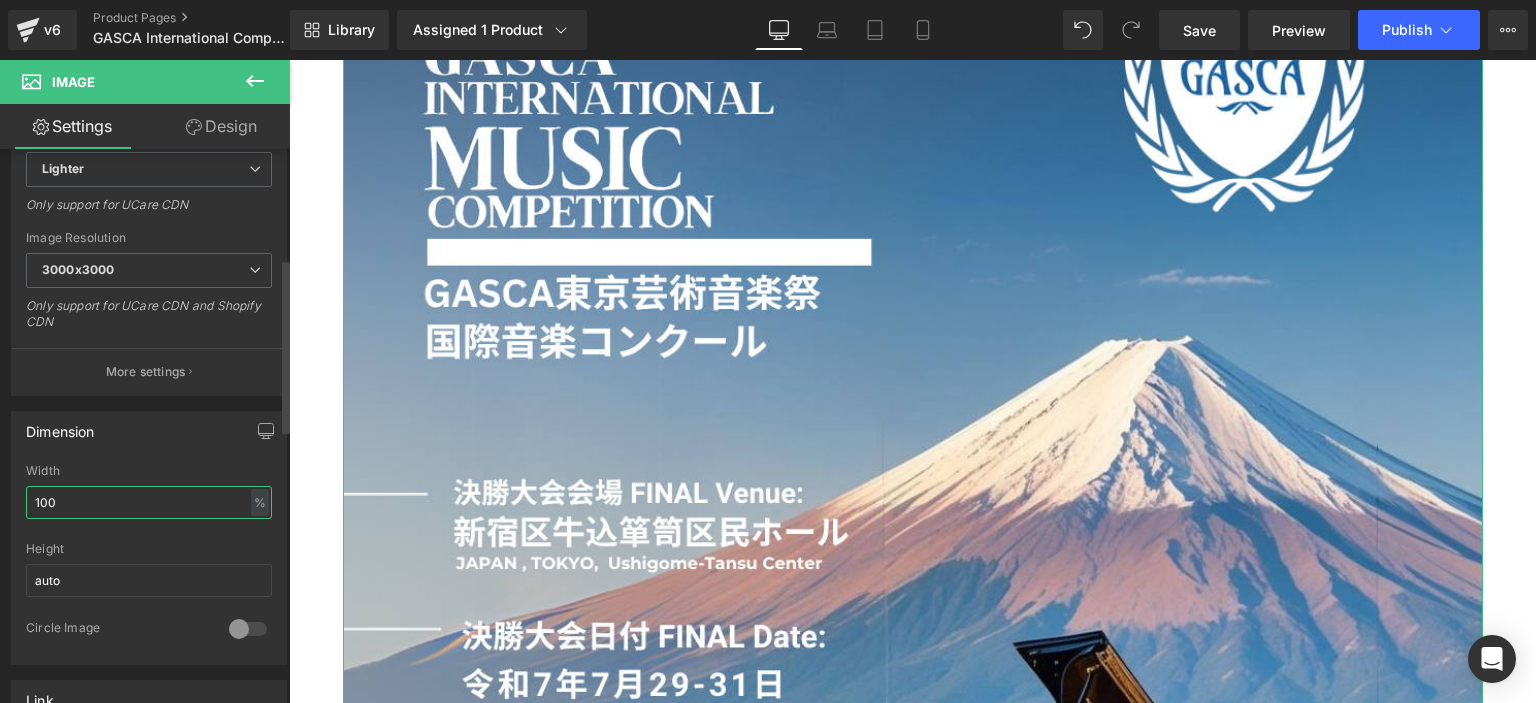 click on "100" at bounding box center [149, 502] 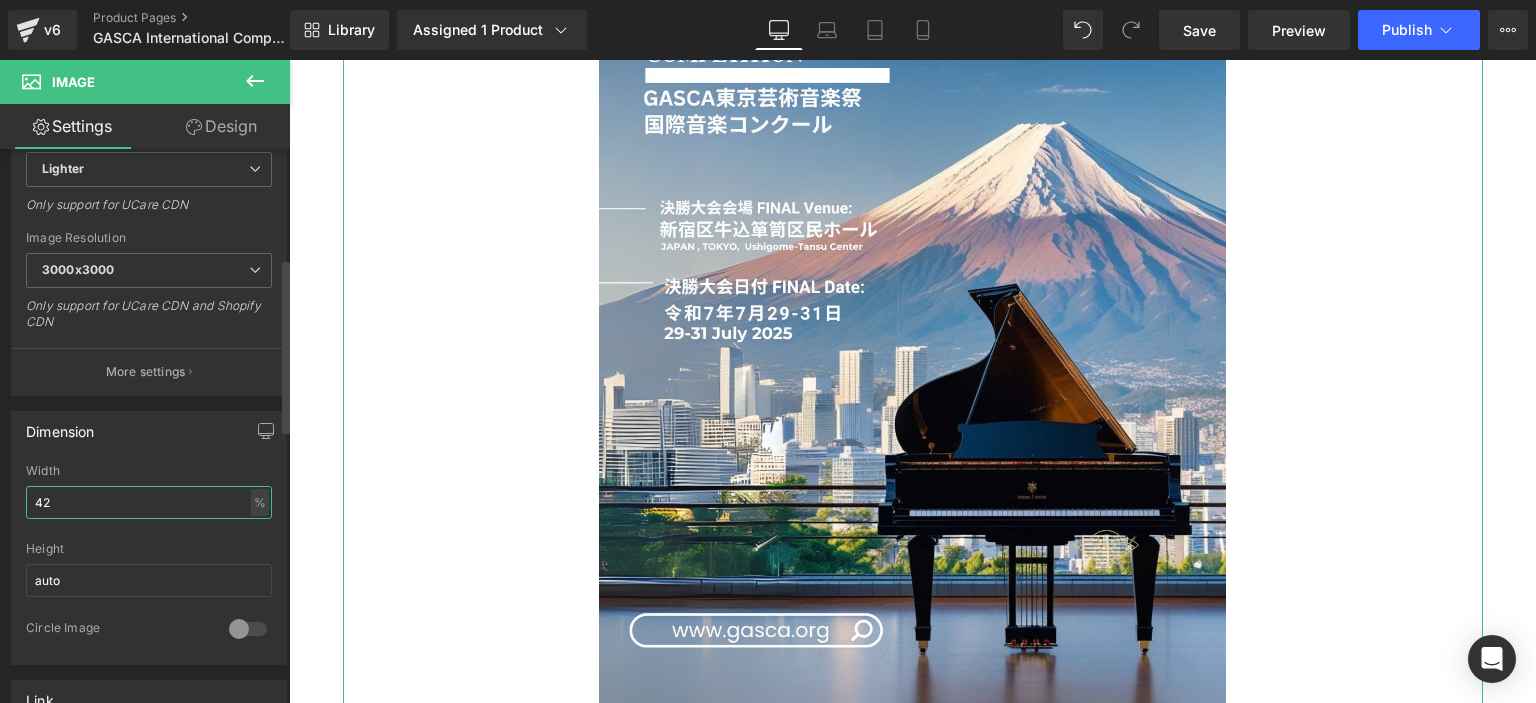 type on "41" 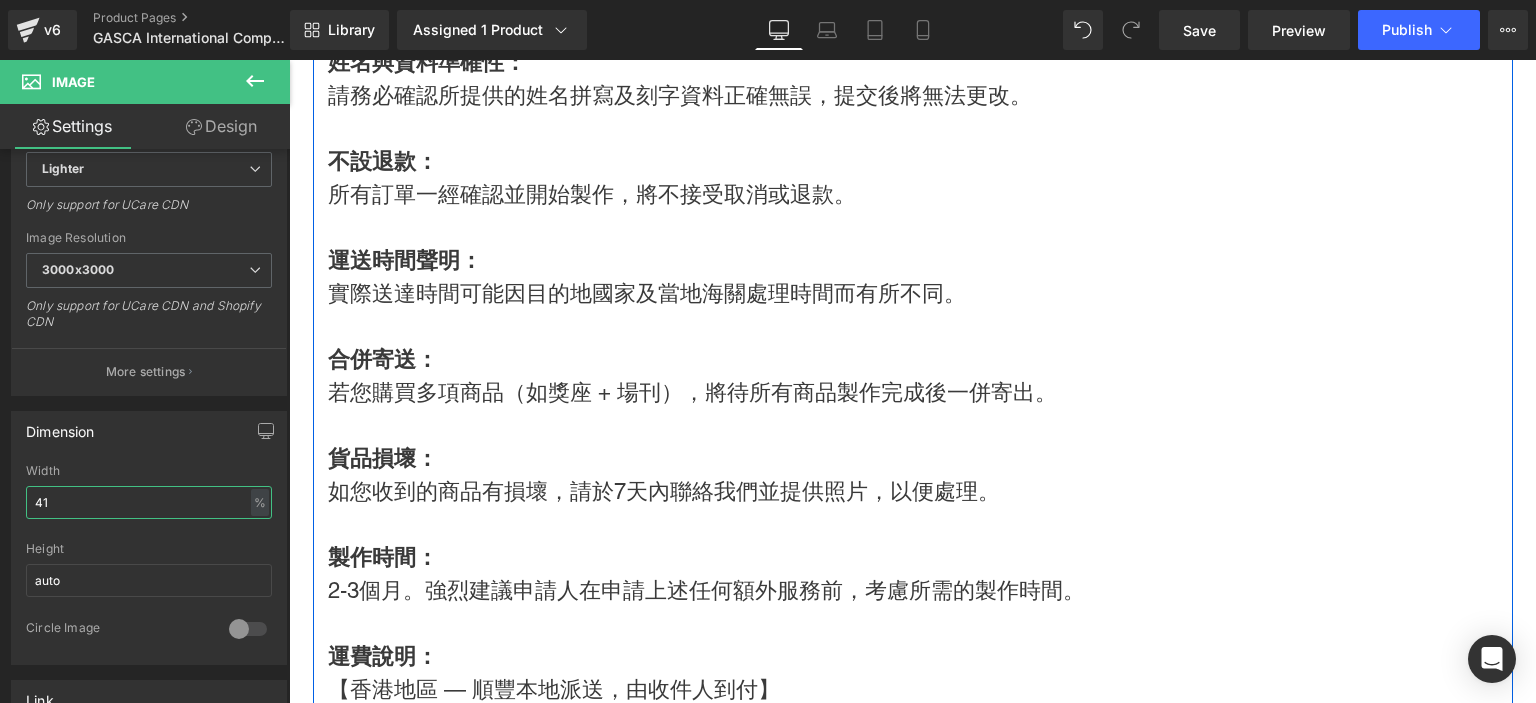 scroll, scrollTop: 4840, scrollLeft: 0, axis: vertical 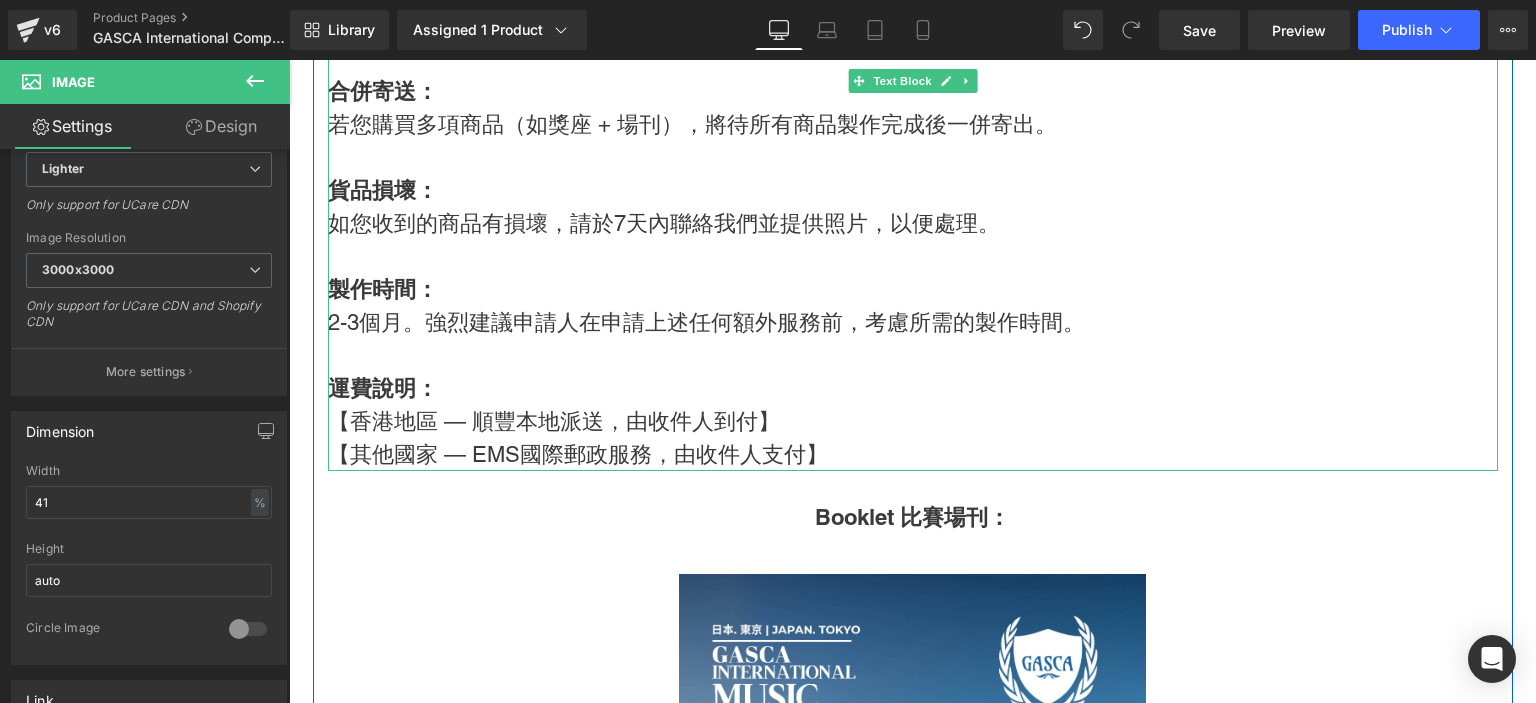 click on "運費說明：" at bounding box center (383, 388) 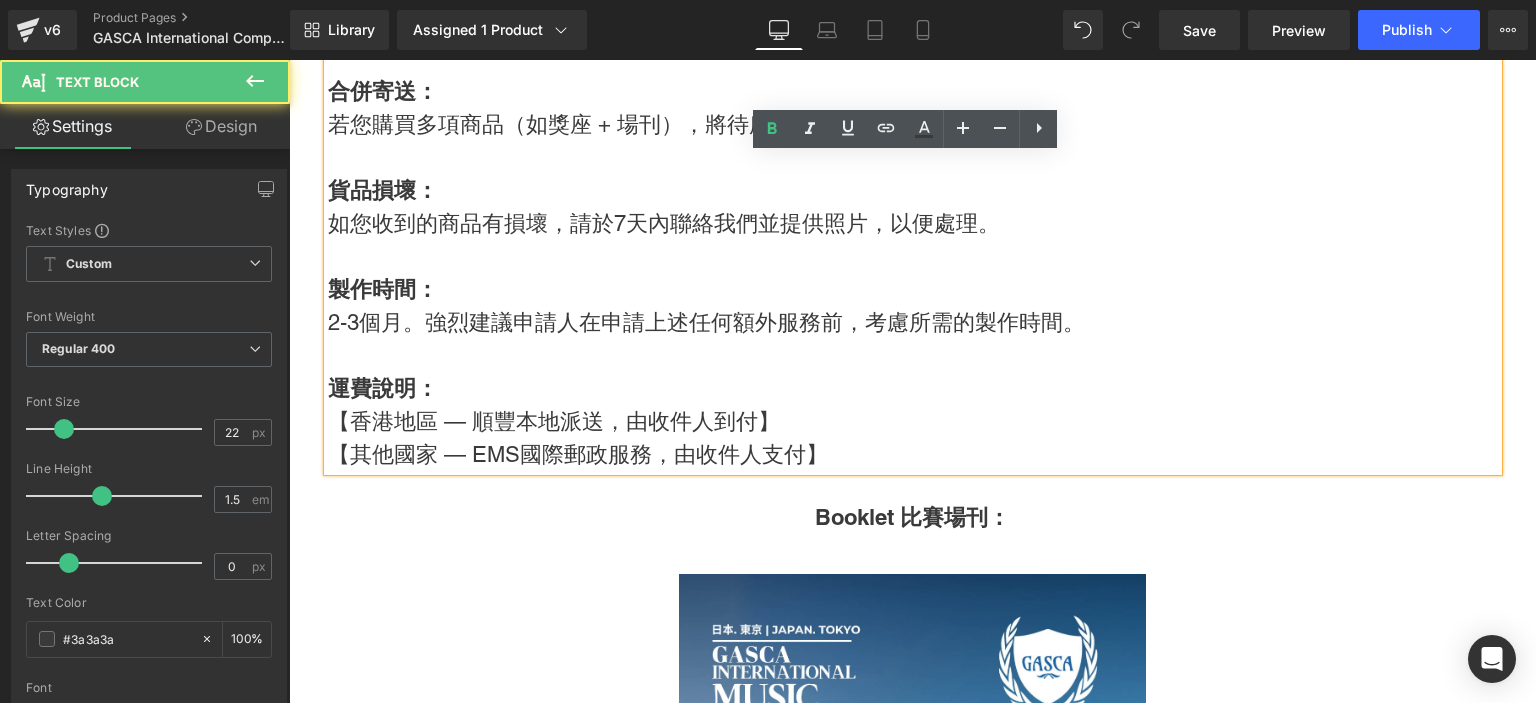 click on "製作時間：" at bounding box center (383, 289) 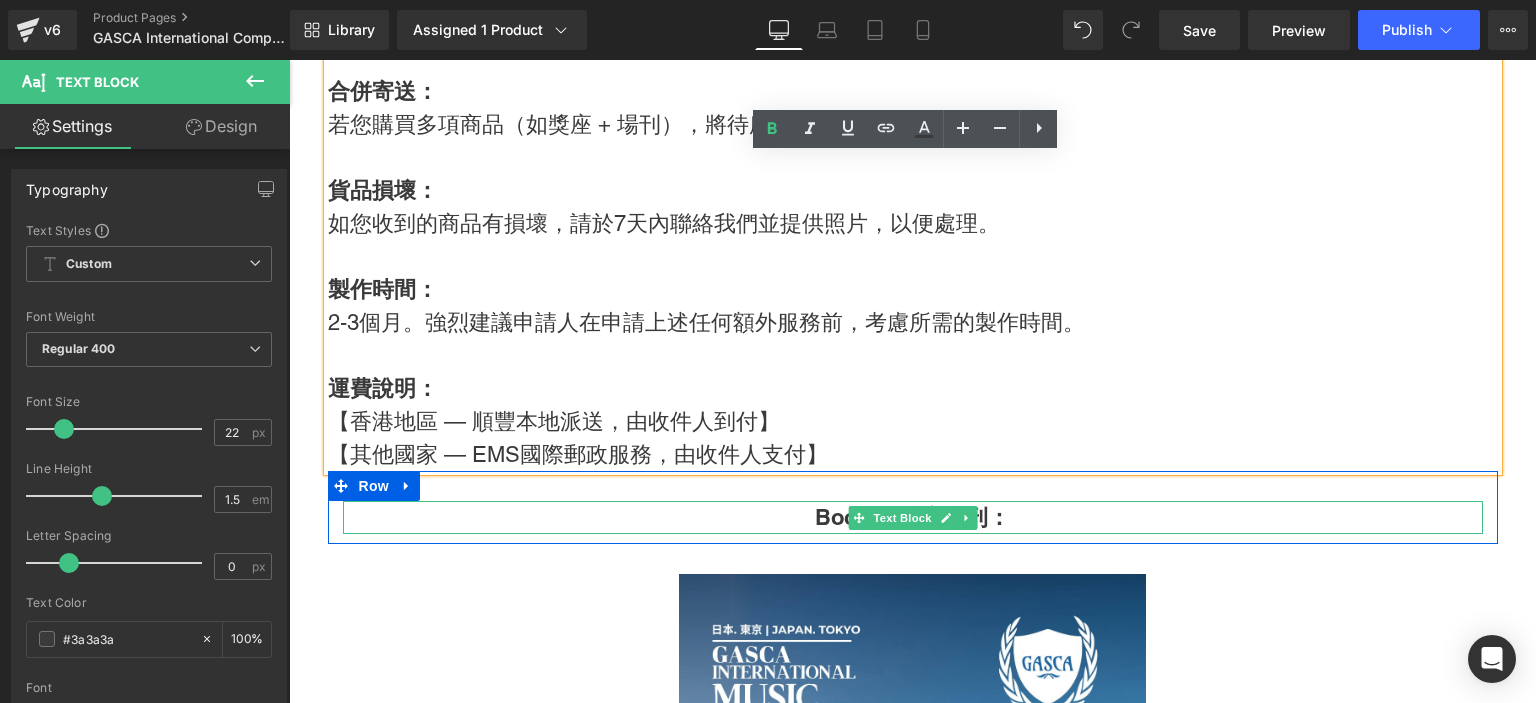 click on "Booklet 比賽場刊：" at bounding box center [912, 517] 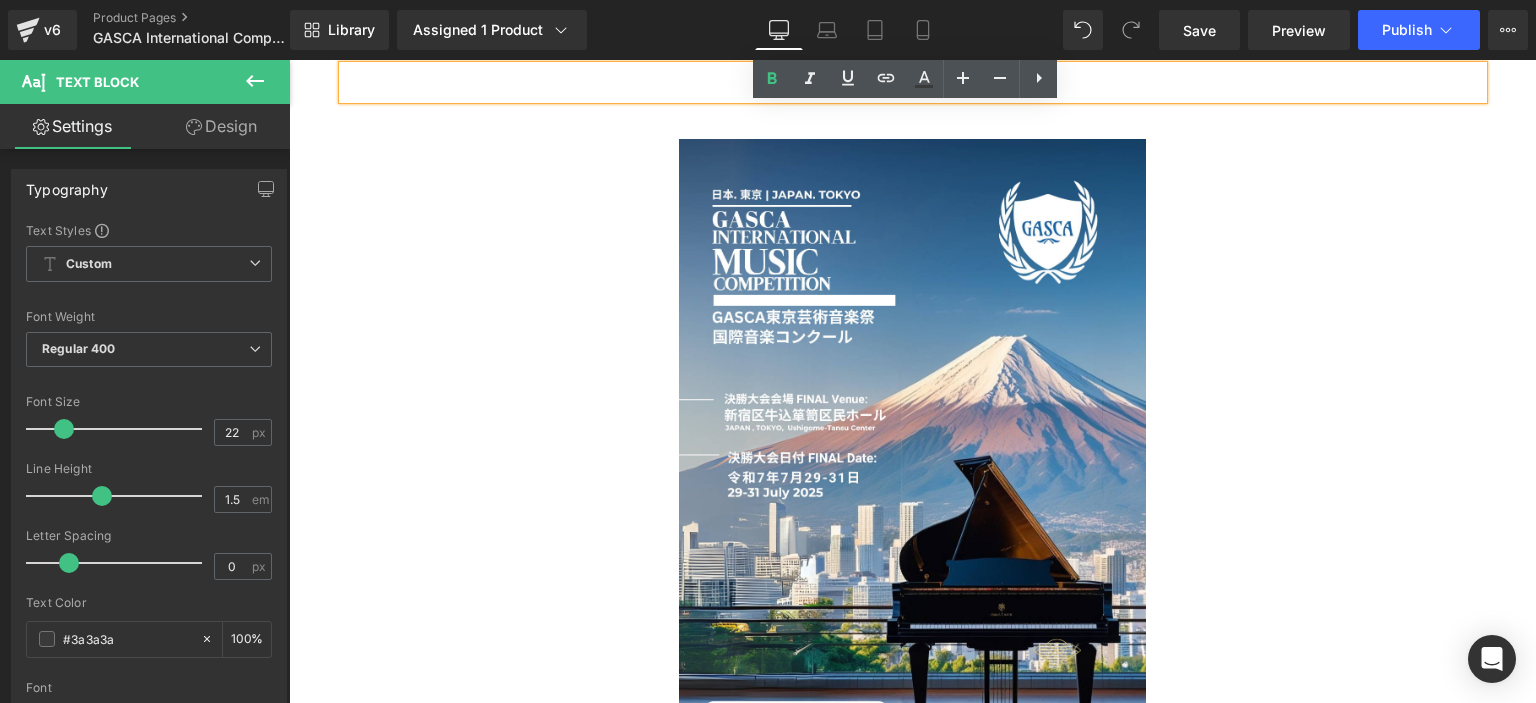 scroll, scrollTop: 5301, scrollLeft: 0, axis: vertical 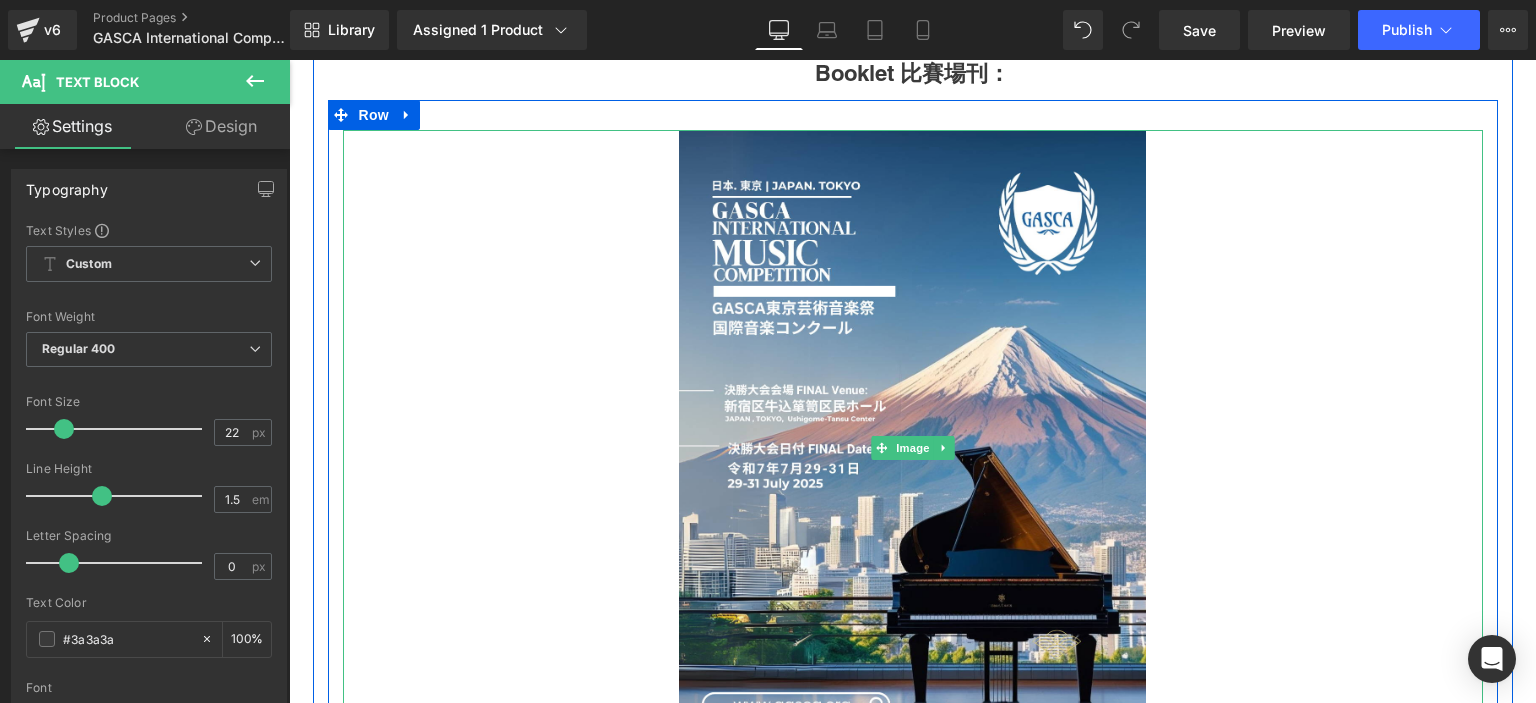click at bounding box center (913, 447) 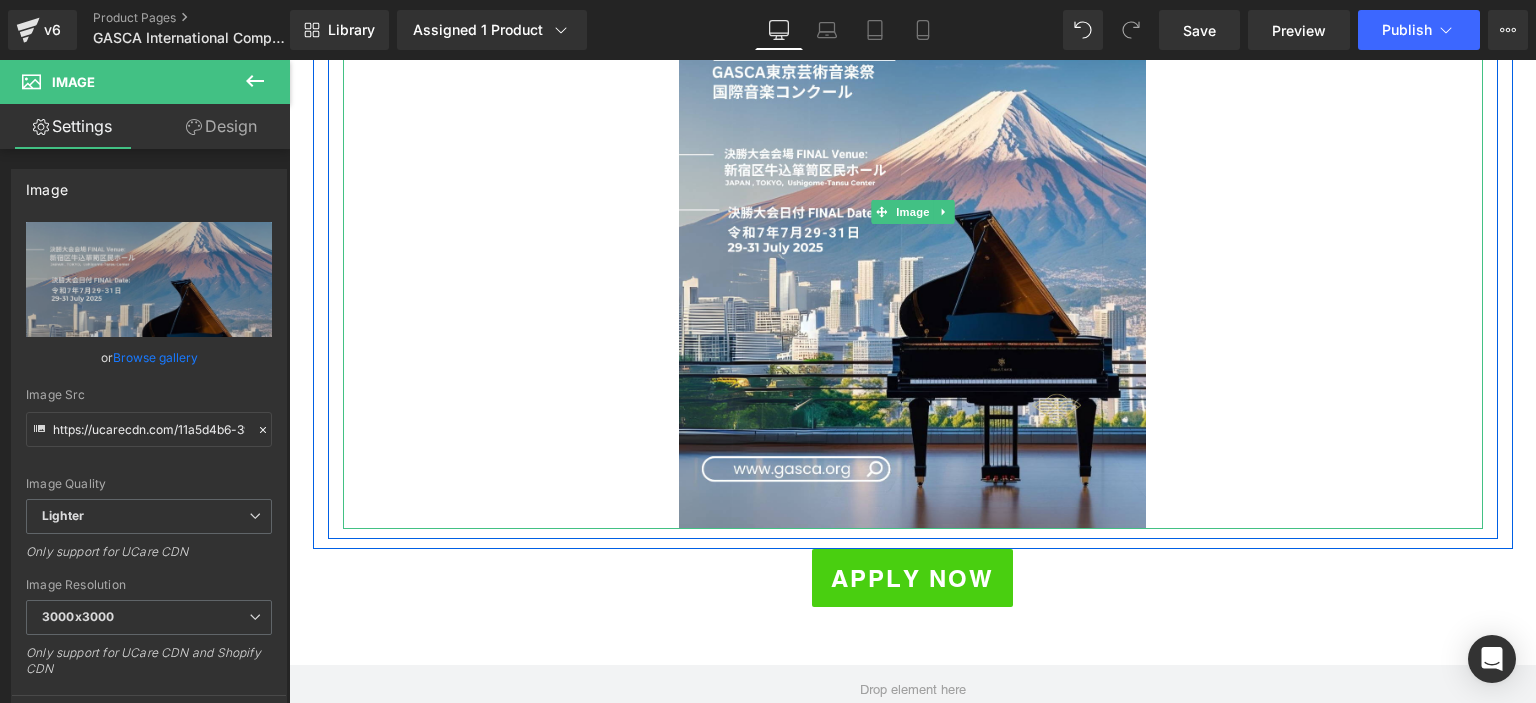scroll, scrollTop: 5520, scrollLeft: 0, axis: vertical 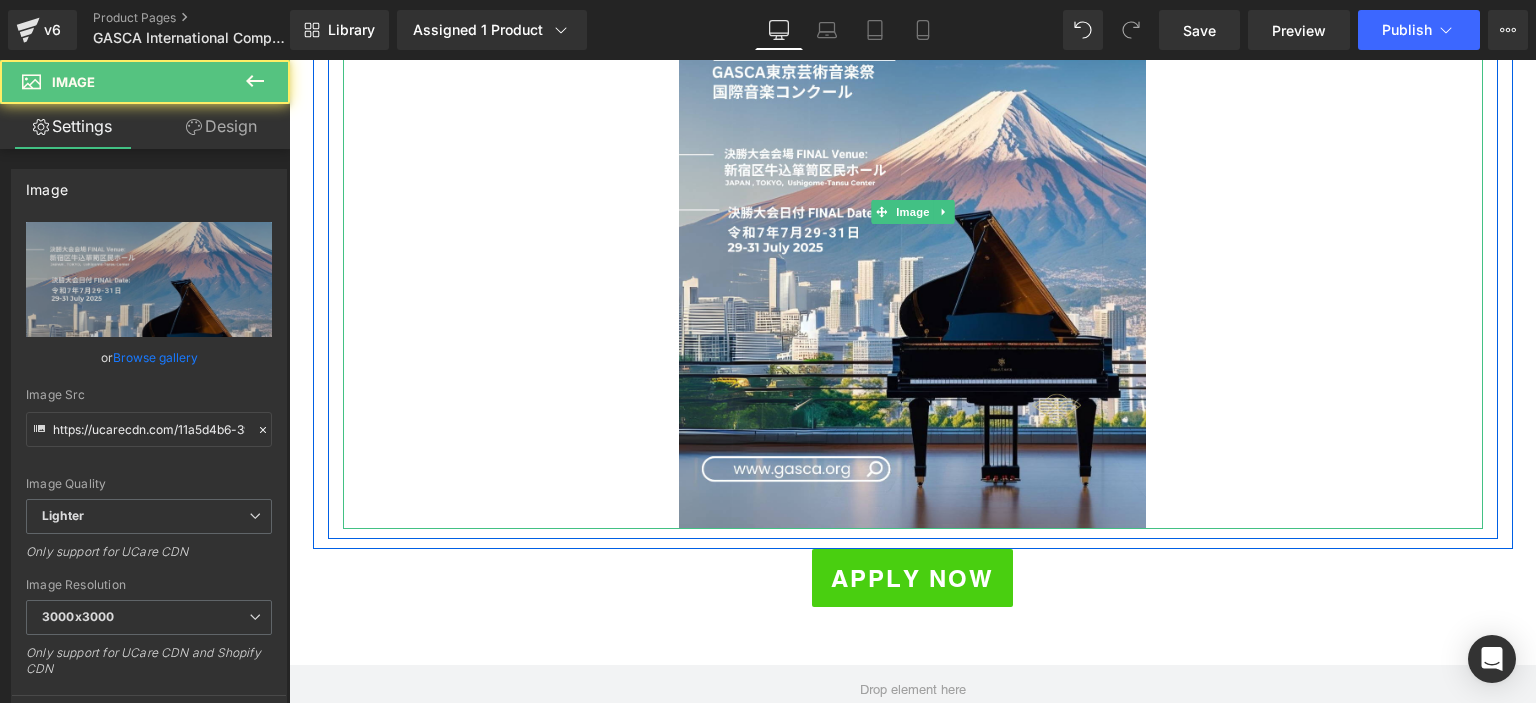 click at bounding box center (913, 211) 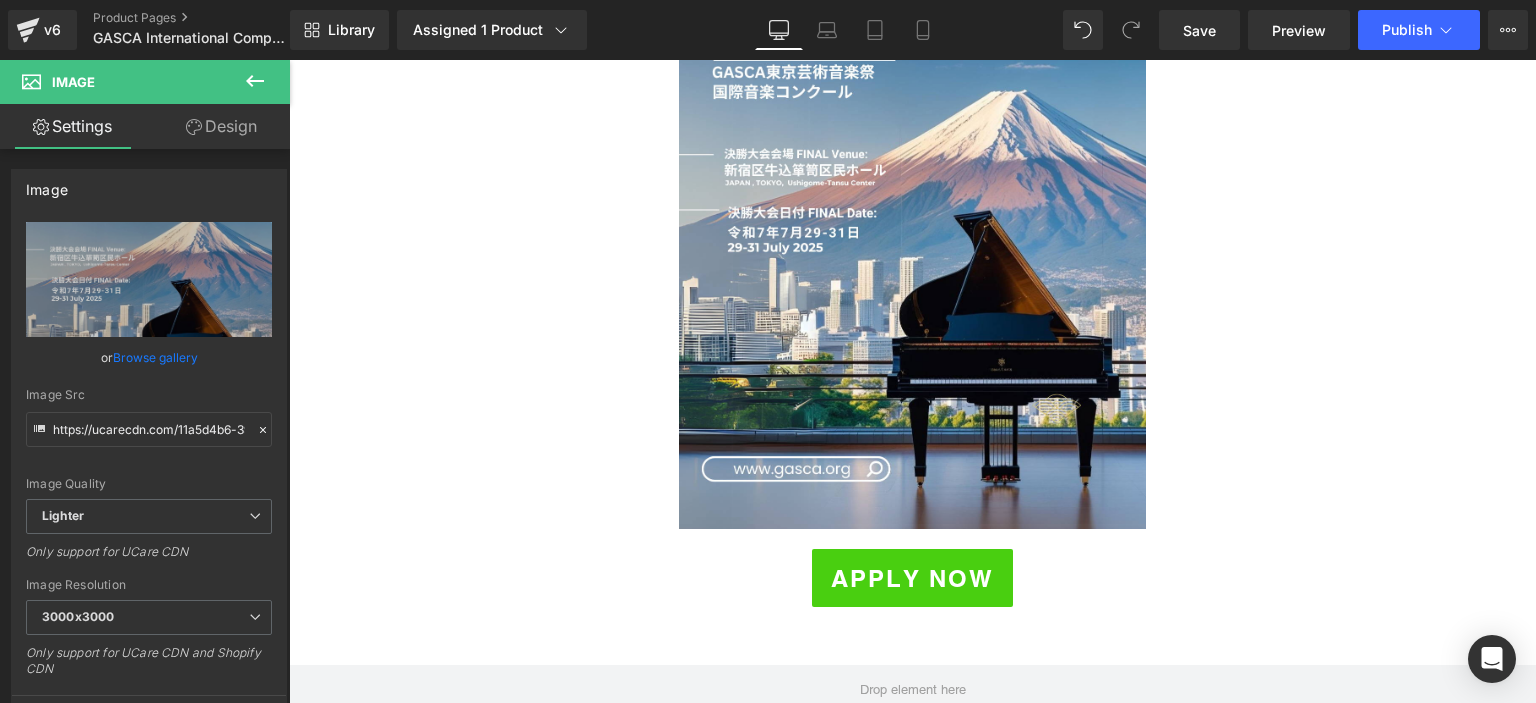 click 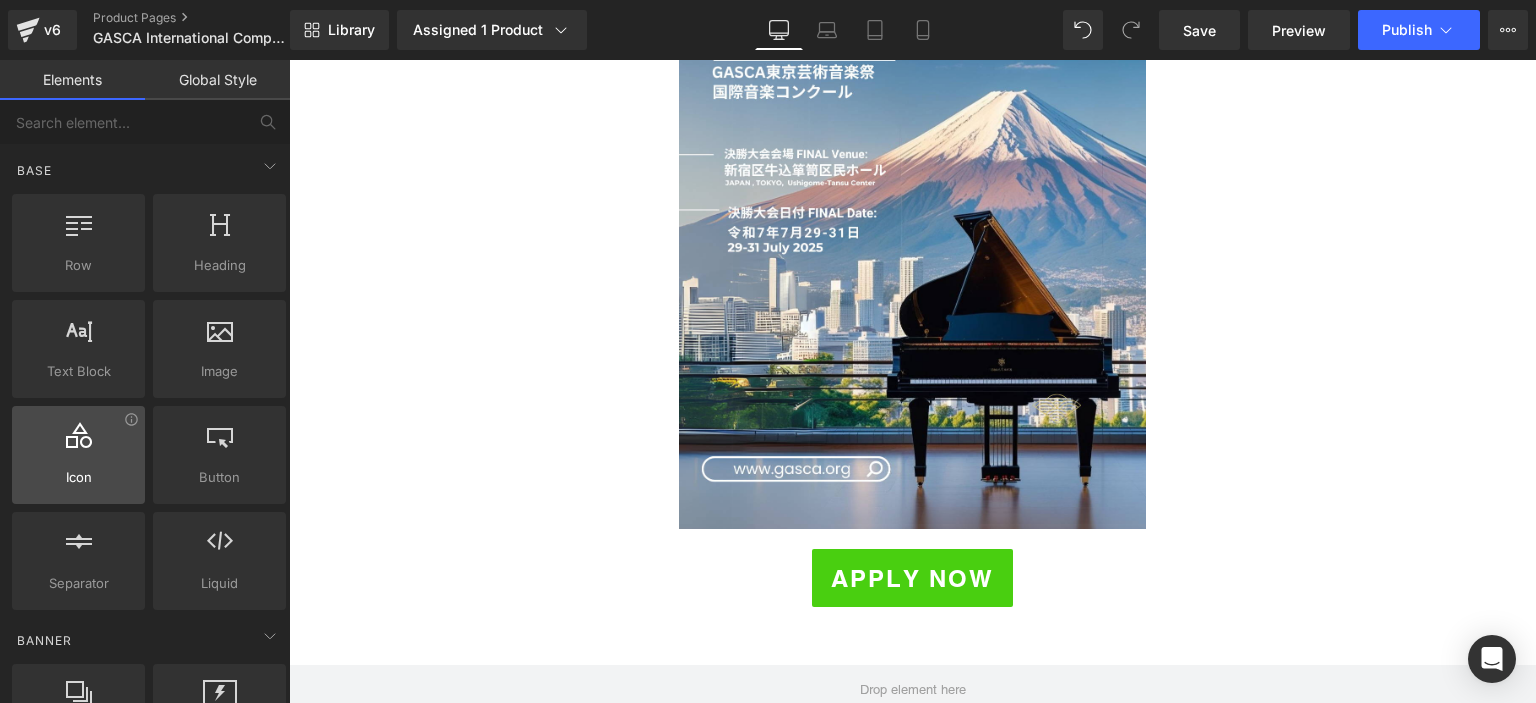click on "Icon" at bounding box center (78, 477) 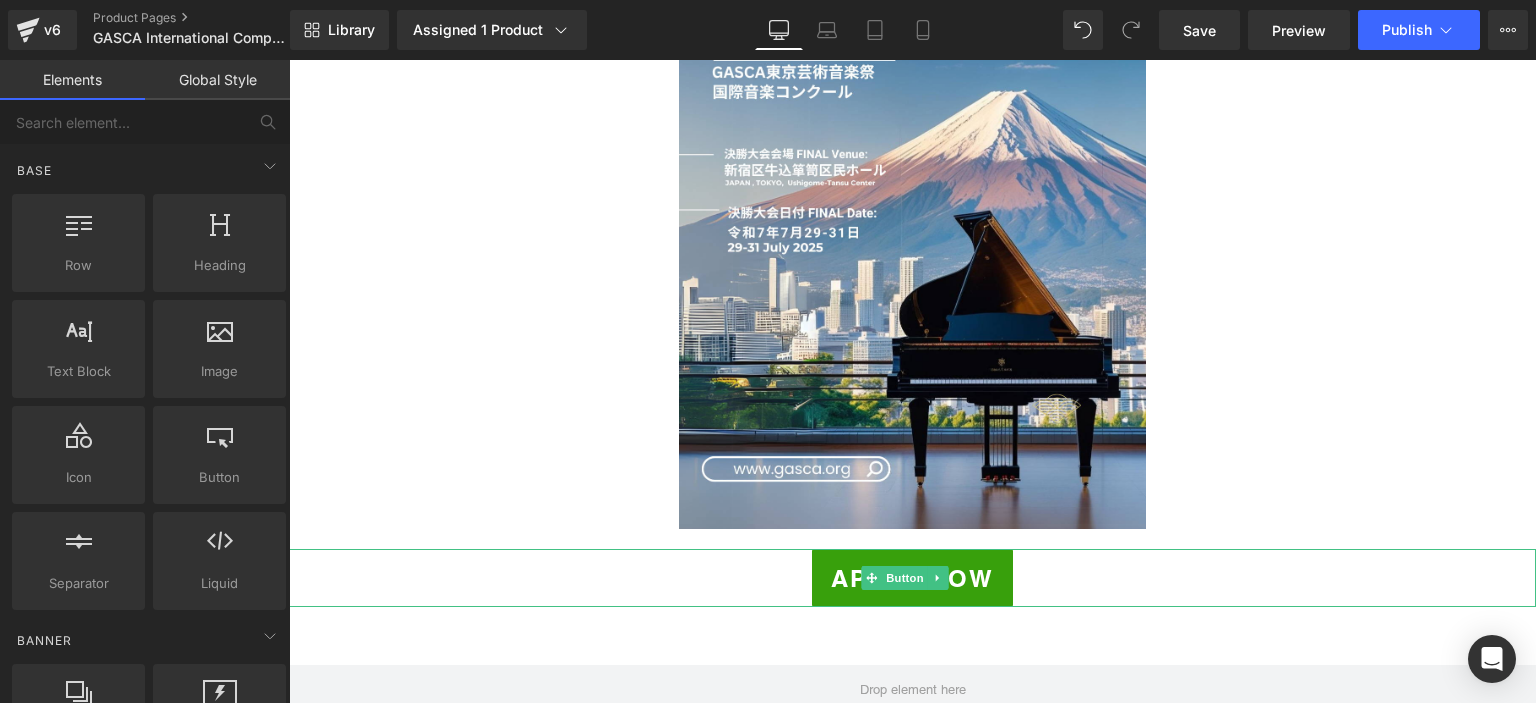 click on "Apply Now" at bounding box center (912, 578) 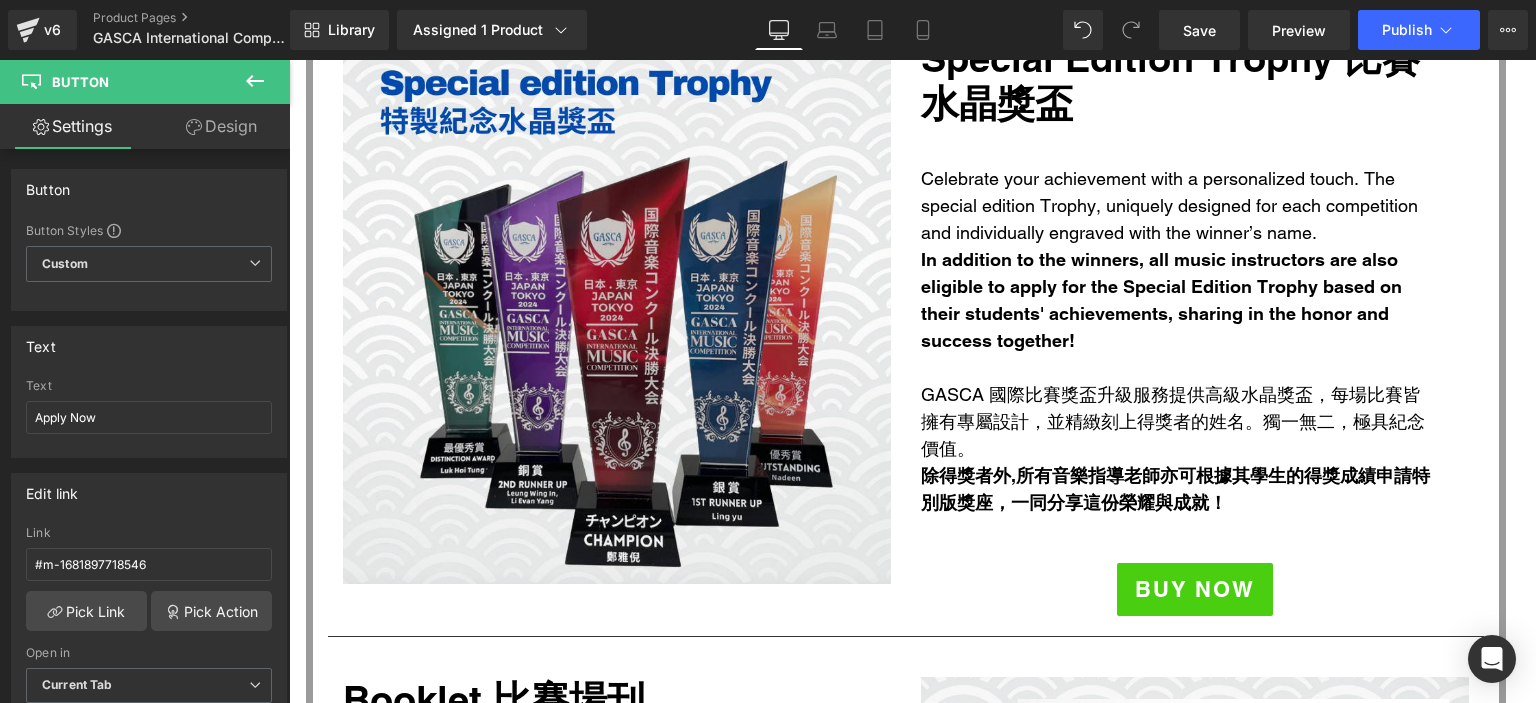 click 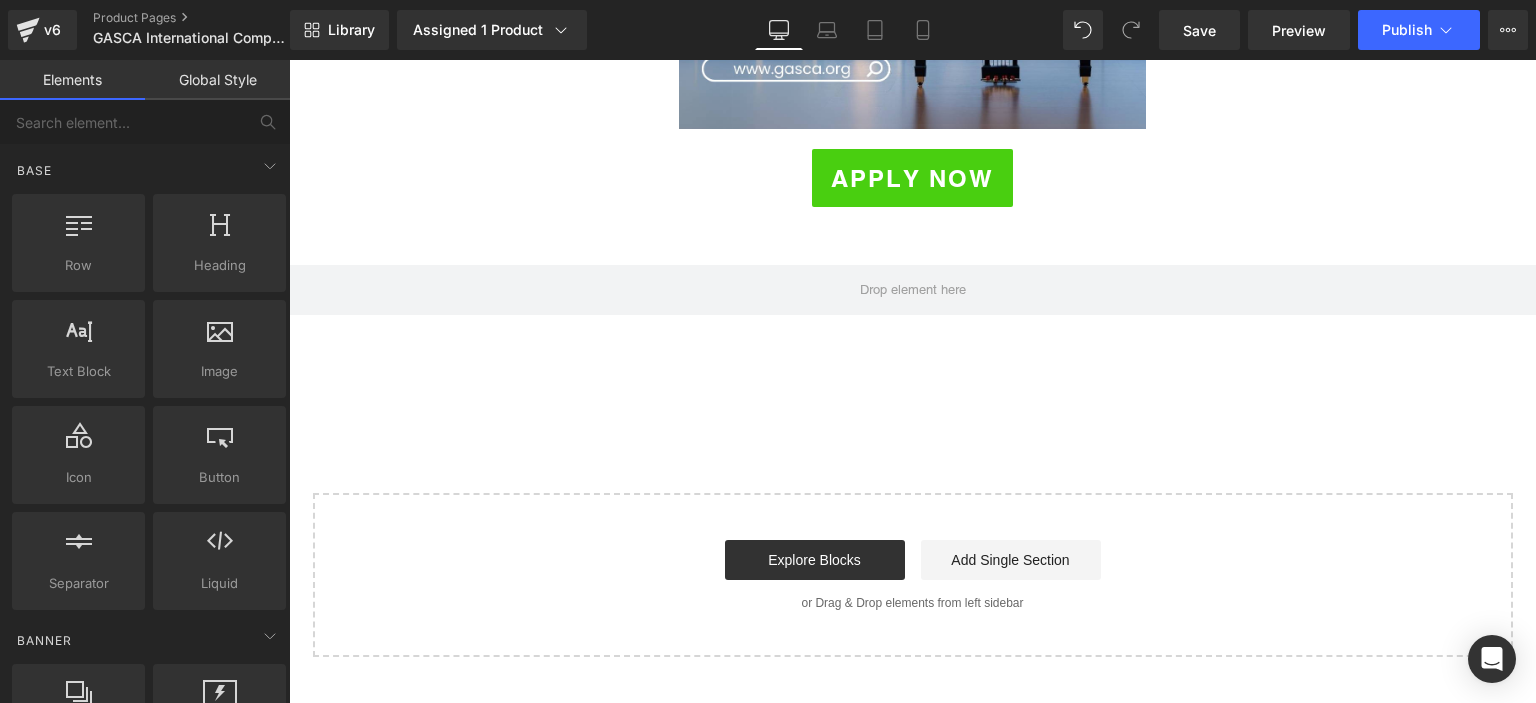scroll, scrollTop: 5913, scrollLeft: 0, axis: vertical 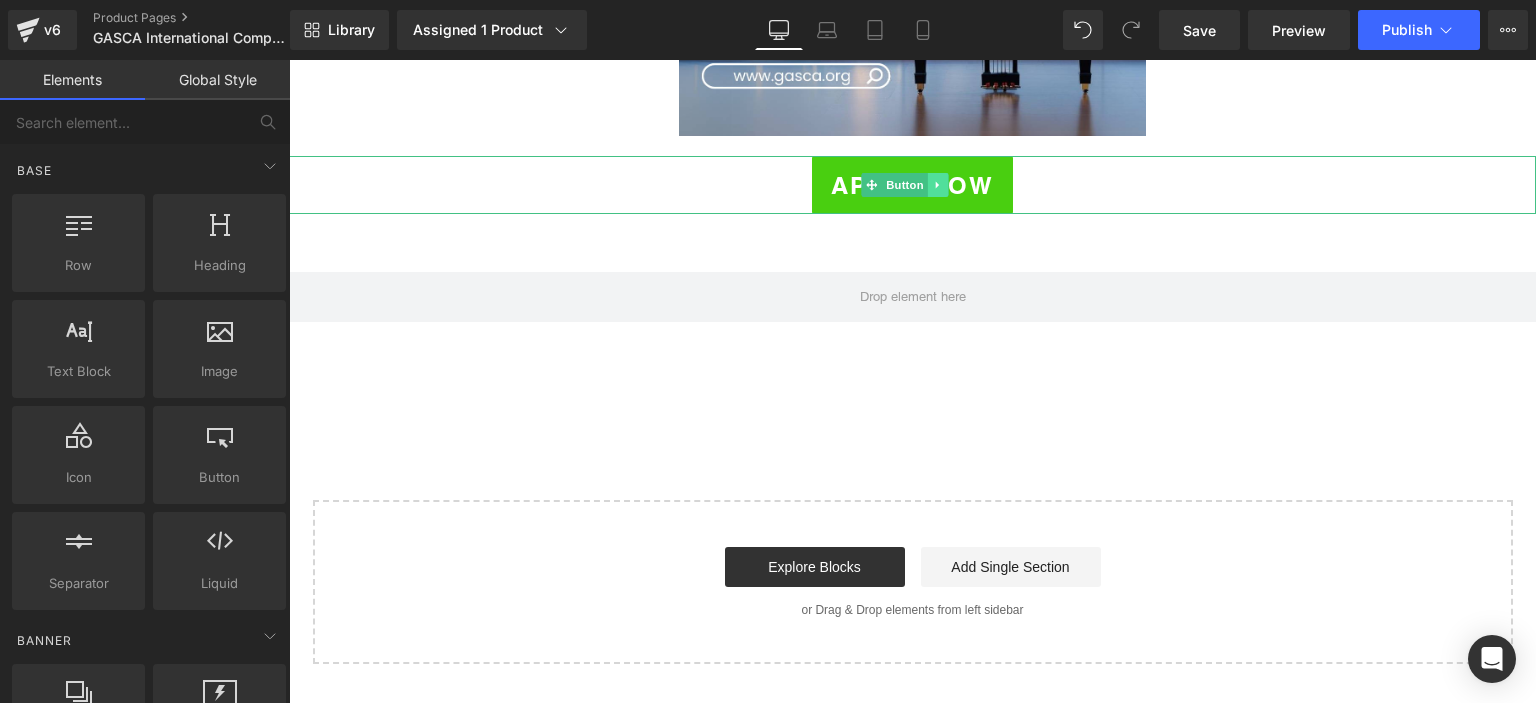 click at bounding box center [938, 185] 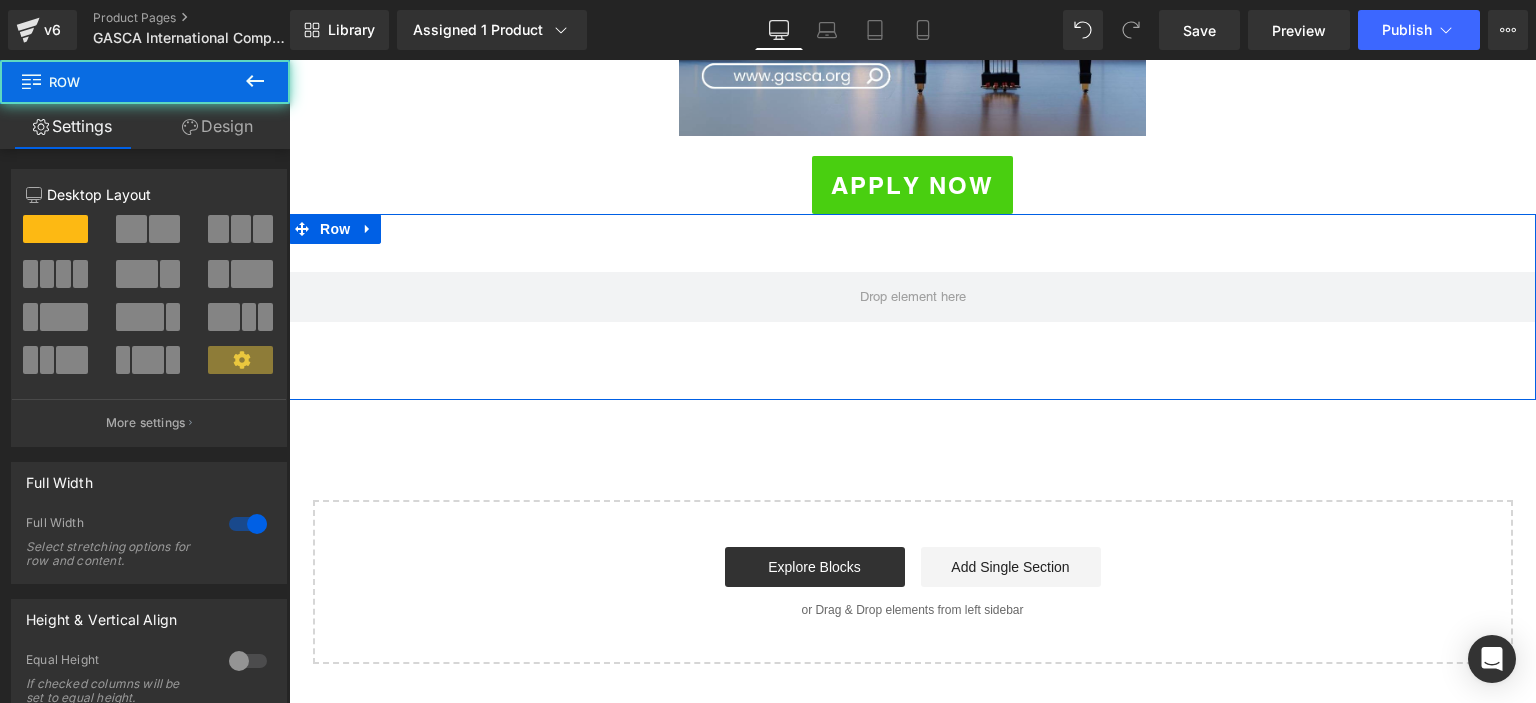 click on "Row" at bounding box center (912, 307) 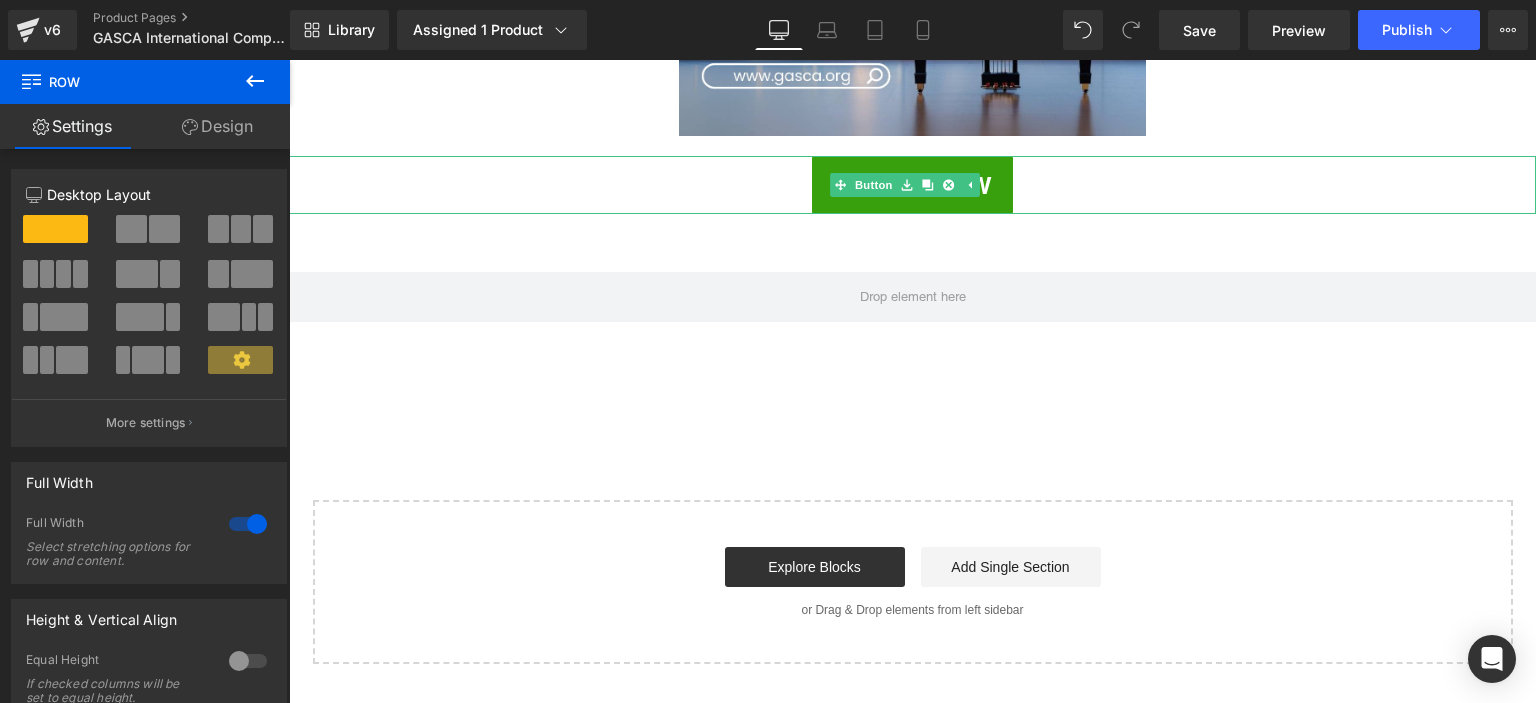 click on "Apply Now" at bounding box center [912, 185] 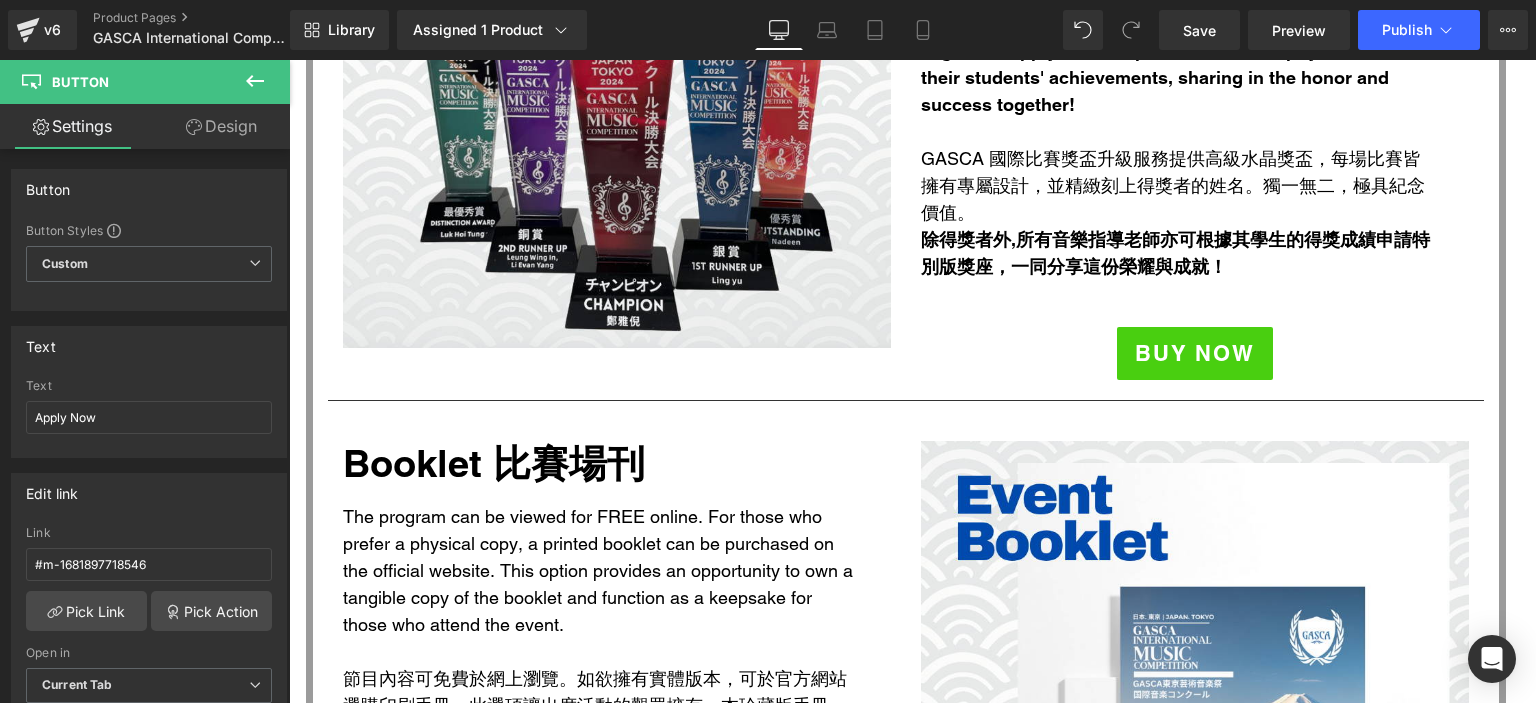 scroll, scrollTop: 1460, scrollLeft: 0, axis: vertical 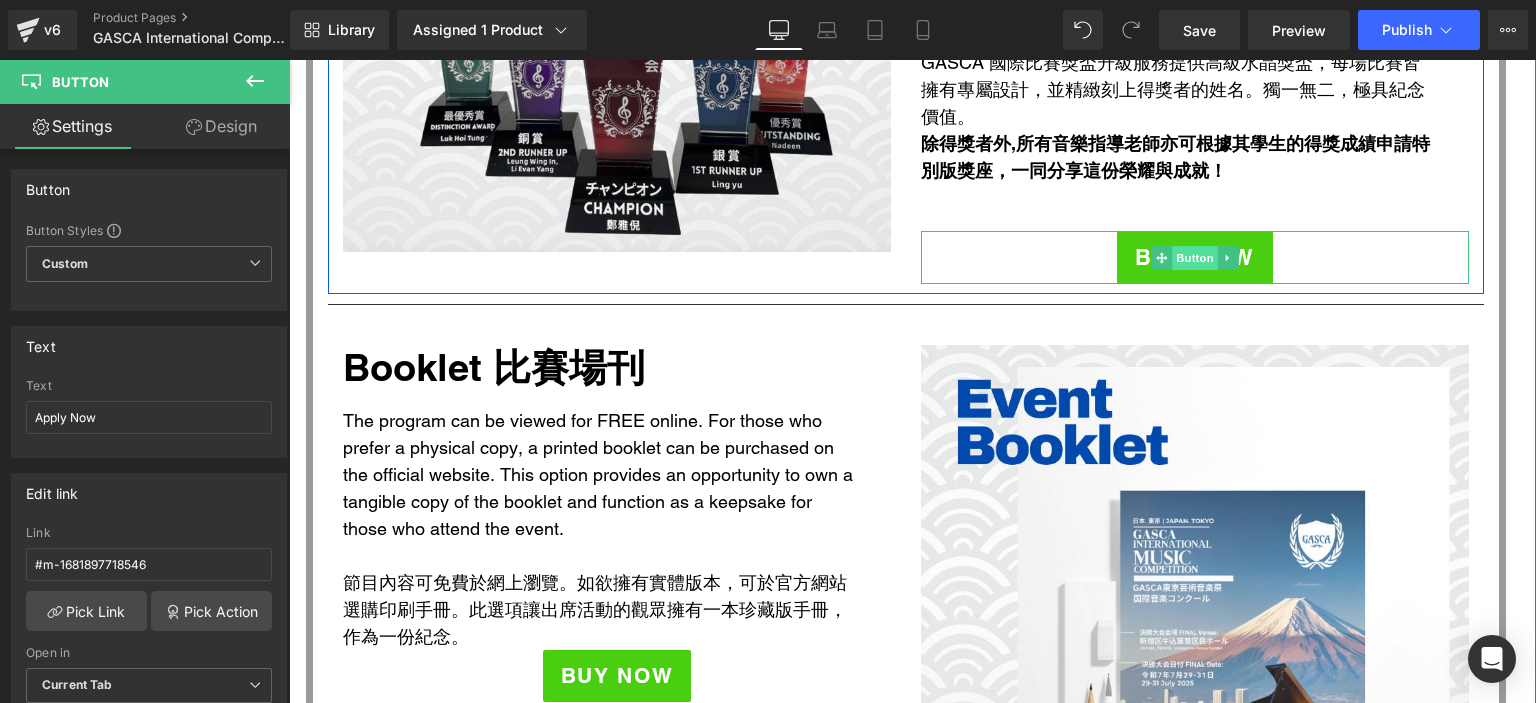 click on "Button" at bounding box center [1196, 258] 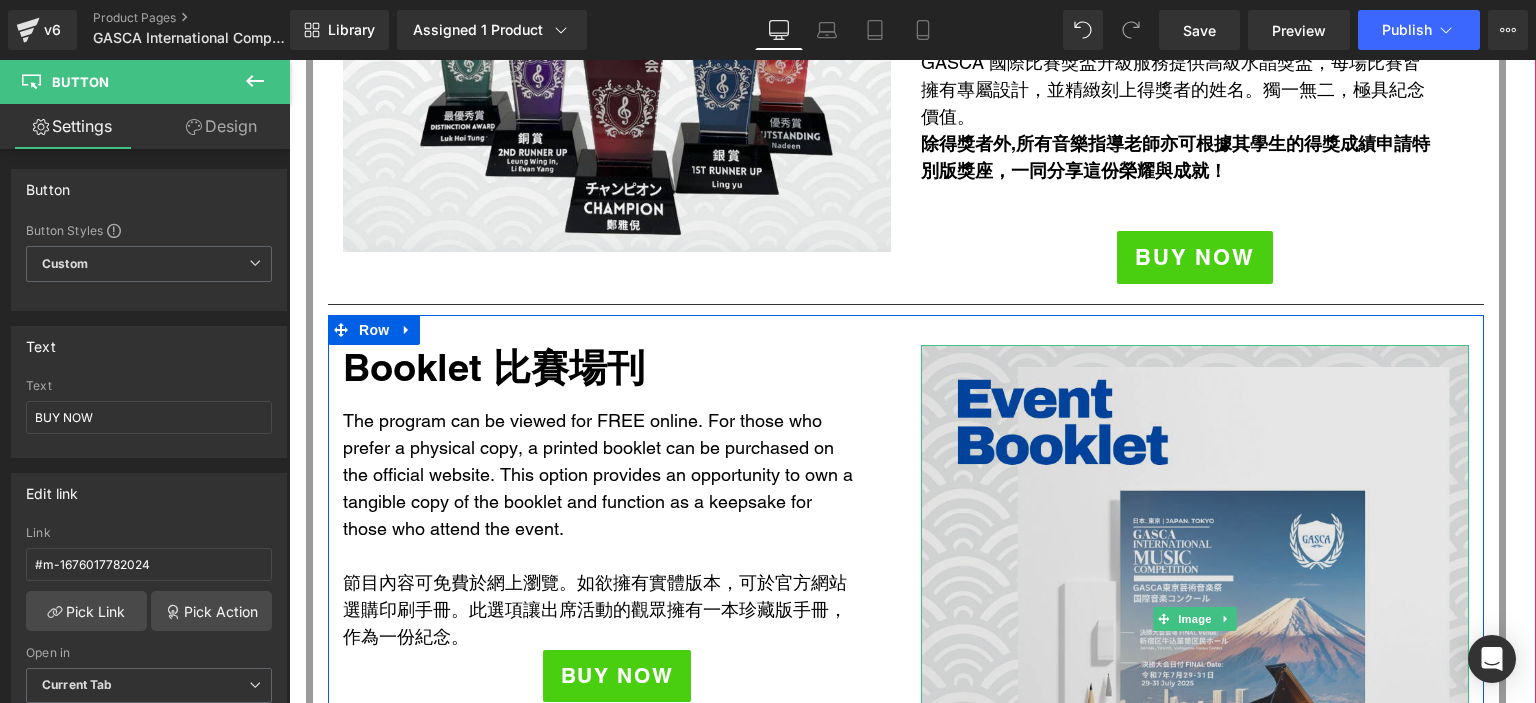 scroll, scrollTop: 1743, scrollLeft: 0, axis: vertical 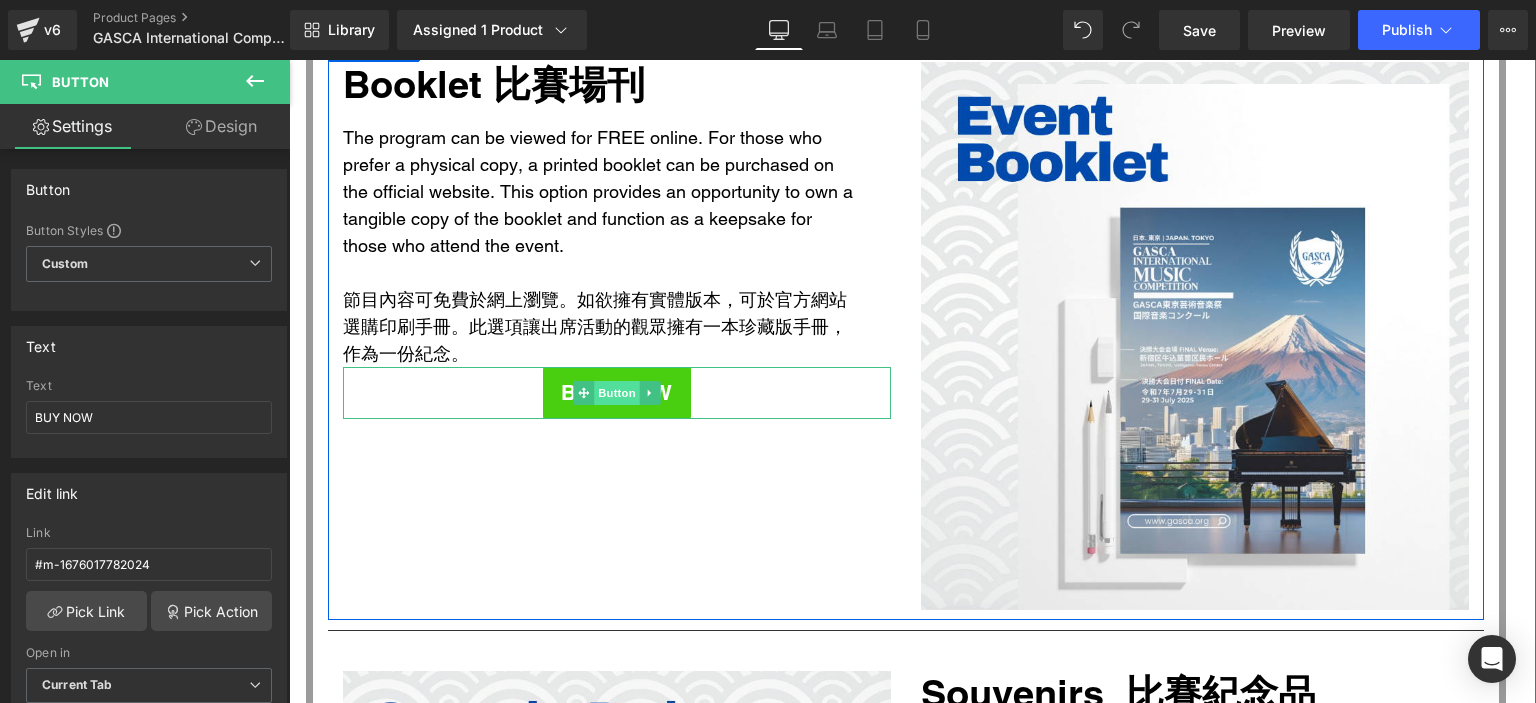 click on "Button" at bounding box center [618, 393] 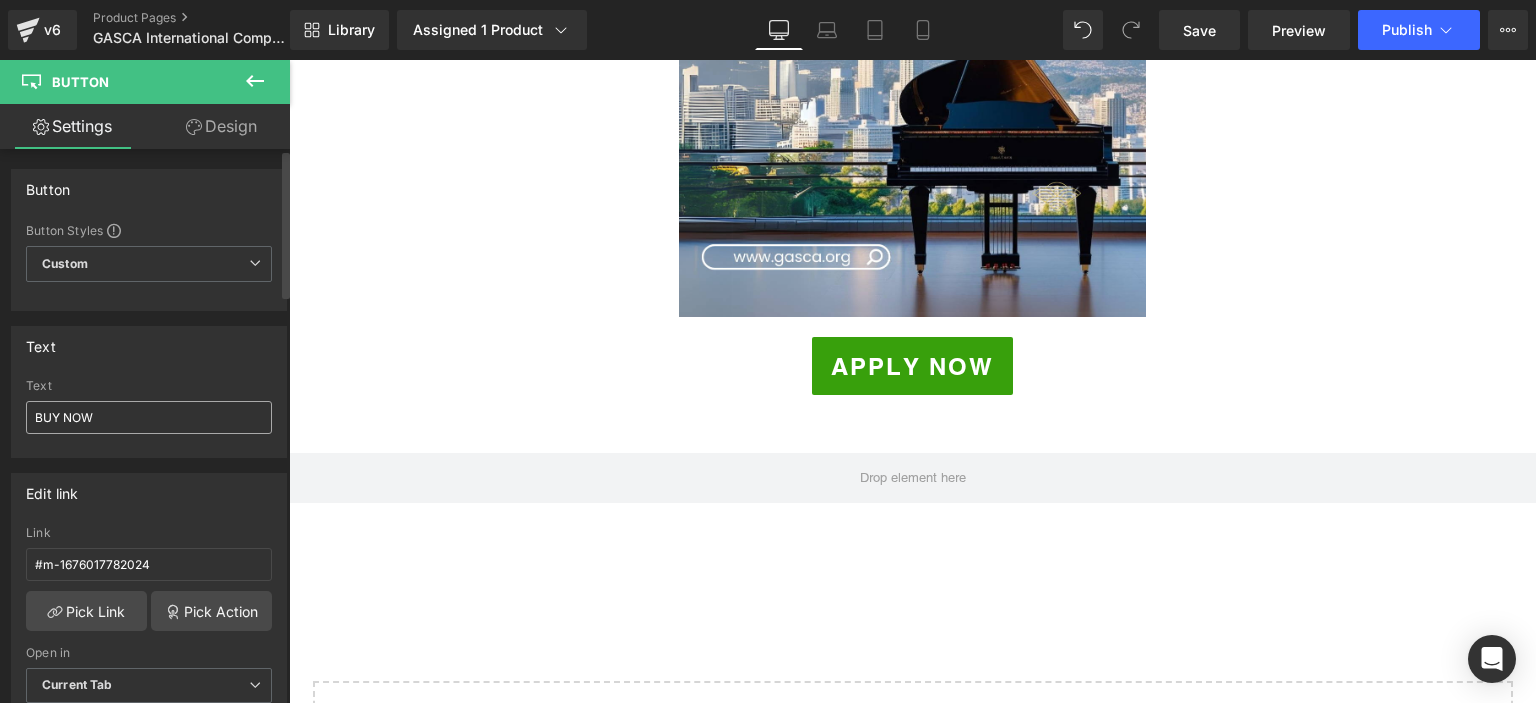 scroll, scrollTop: 5731, scrollLeft: 0, axis: vertical 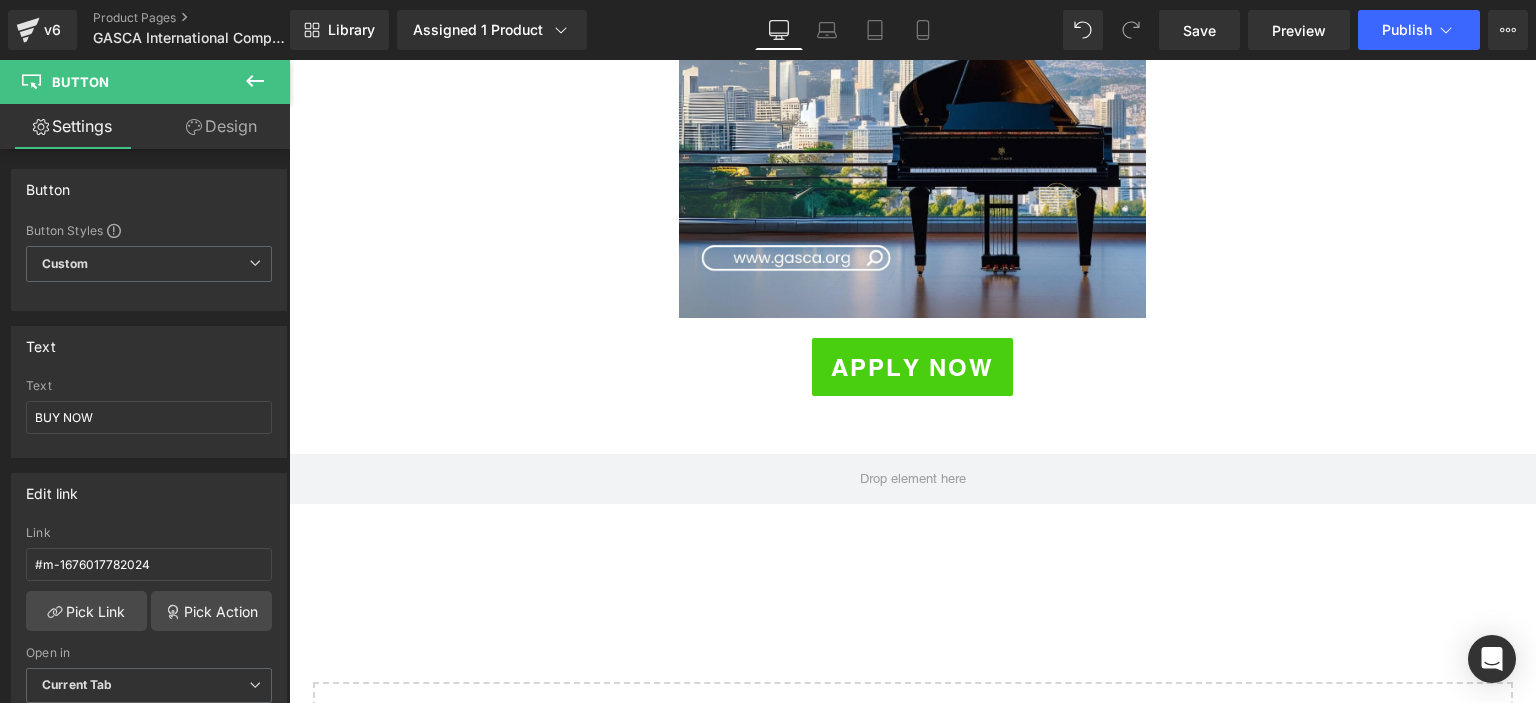 click 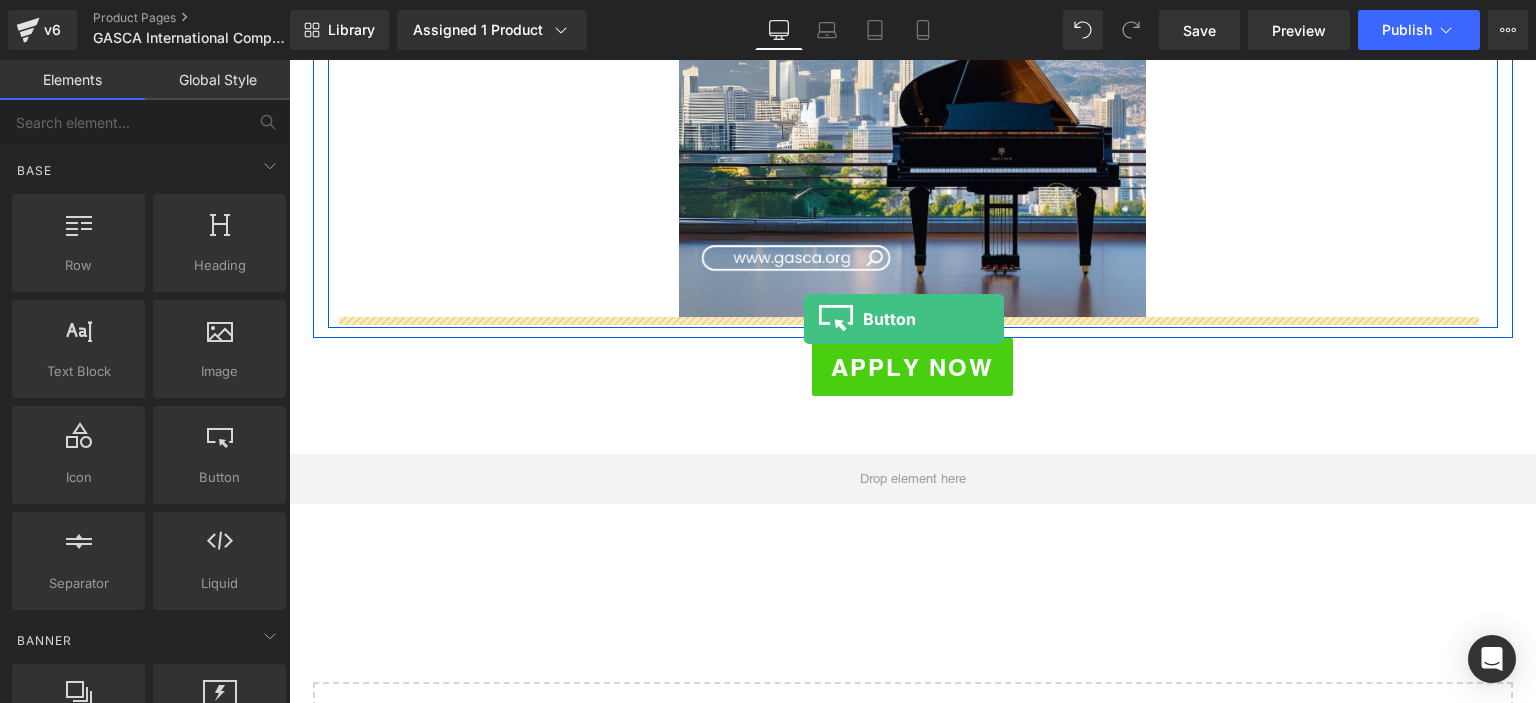 drag, startPoint x: 514, startPoint y: 541, endPoint x: 804, endPoint y: 319, distance: 365.21774 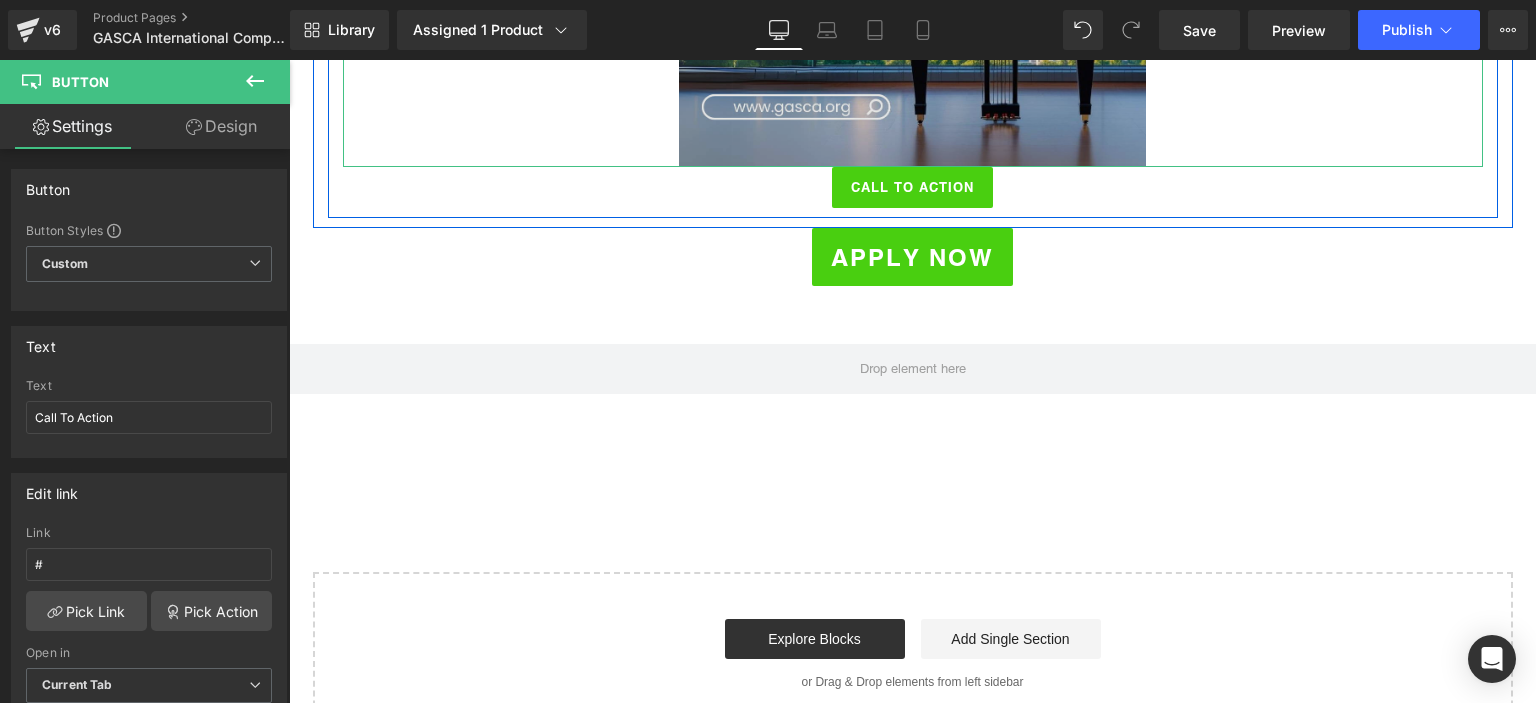 scroll, scrollTop: 5880, scrollLeft: 0, axis: vertical 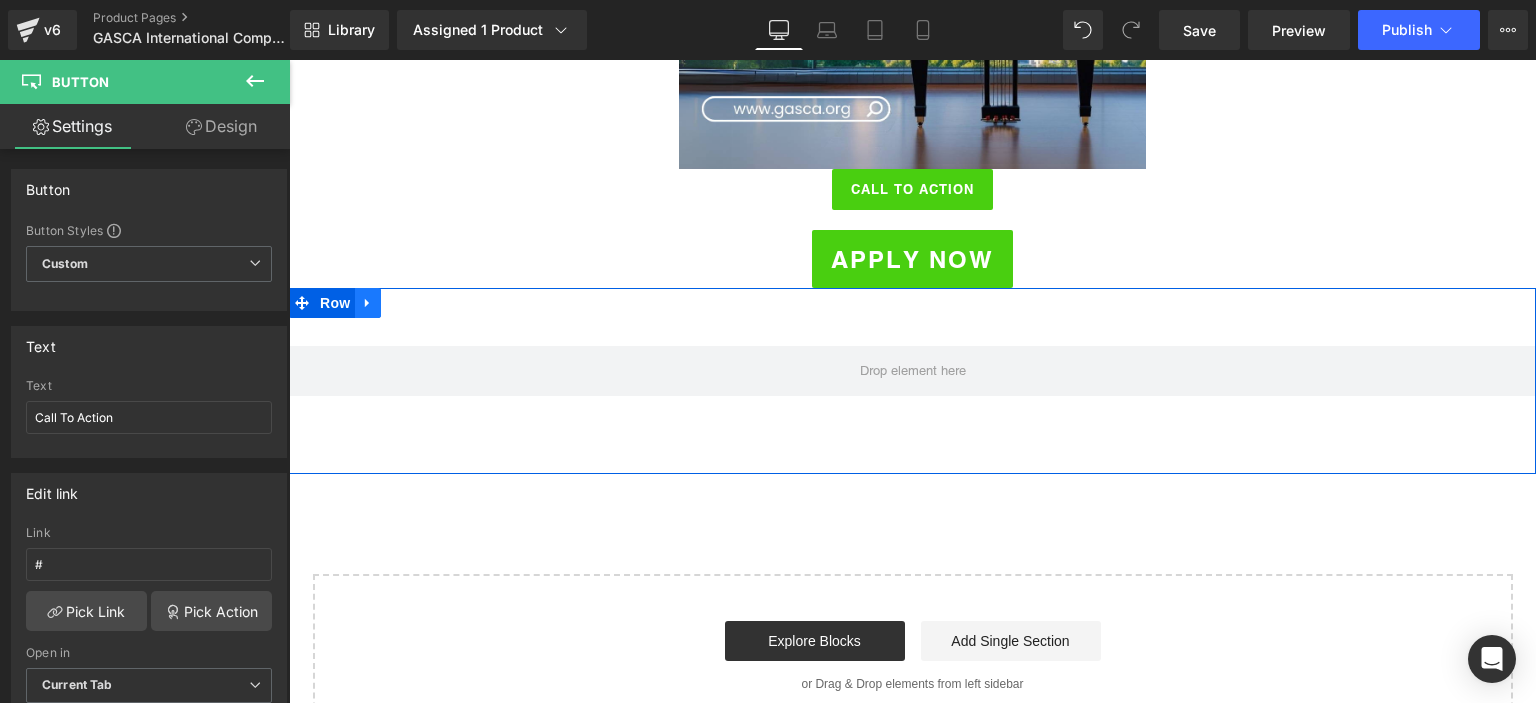 click 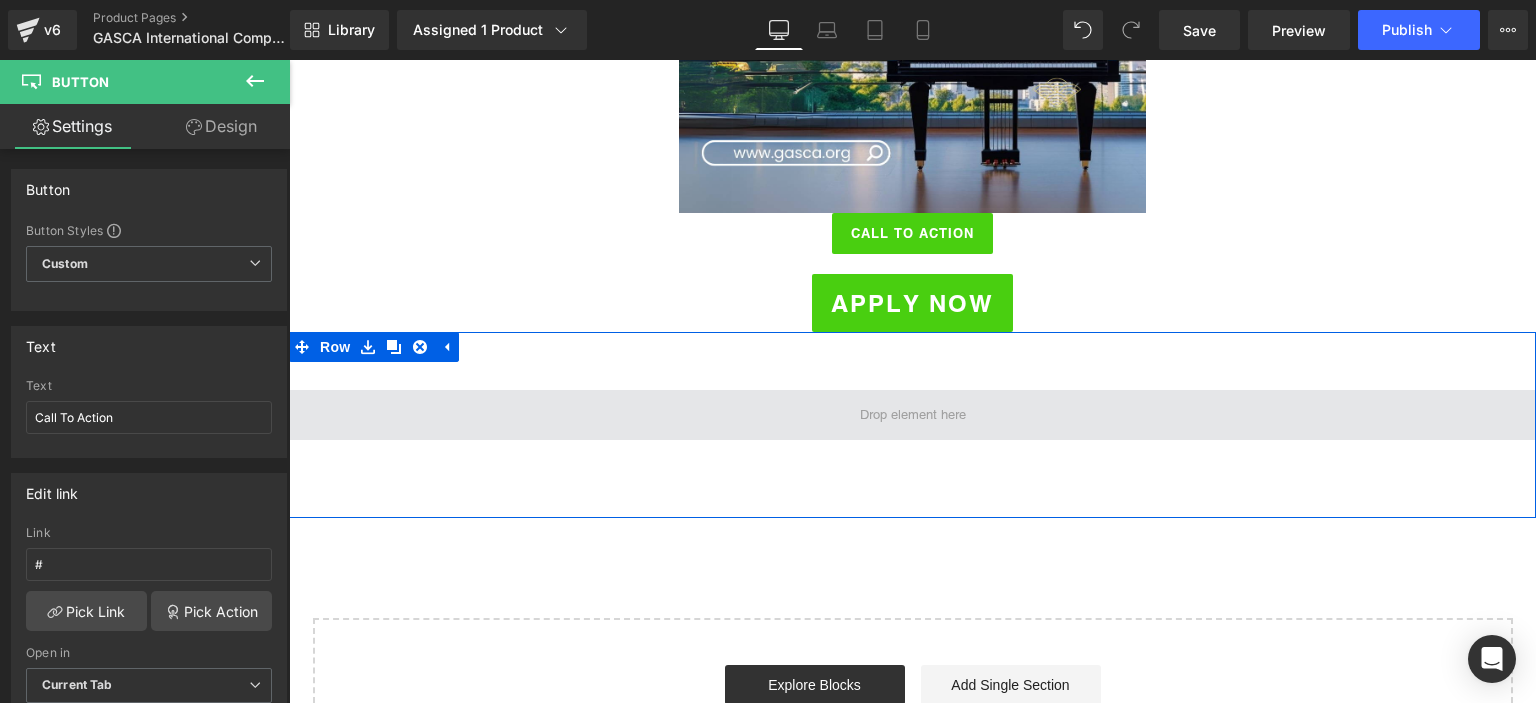 scroll, scrollTop: 5836, scrollLeft: 0, axis: vertical 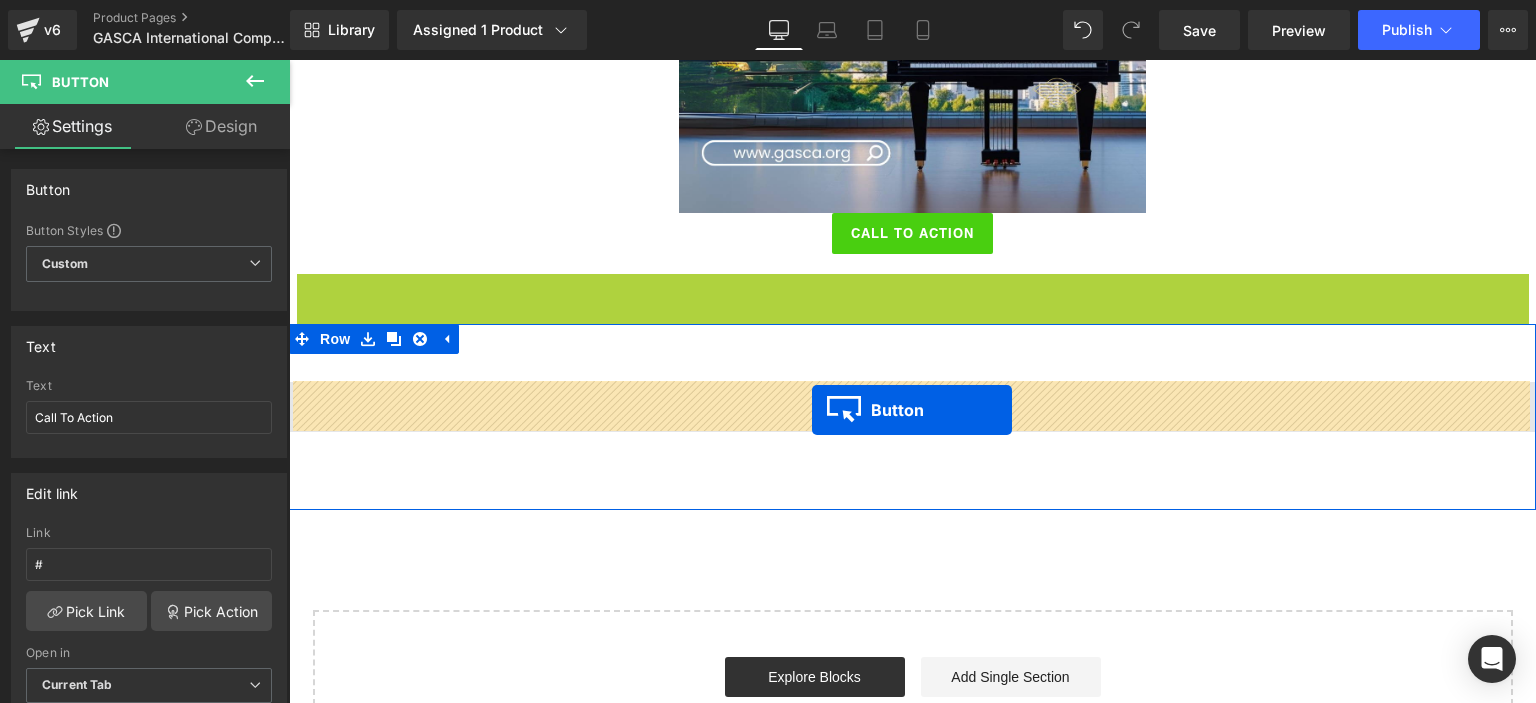 drag, startPoint x: 844, startPoint y: 297, endPoint x: 812, endPoint y: 410, distance: 117.4436 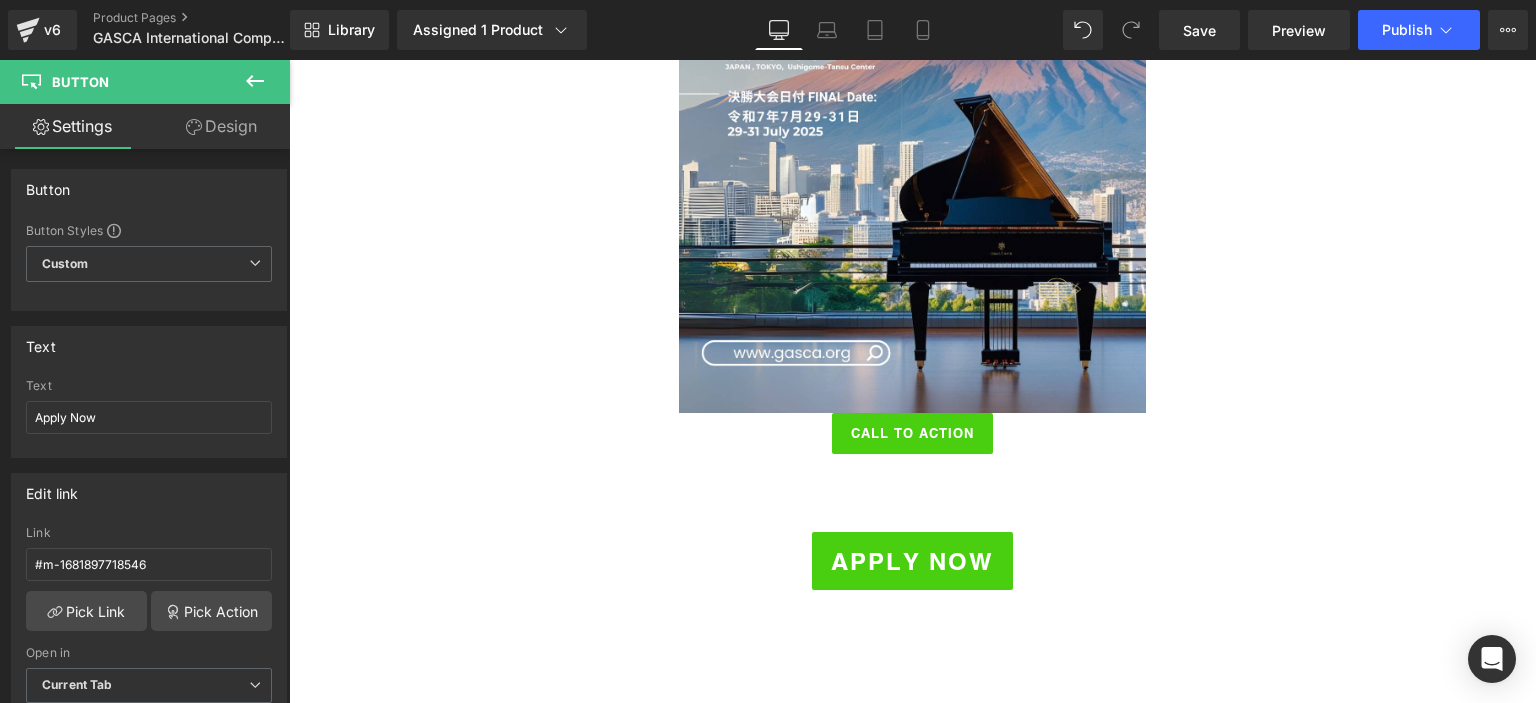 scroll, scrollTop: 5636, scrollLeft: 0, axis: vertical 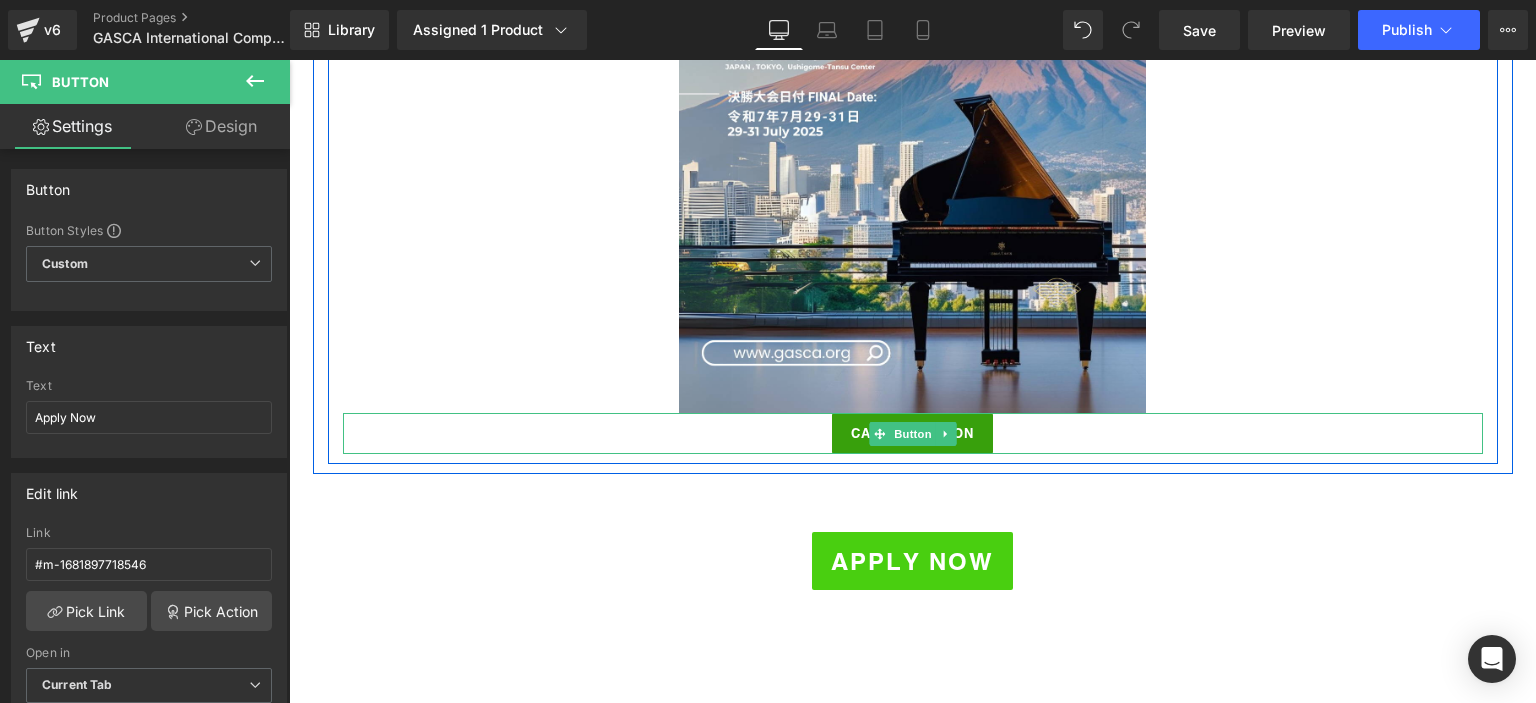 click on "Call To Action" at bounding box center [913, 434] 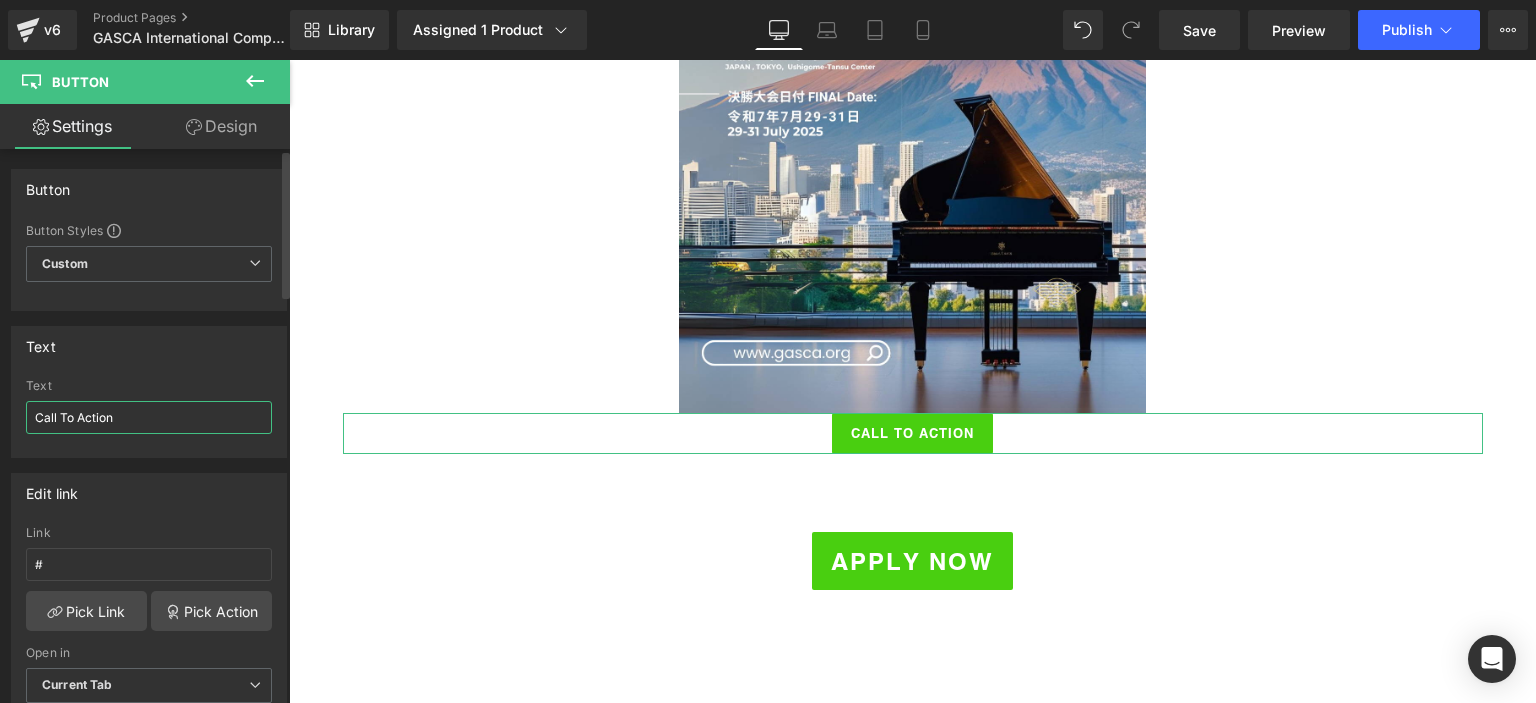 click on "Call To Action" at bounding box center (149, 417) 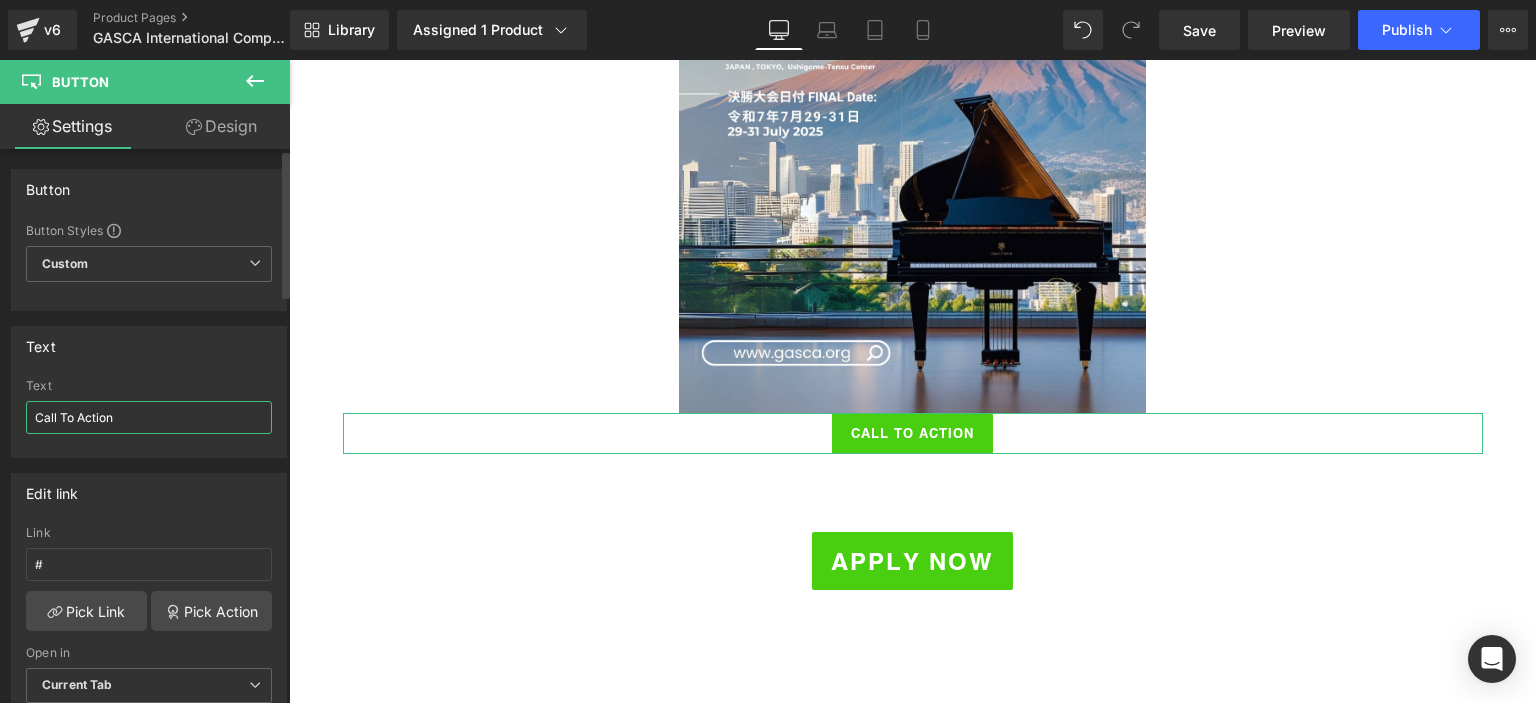 click on "Call To Action" at bounding box center (149, 417) 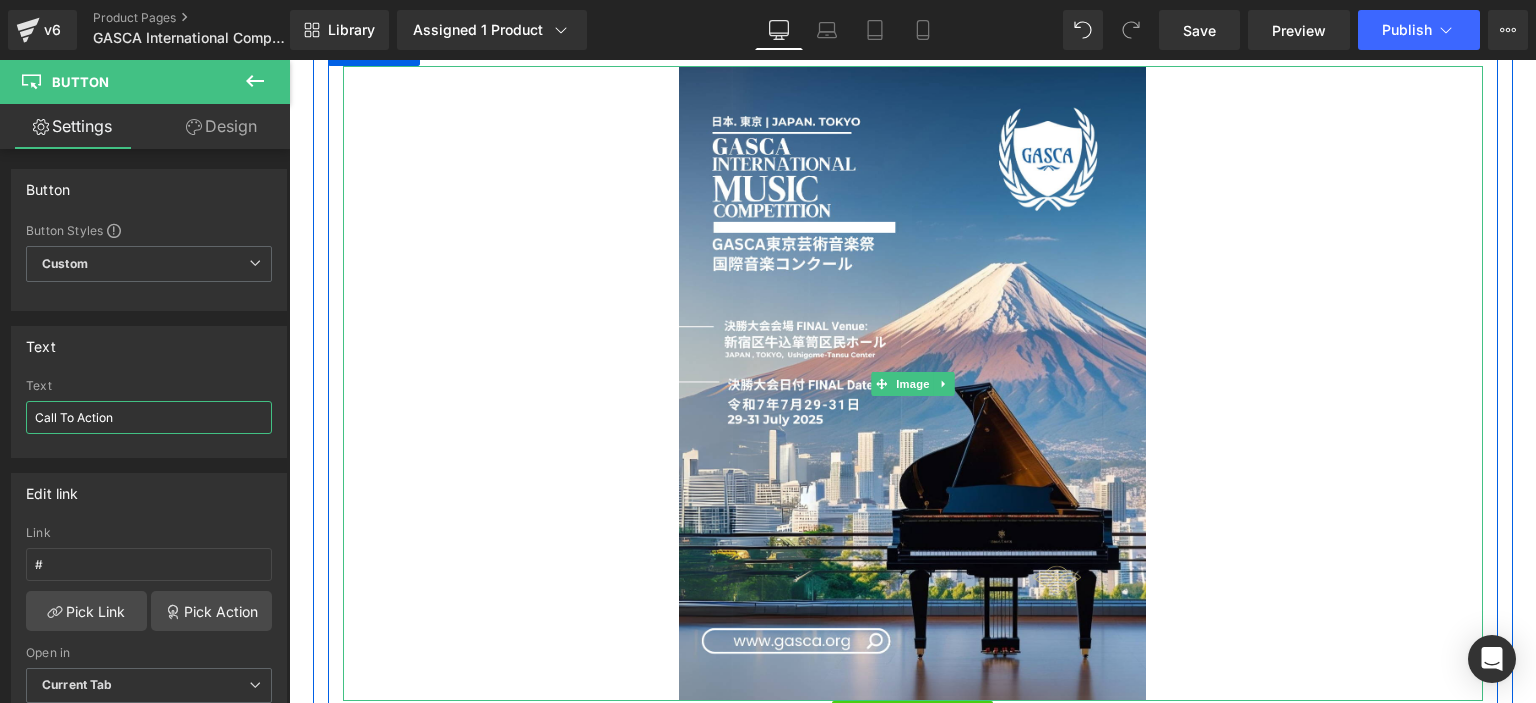 scroll, scrollTop: 5680, scrollLeft: 0, axis: vertical 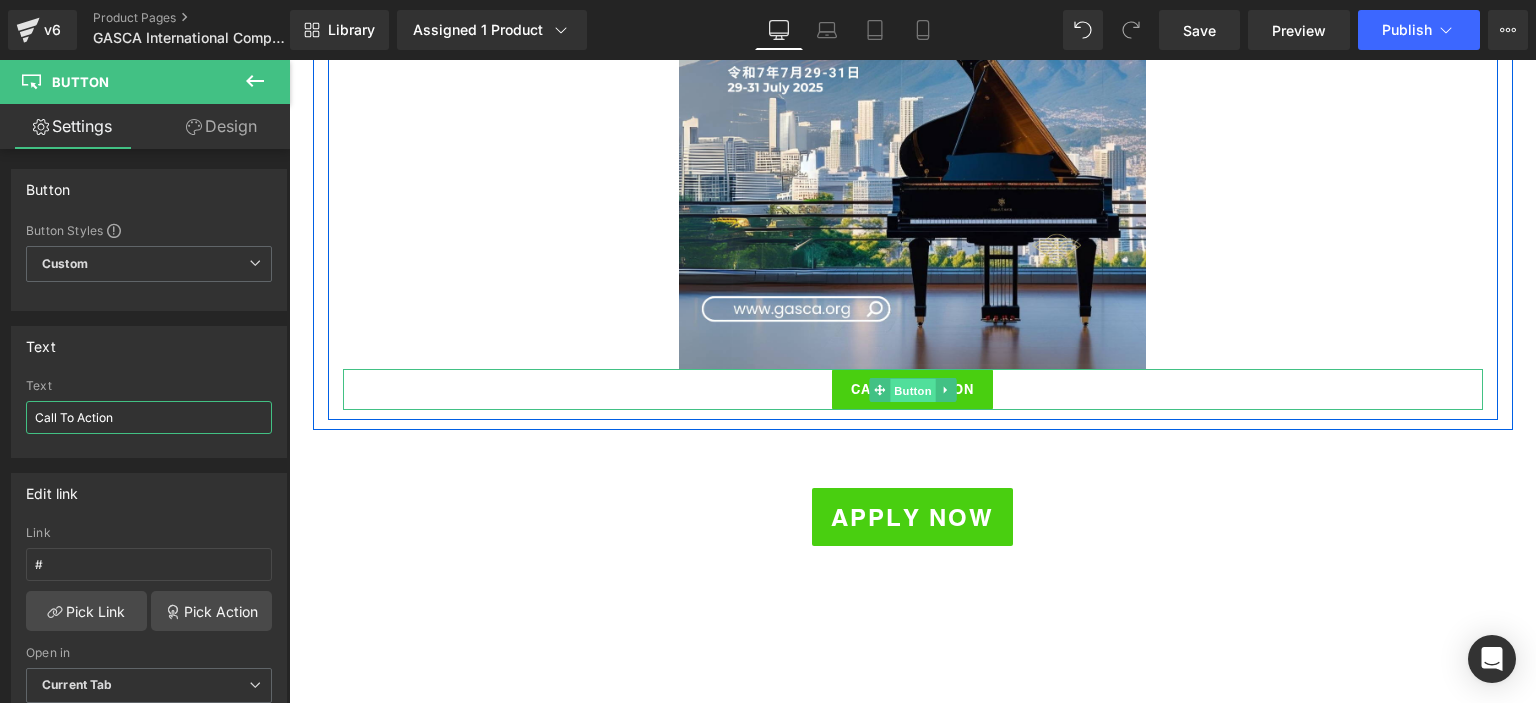 click on "Button" at bounding box center [913, 390] 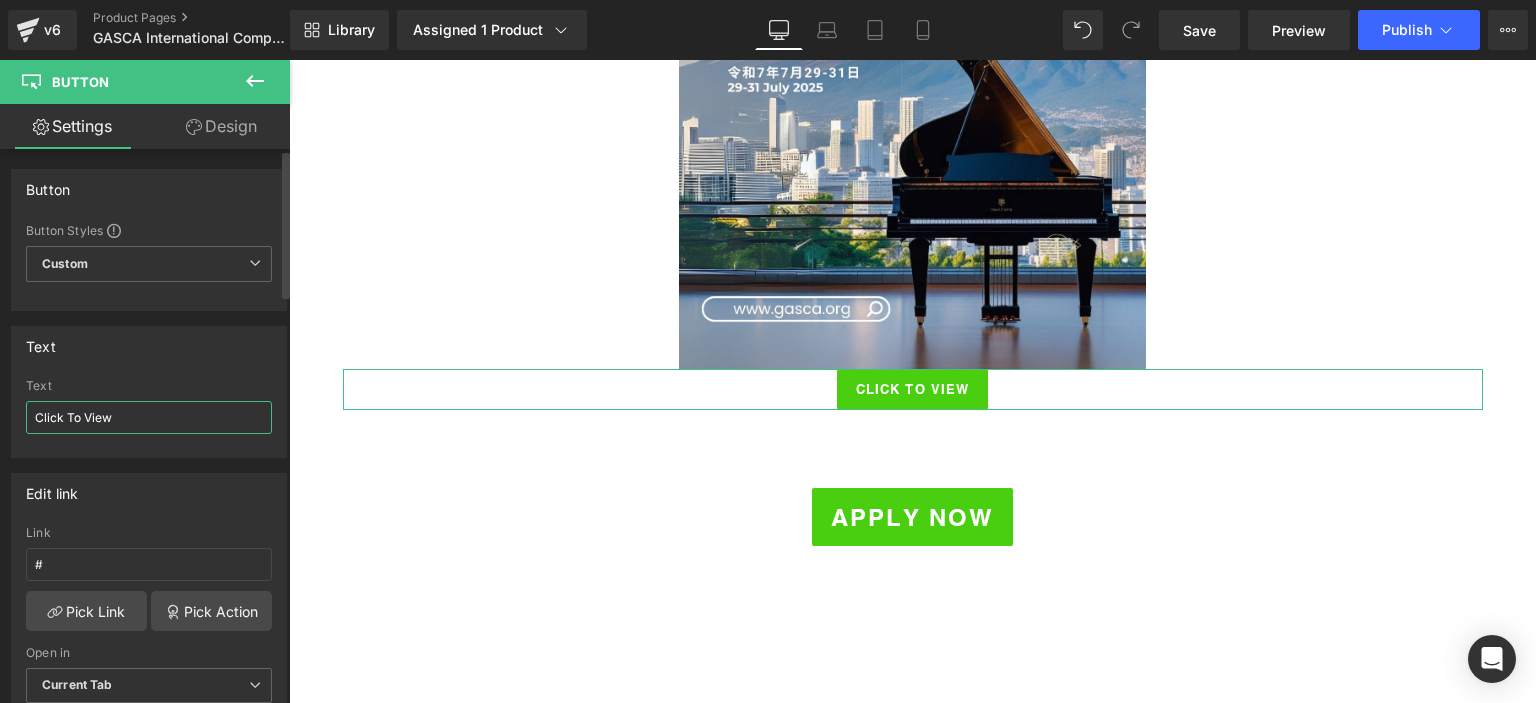 type on "Click To View" 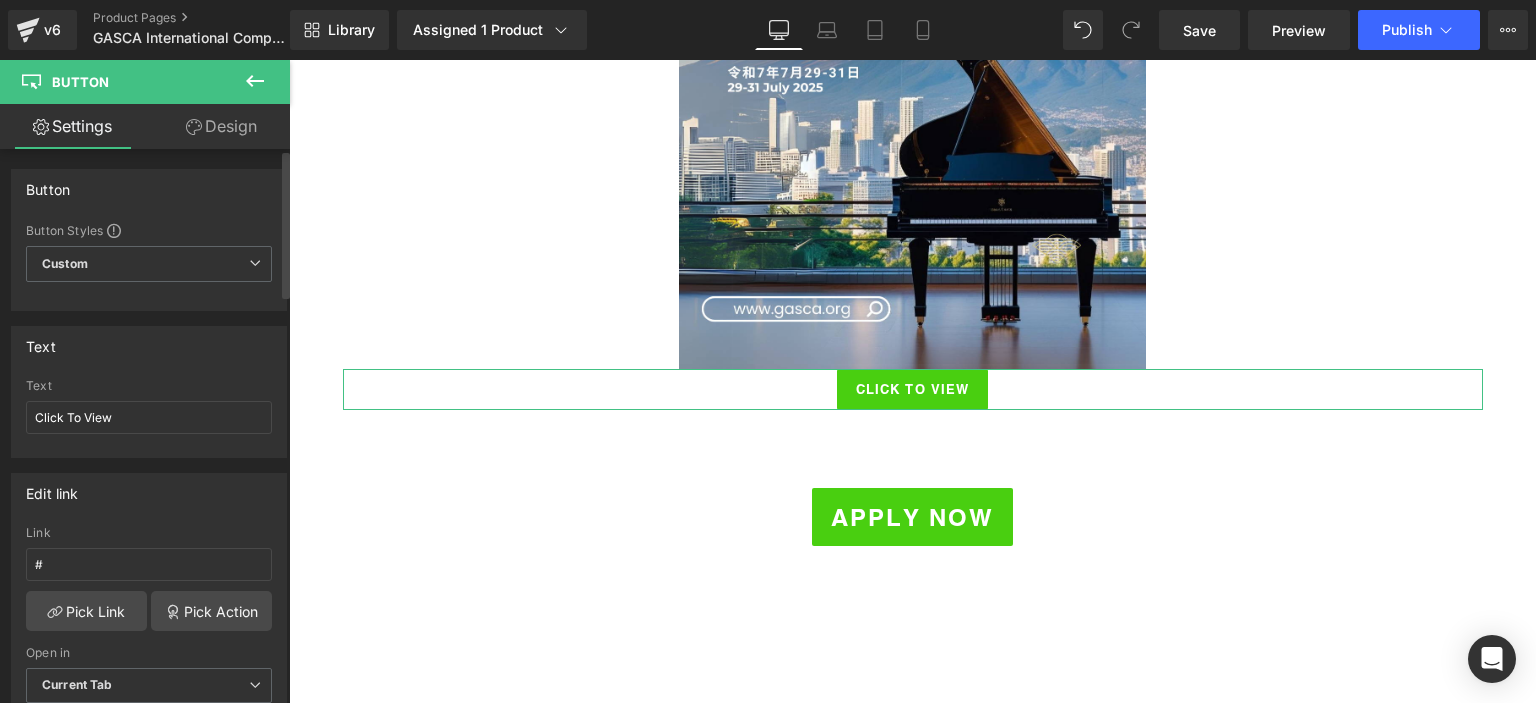 click on "Text" at bounding box center (149, 386) 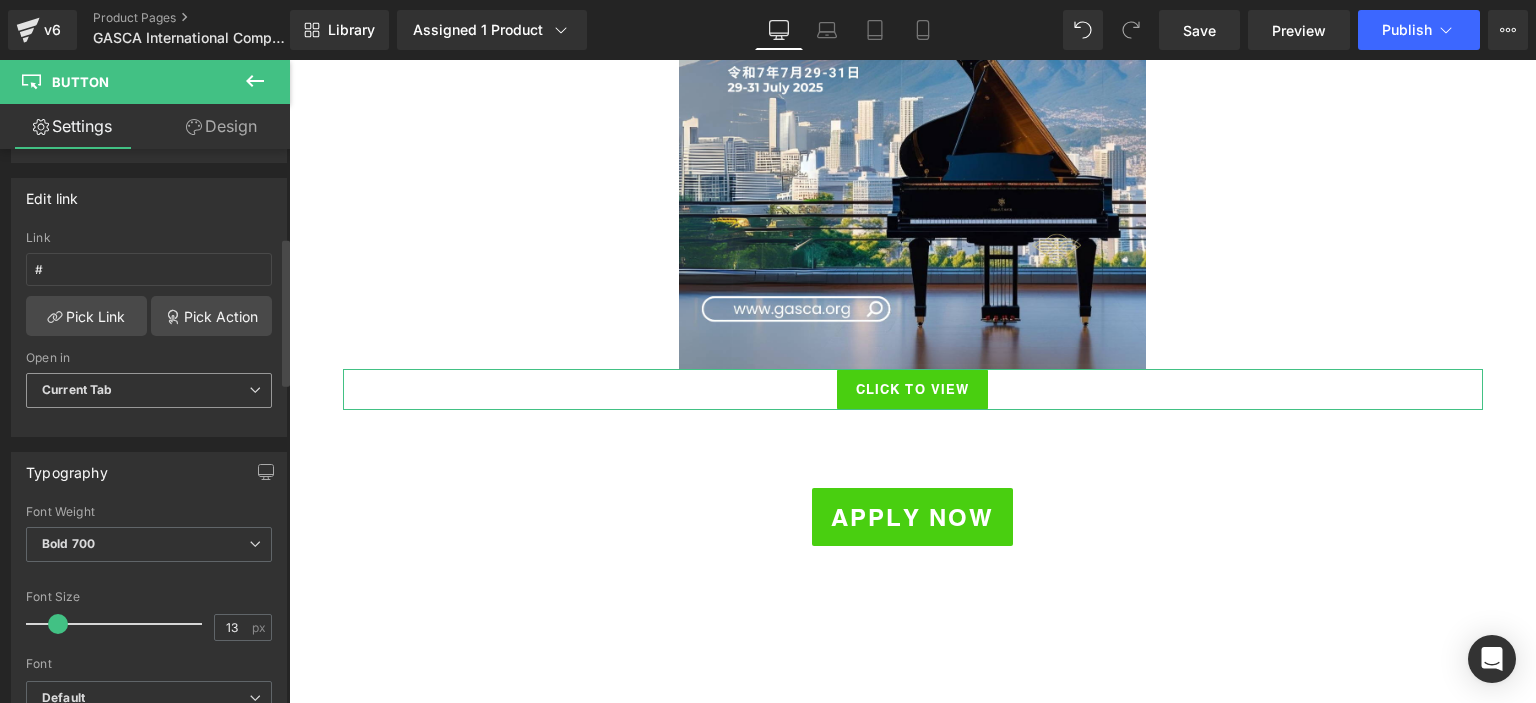 scroll, scrollTop: 412, scrollLeft: 0, axis: vertical 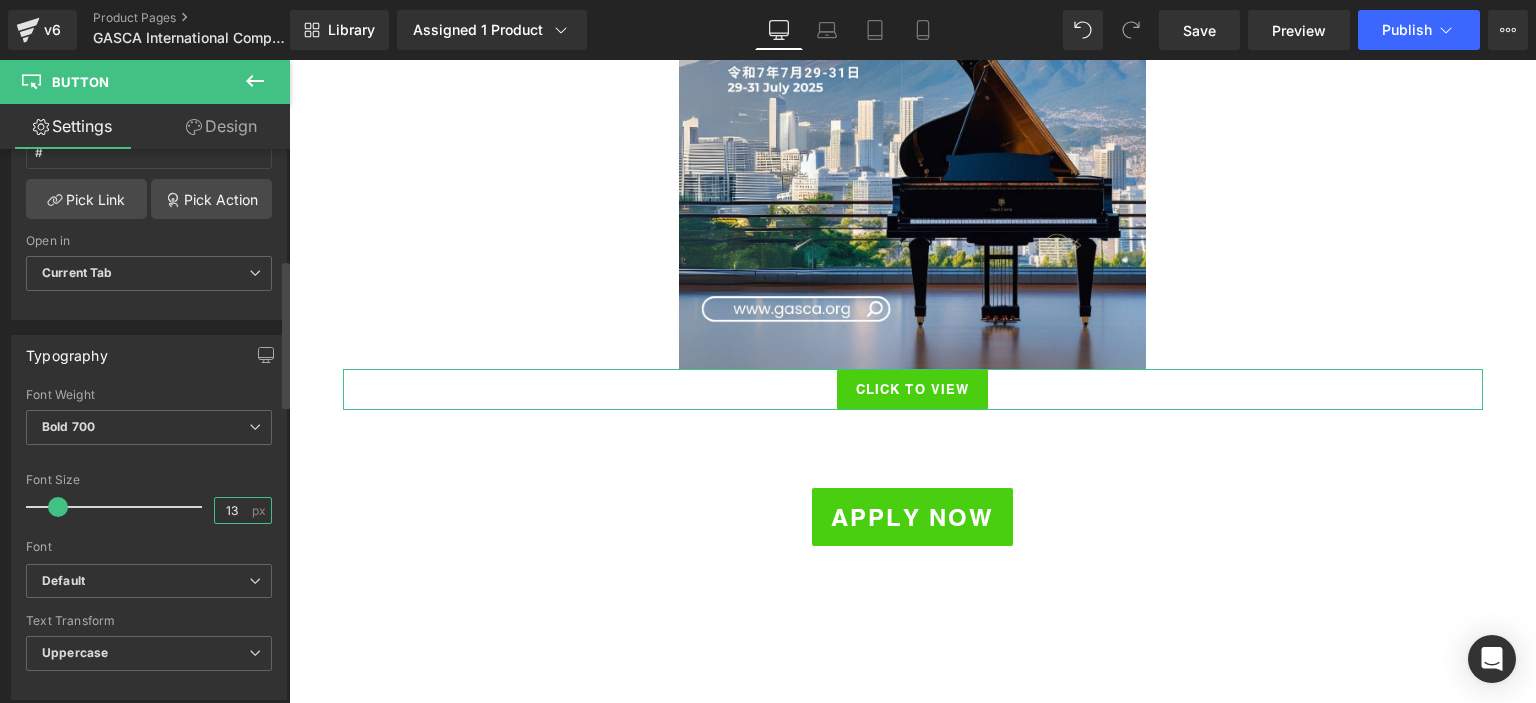click on "13" at bounding box center [232, 510] 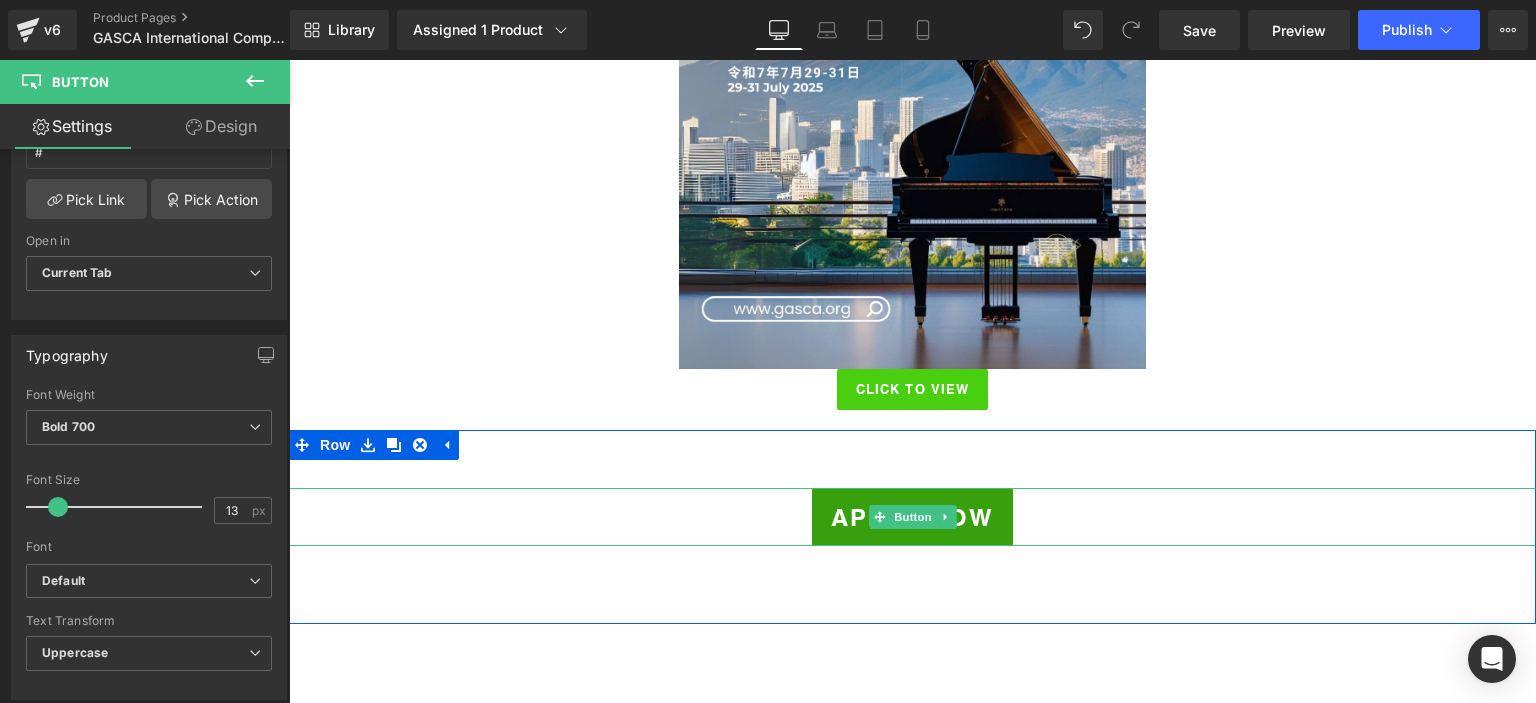 click on "Apply Now" at bounding box center (912, 517) 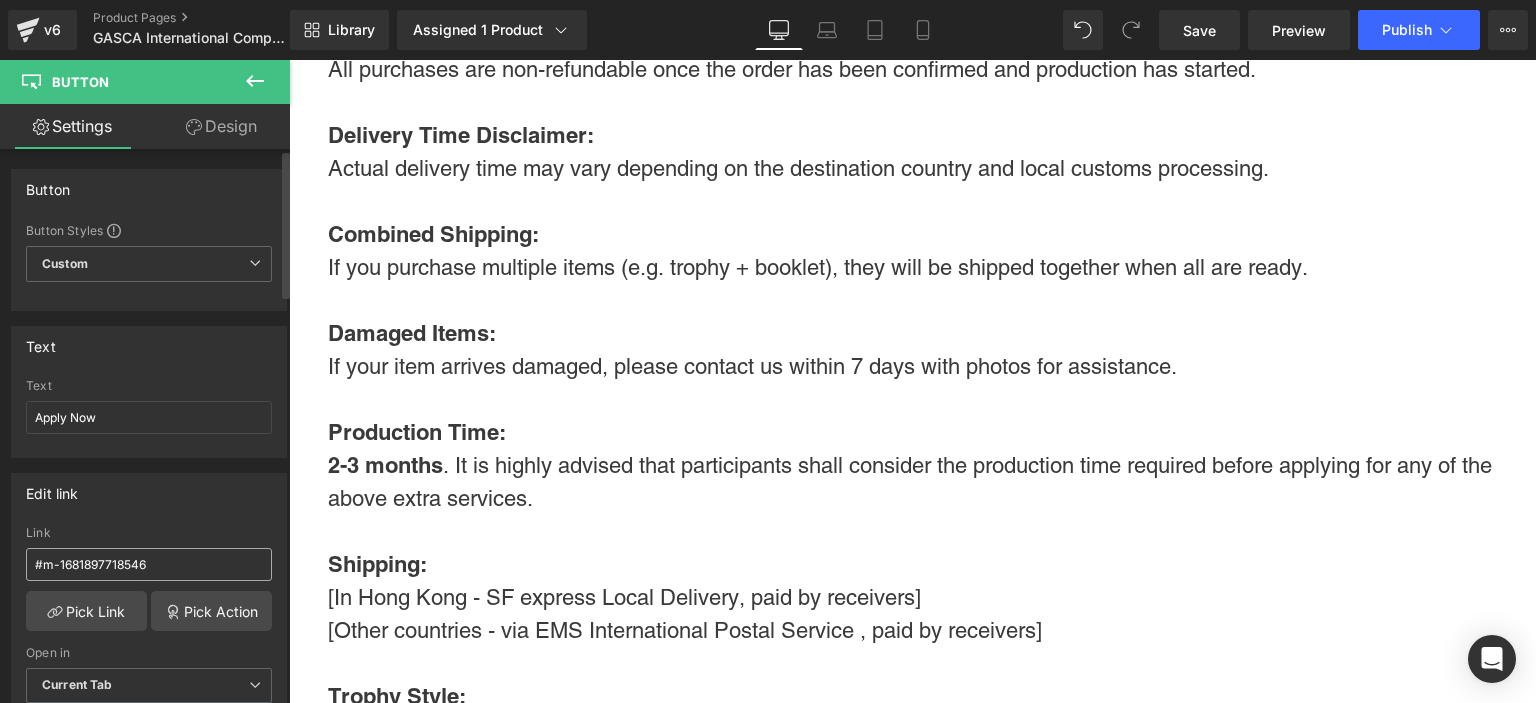 scroll, scrollTop: 3365, scrollLeft: 0, axis: vertical 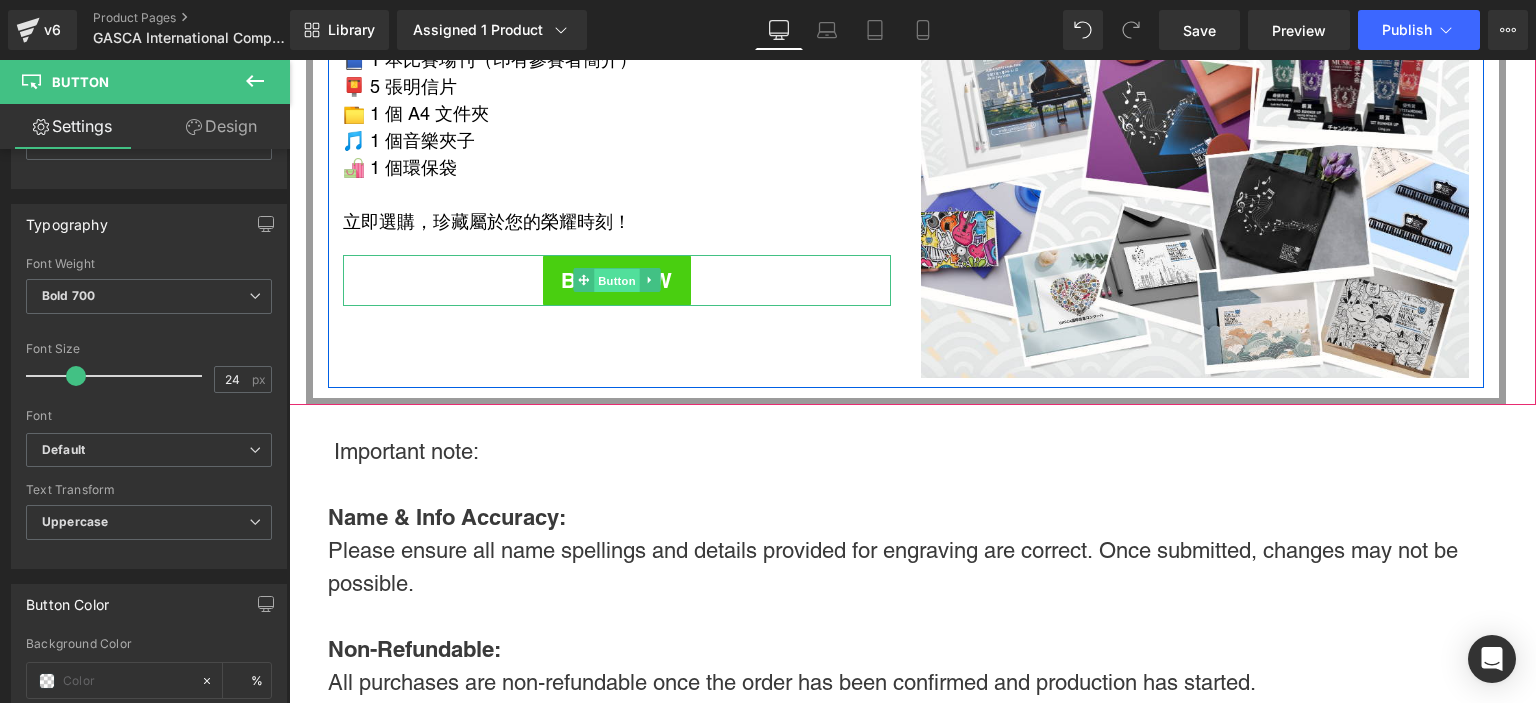 click on "Button" at bounding box center (618, 281) 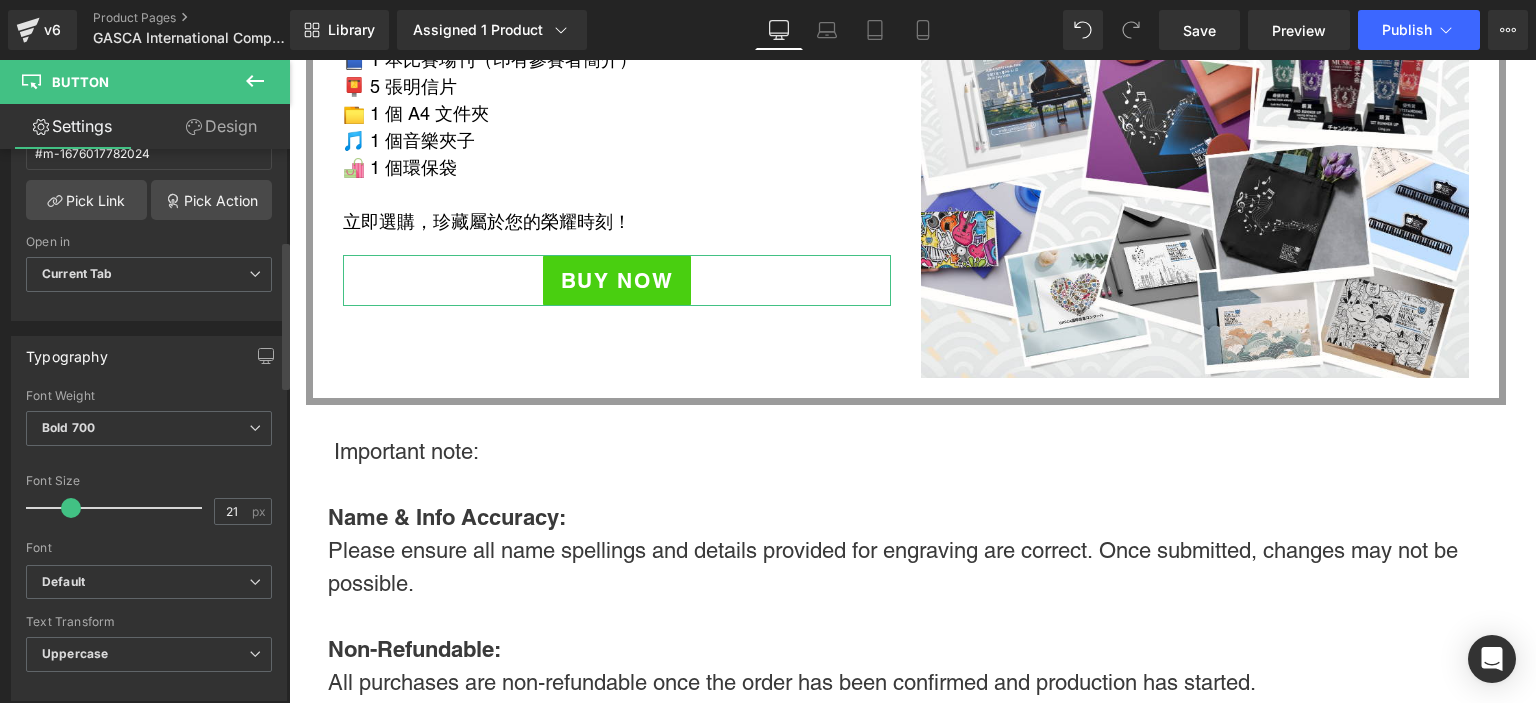 scroll, scrollTop: 422, scrollLeft: 0, axis: vertical 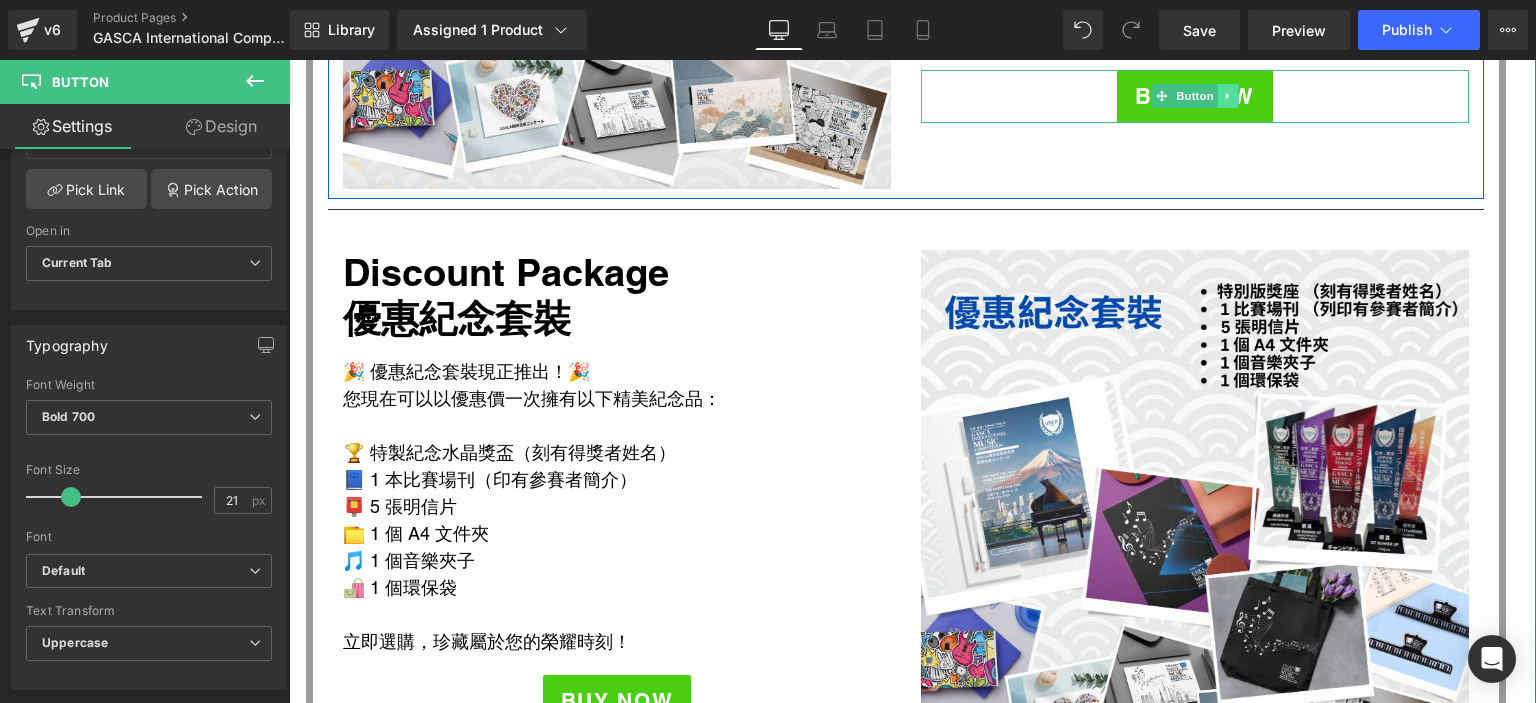 click 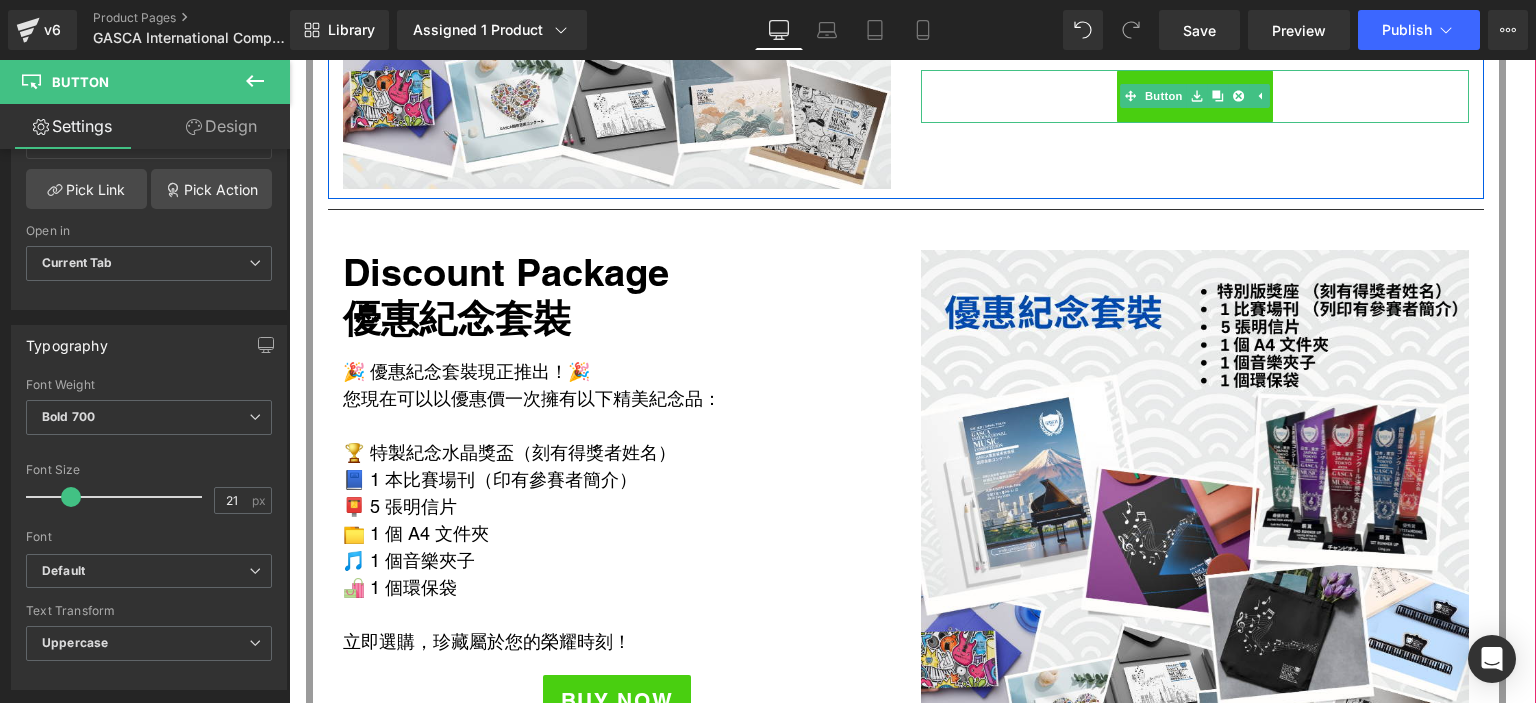 click on "BUY NOW" at bounding box center (1195, 96) 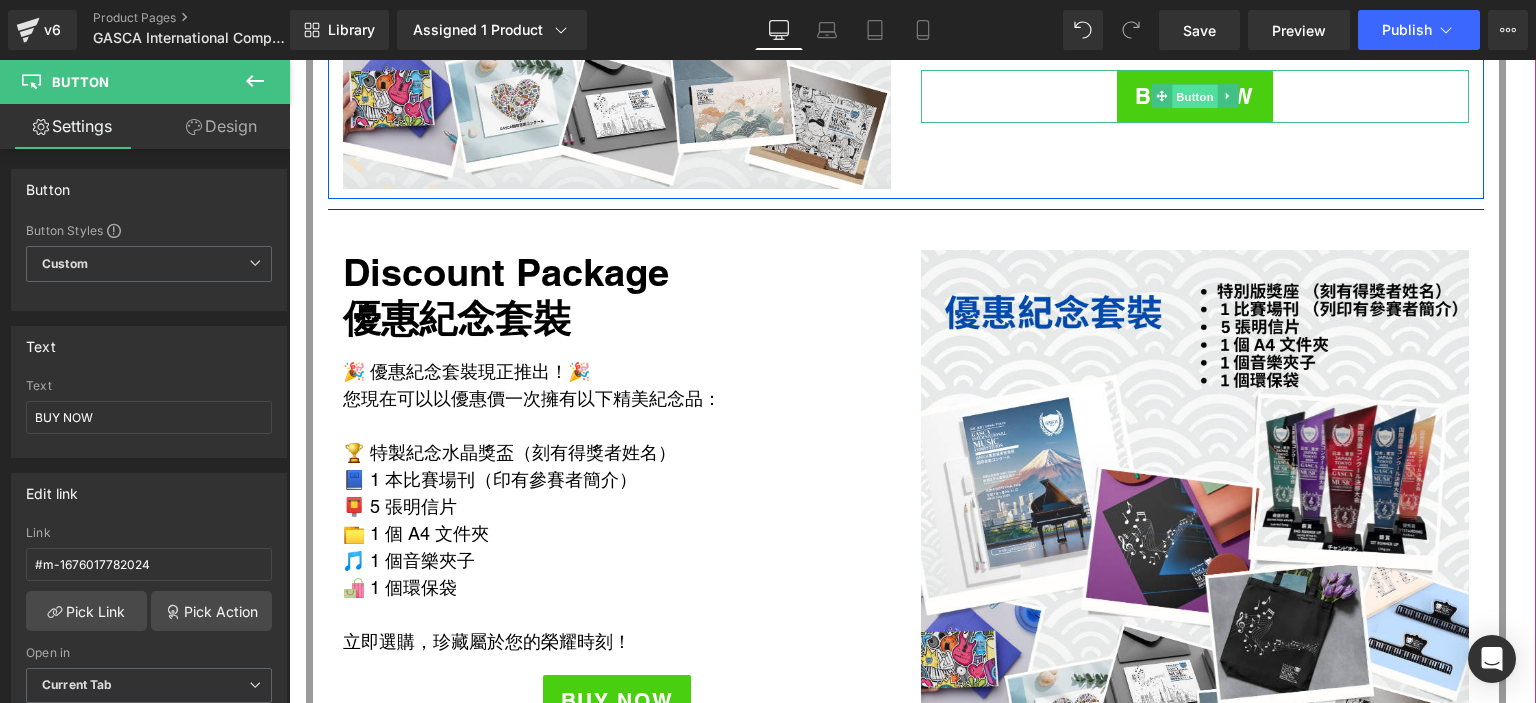 click on "Button" at bounding box center [1185, 96] 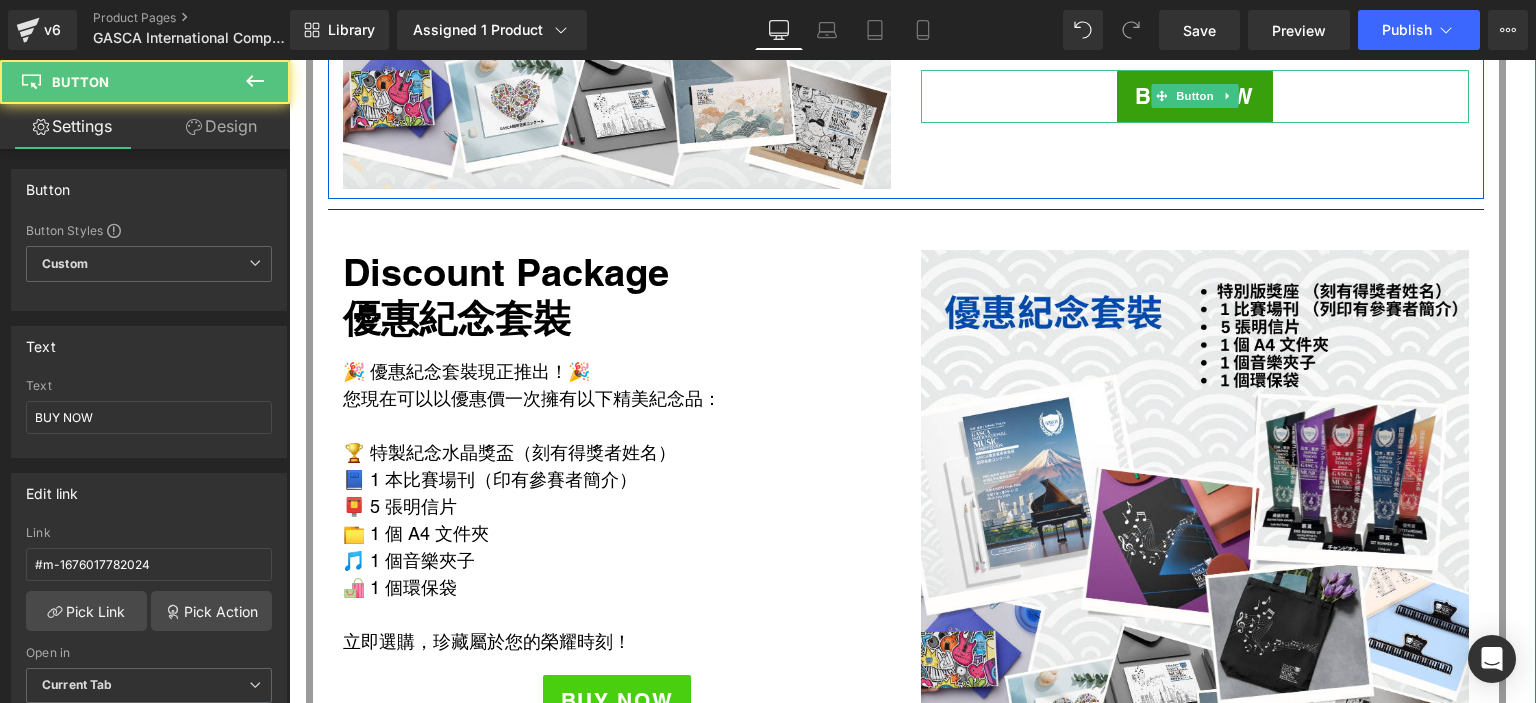 click on "BUY NOW" at bounding box center [1194, 96] 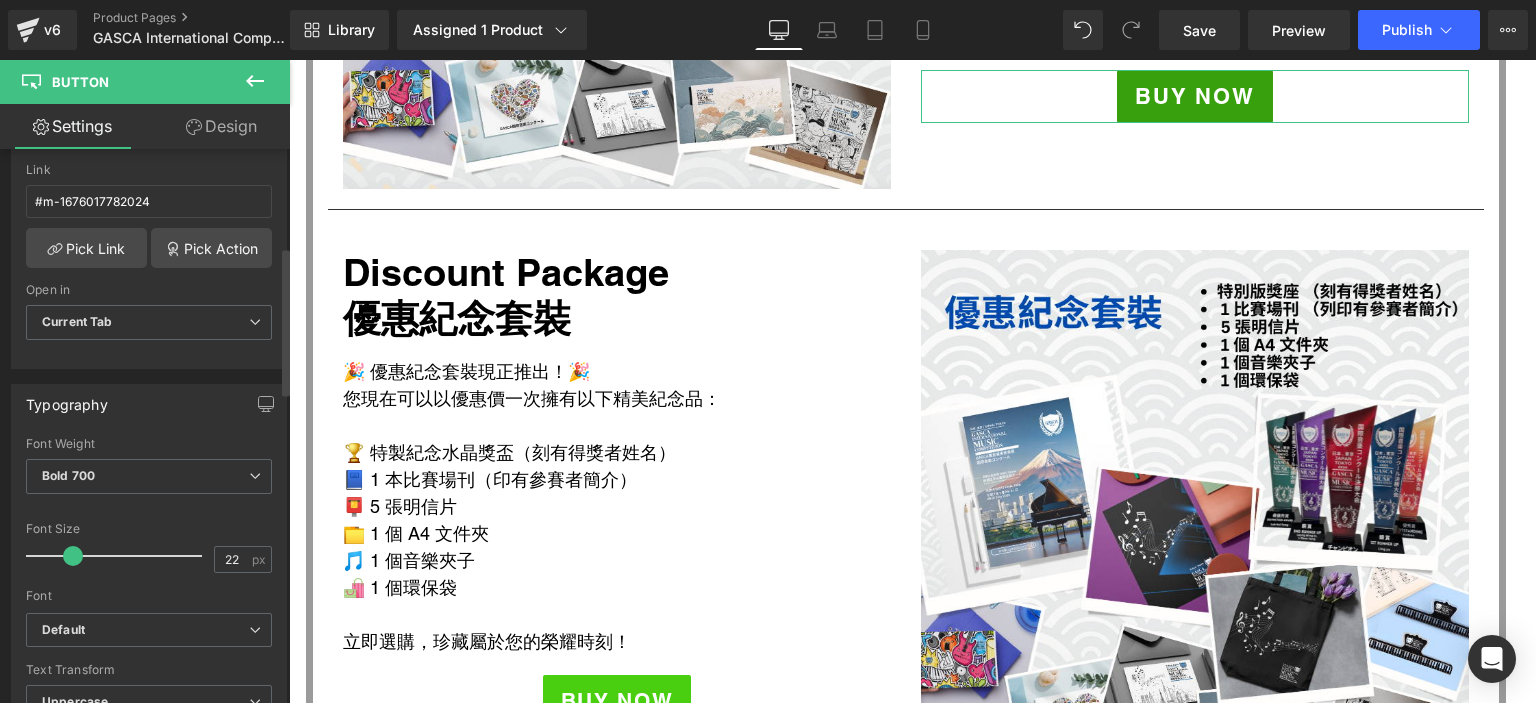 scroll, scrollTop: 364, scrollLeft: 0, axis: vertical 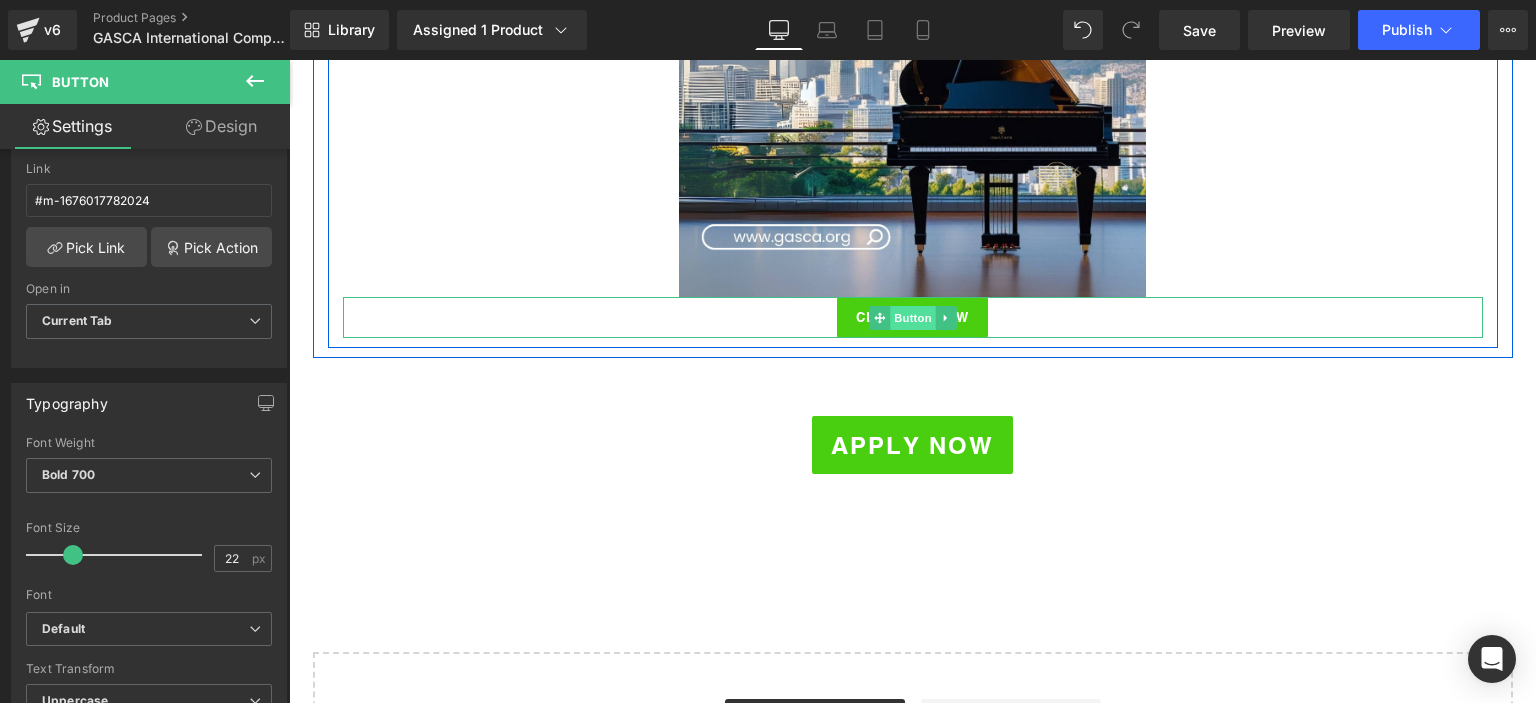 click on "Button" at bounding box center [913, 318] 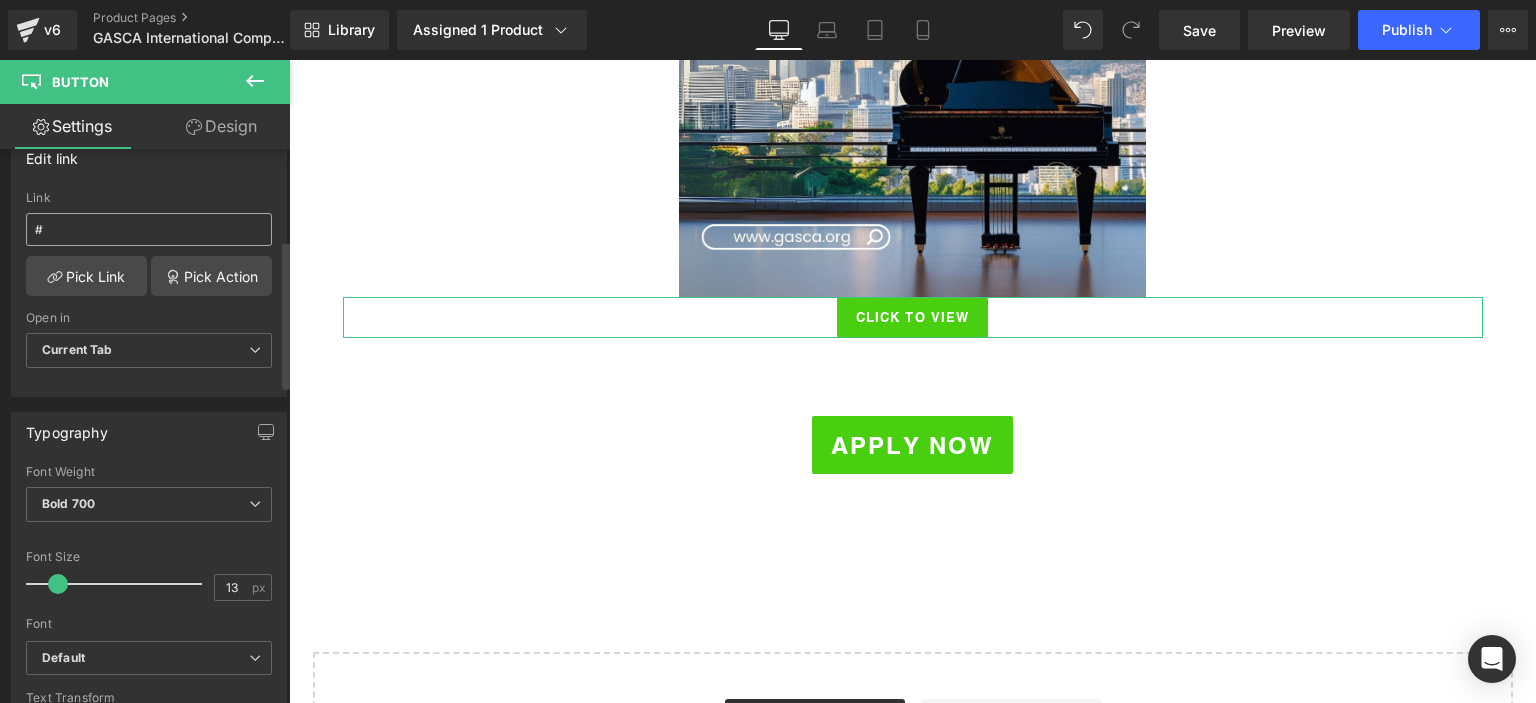 scroll, scrollTop: 340, scrollLeft: 0, axis: vertical 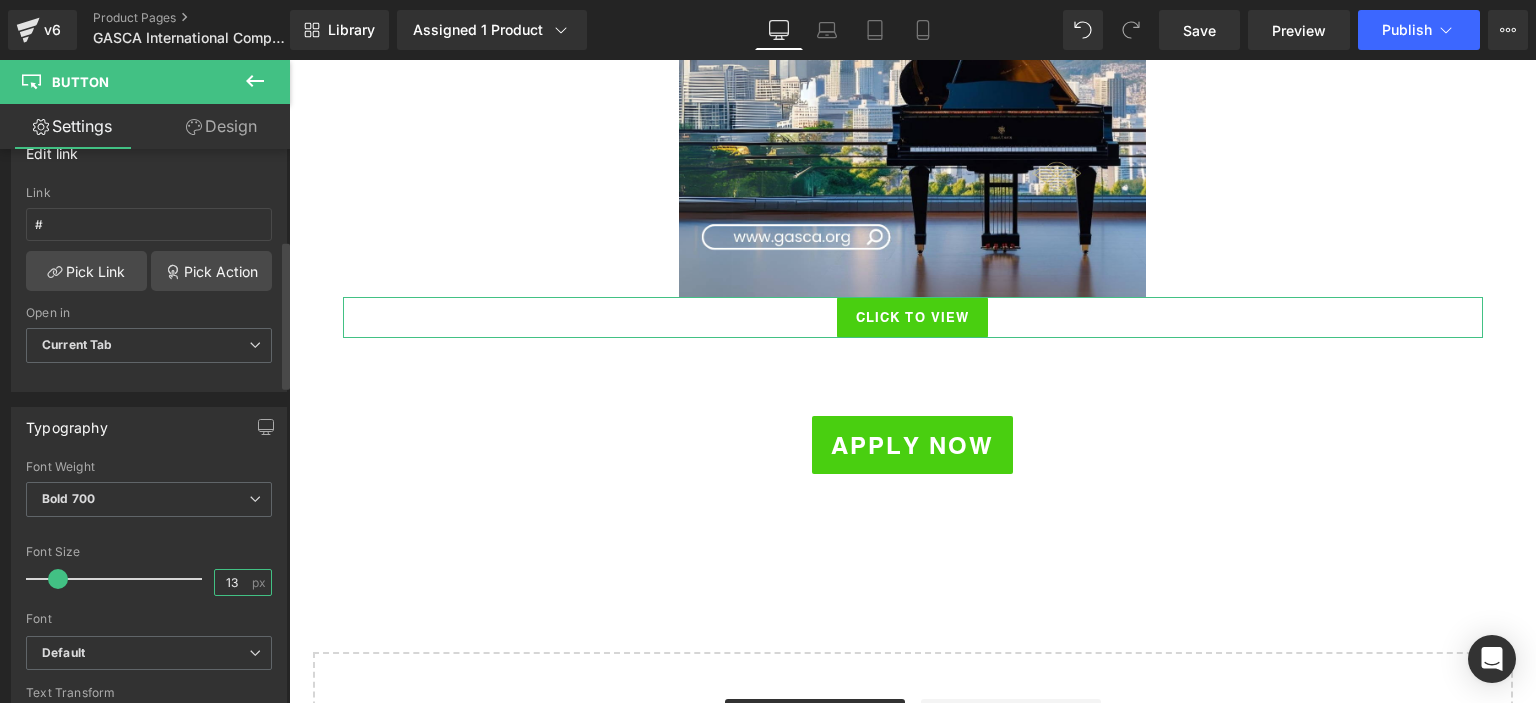 click on "13" at bounding box center (232, 582) 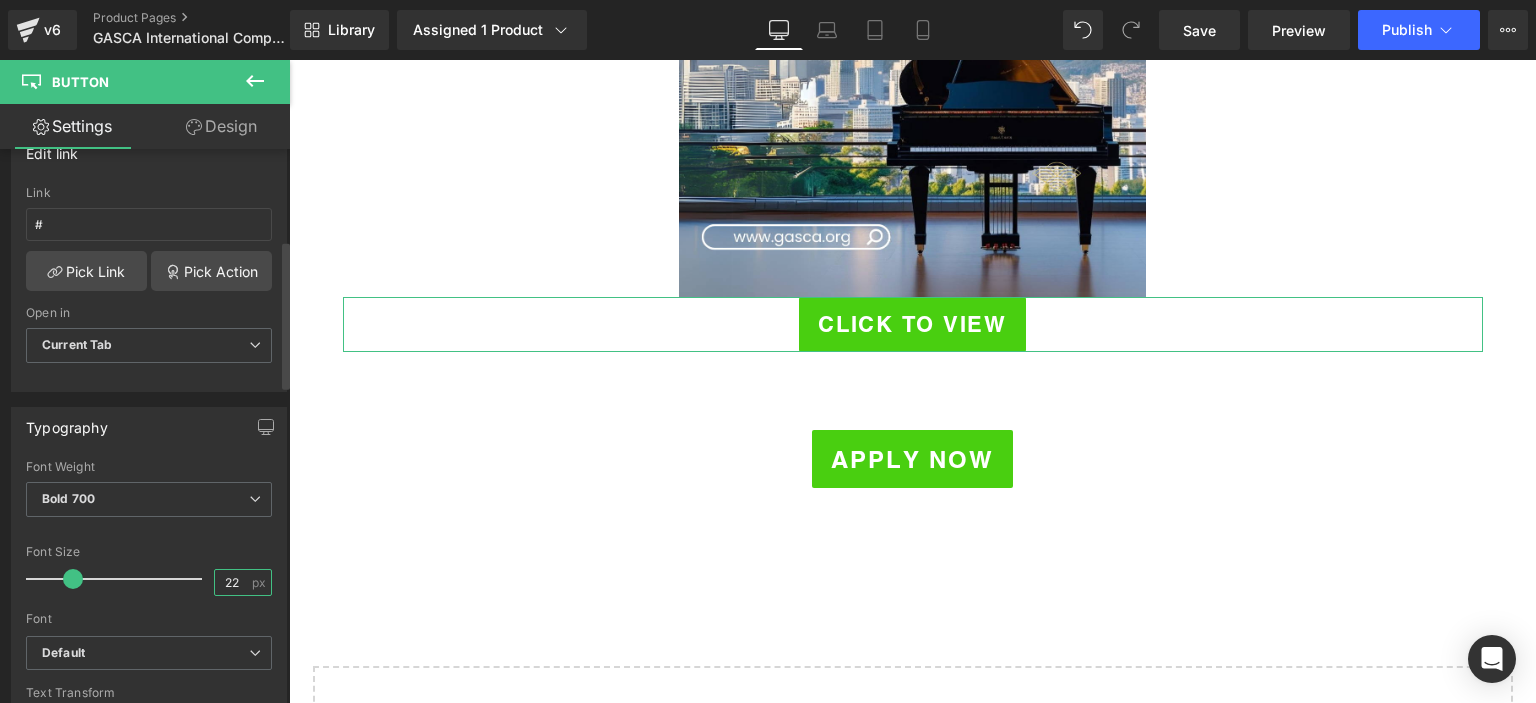 type on "23" 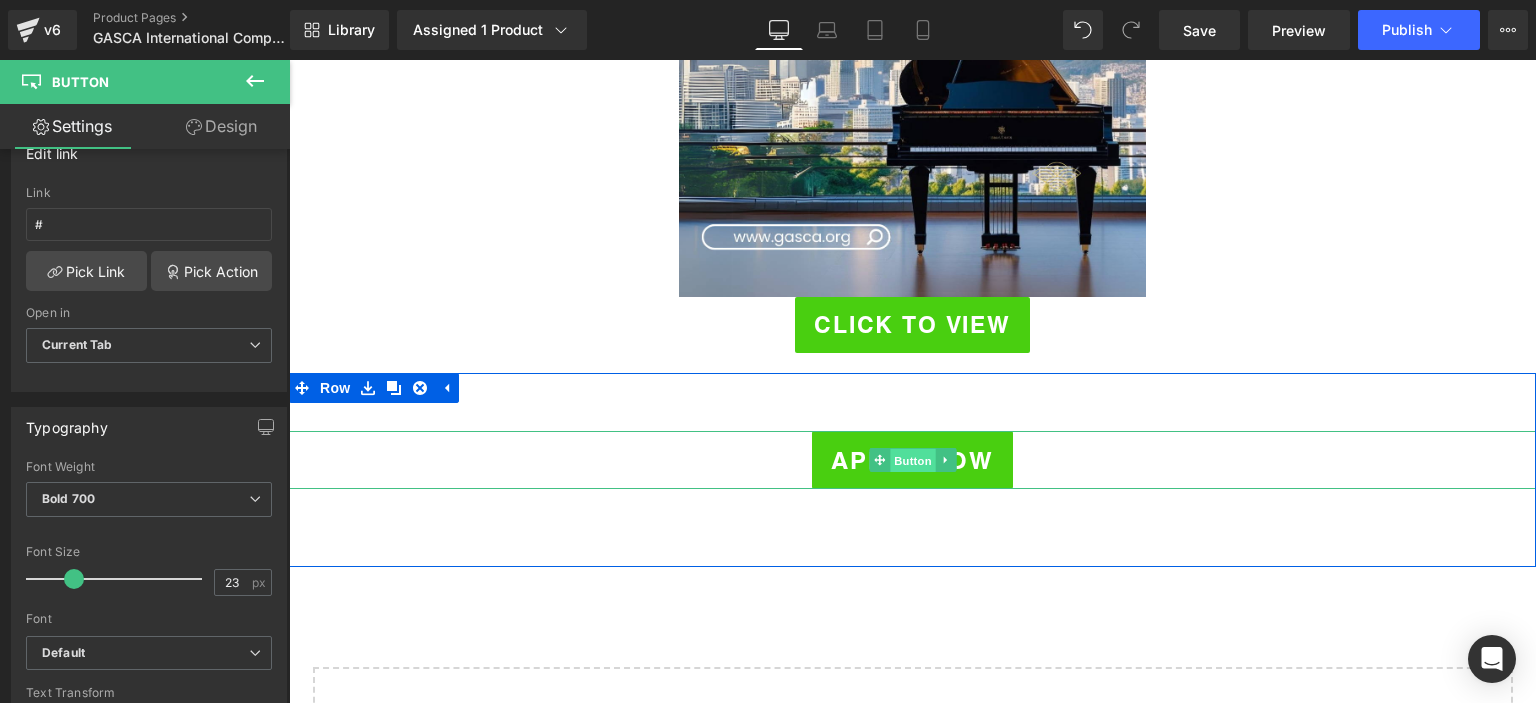 click on "Button" at bounding box center (913, 461) 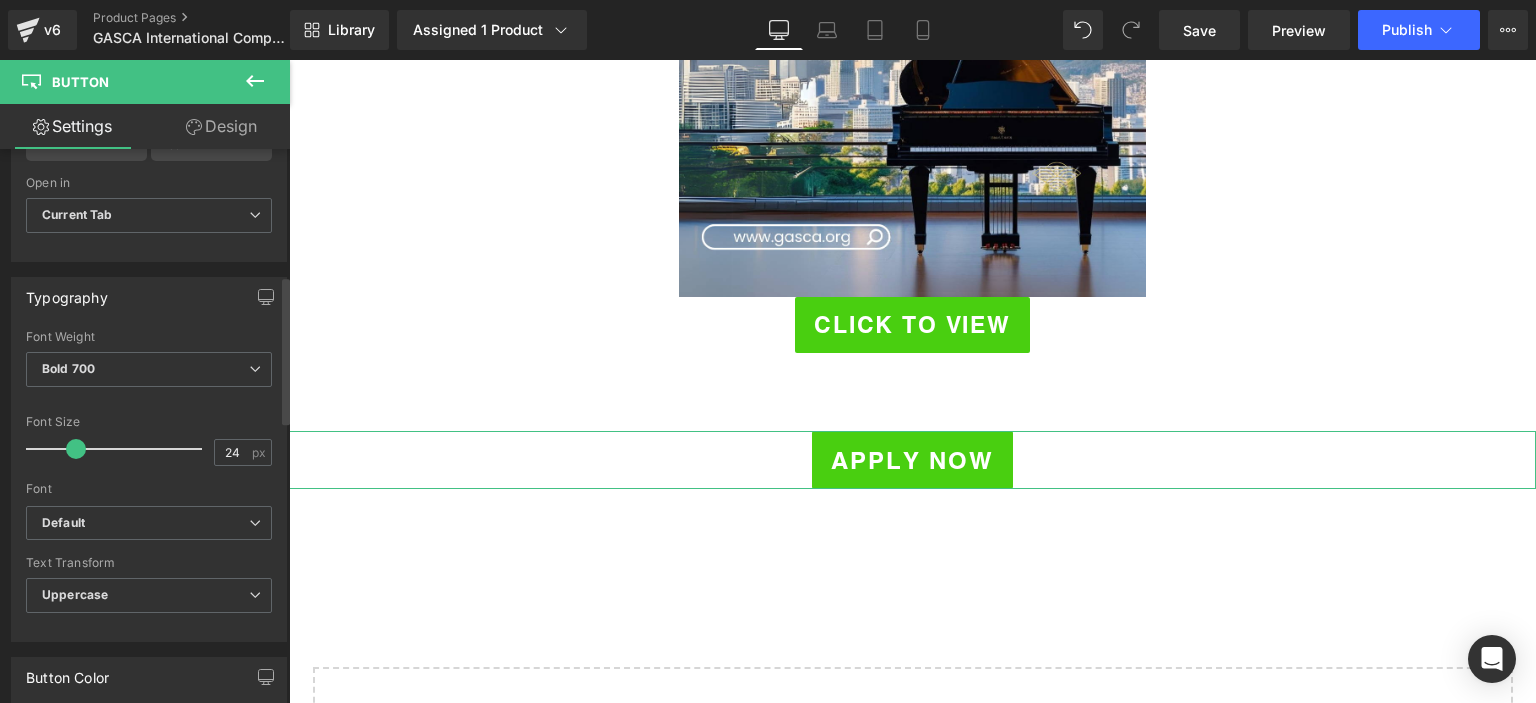 scroll, scrollTop: 472, scrollLeft: 0, axis: vertical 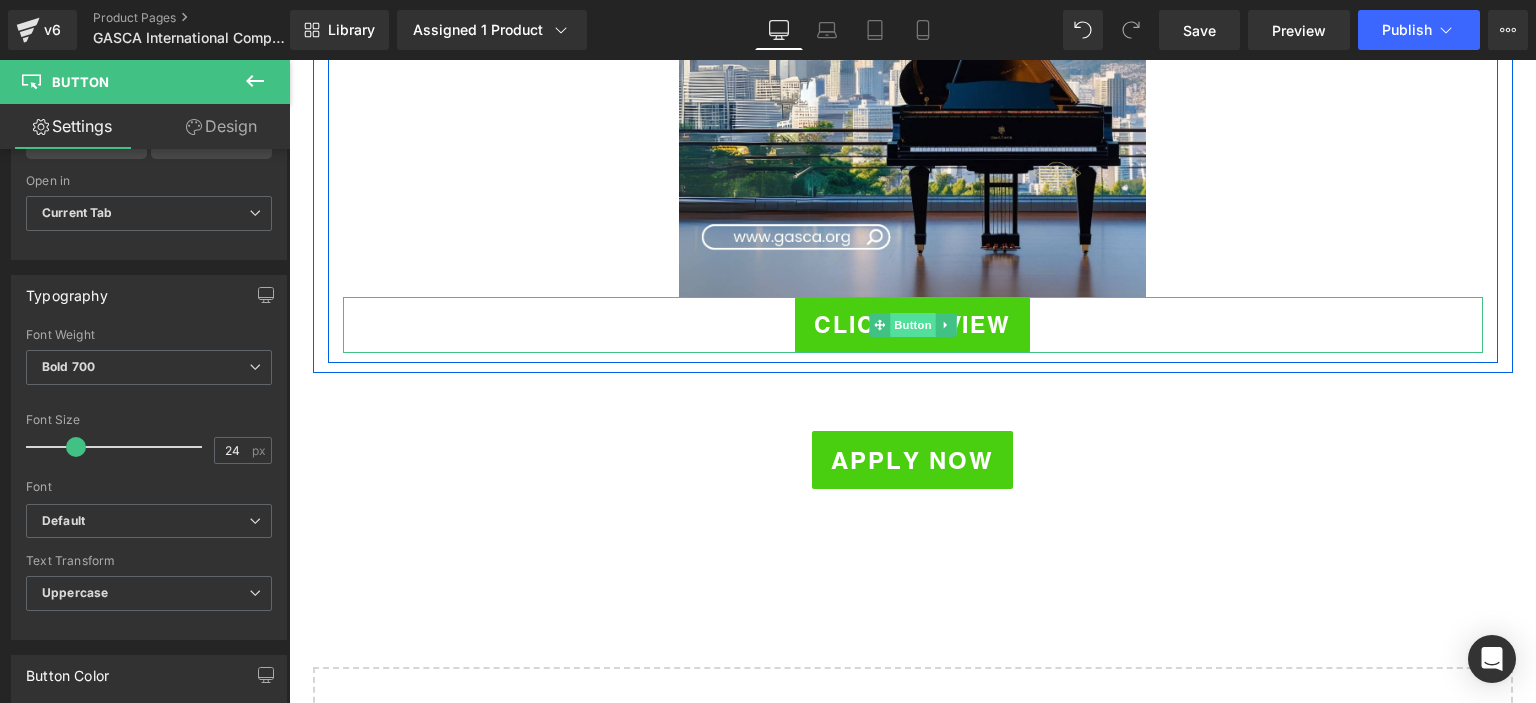 click on "Button" at bounding box center [913, 325] 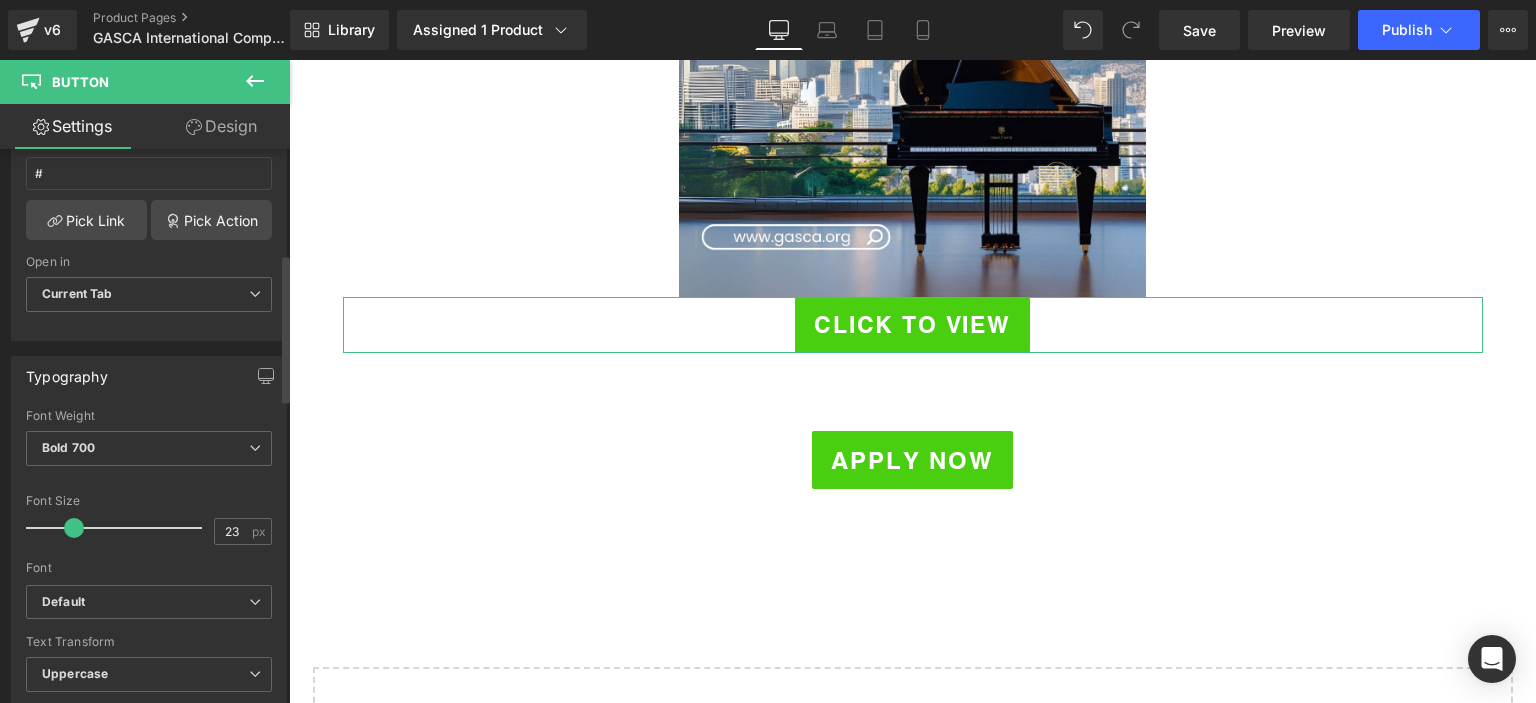 scroll, scrollTop: 392, scrollLeft: 0, axis: vertical 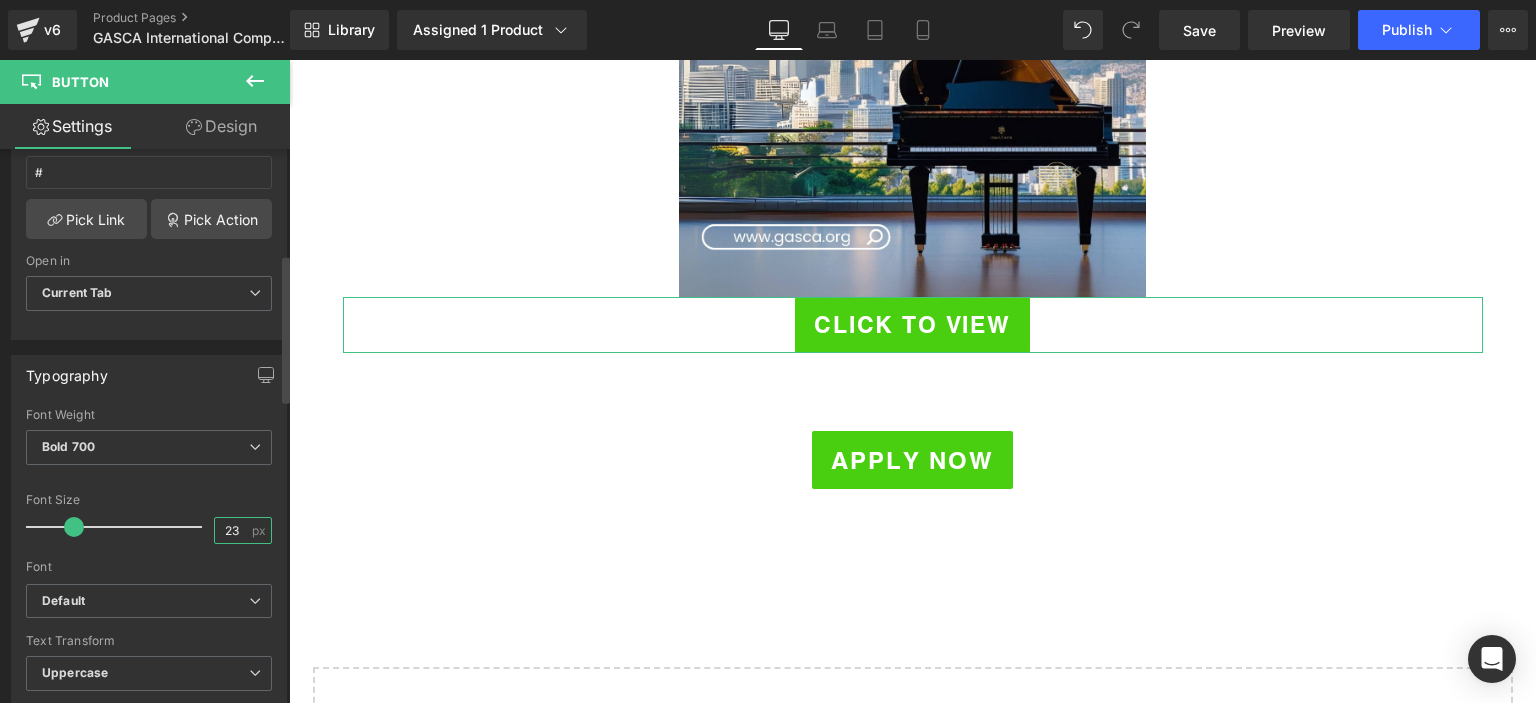click on "23" at bounding box center (232, 530) 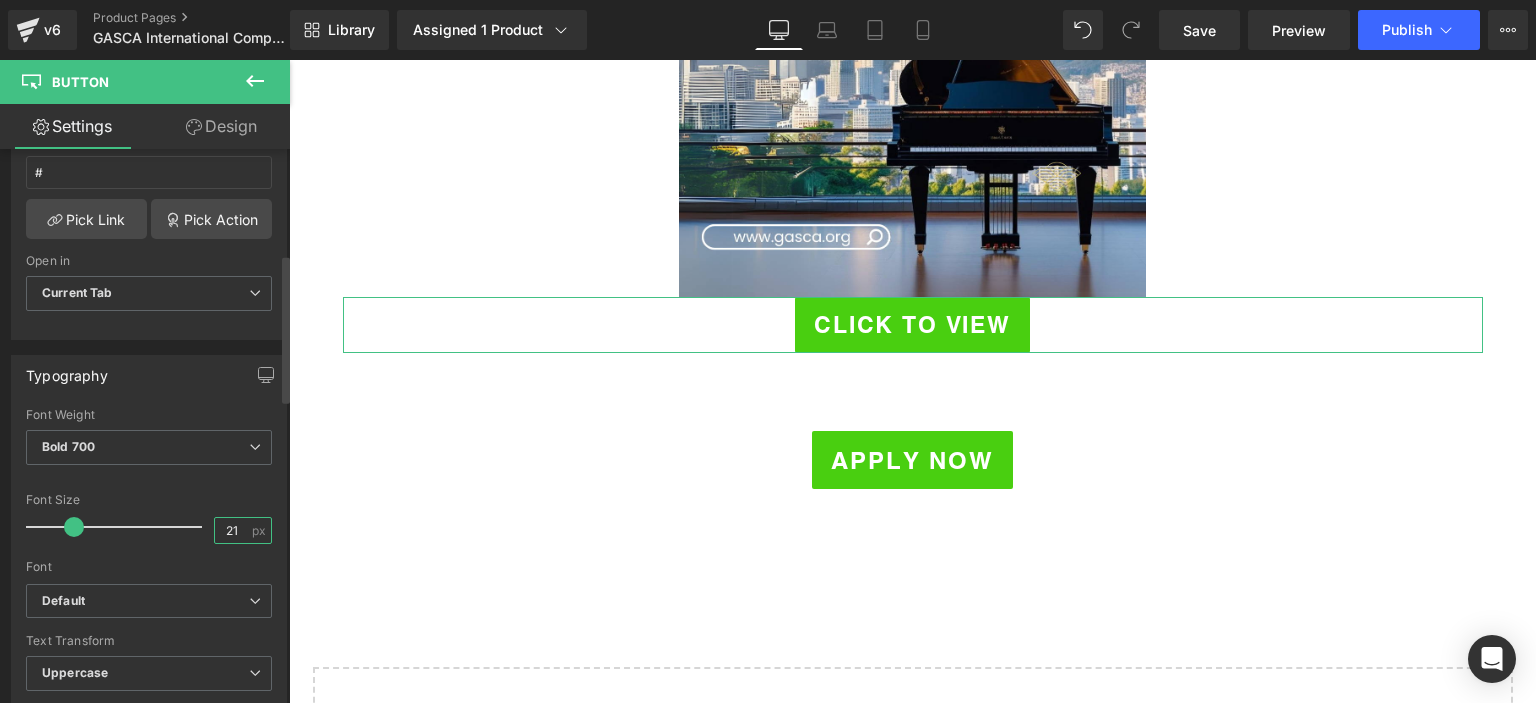 type on "20" 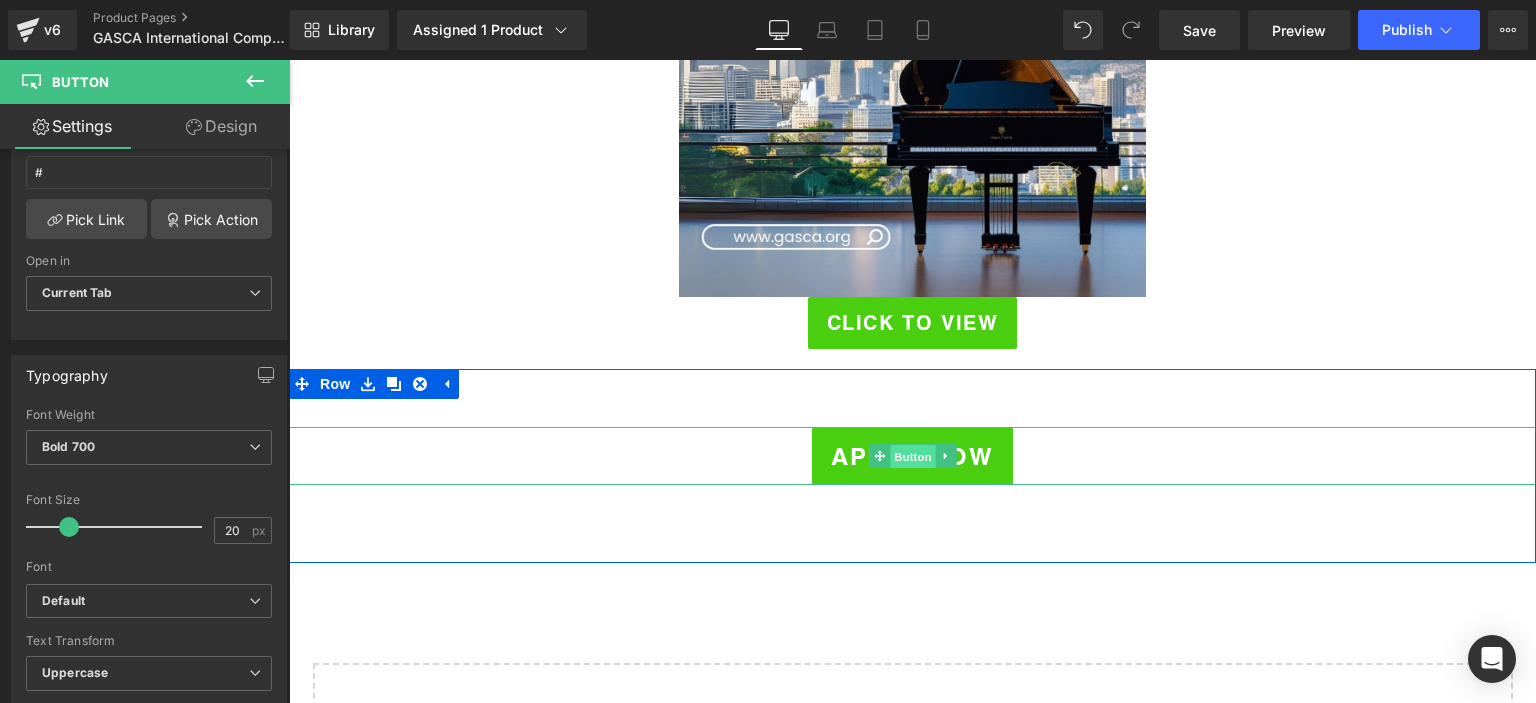 click on "Button" at bounding box center [913, 457] 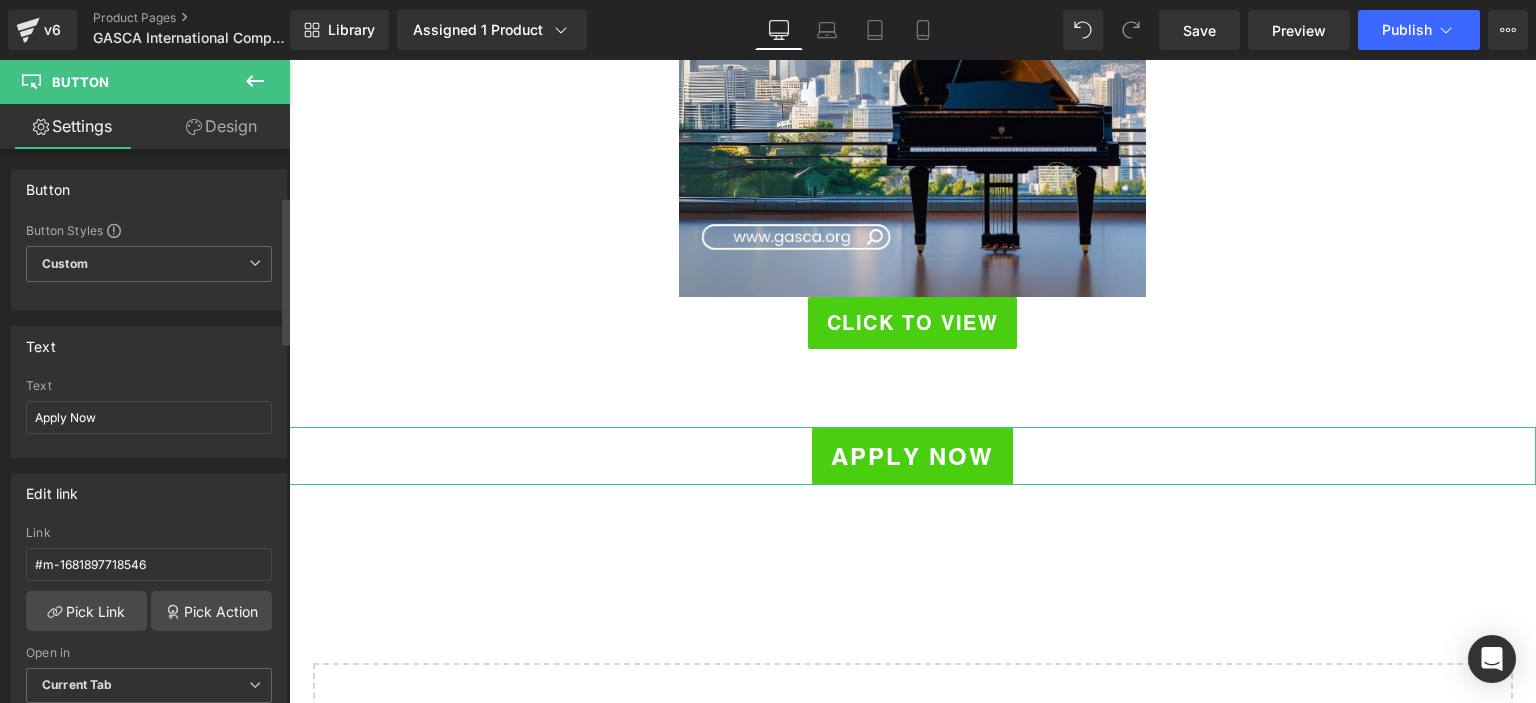 scroll, scrollTop: 355, scrollLeft: 0, axis: vertical 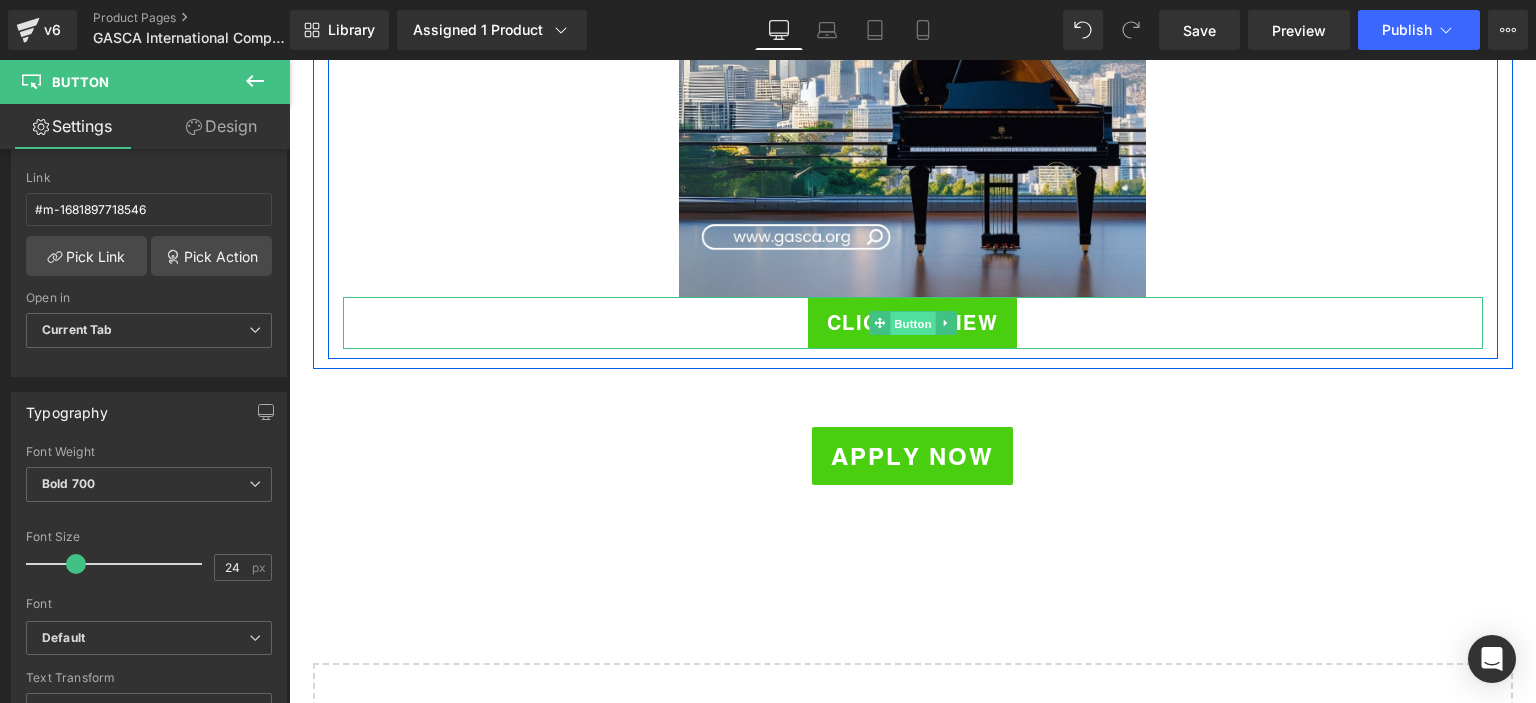 click on "Button" at bounding box center (913, 324) 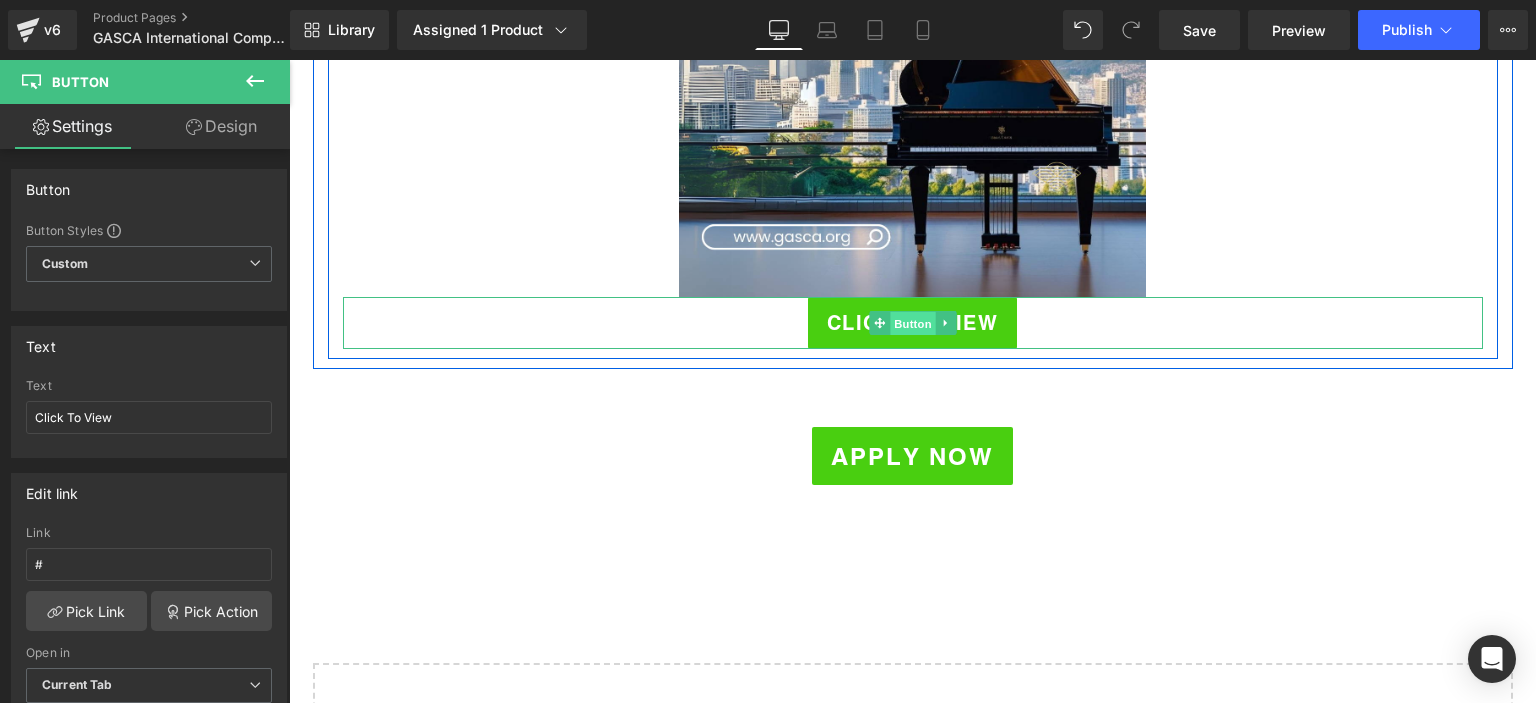 click on "Button" at bounding box center (913, 324) 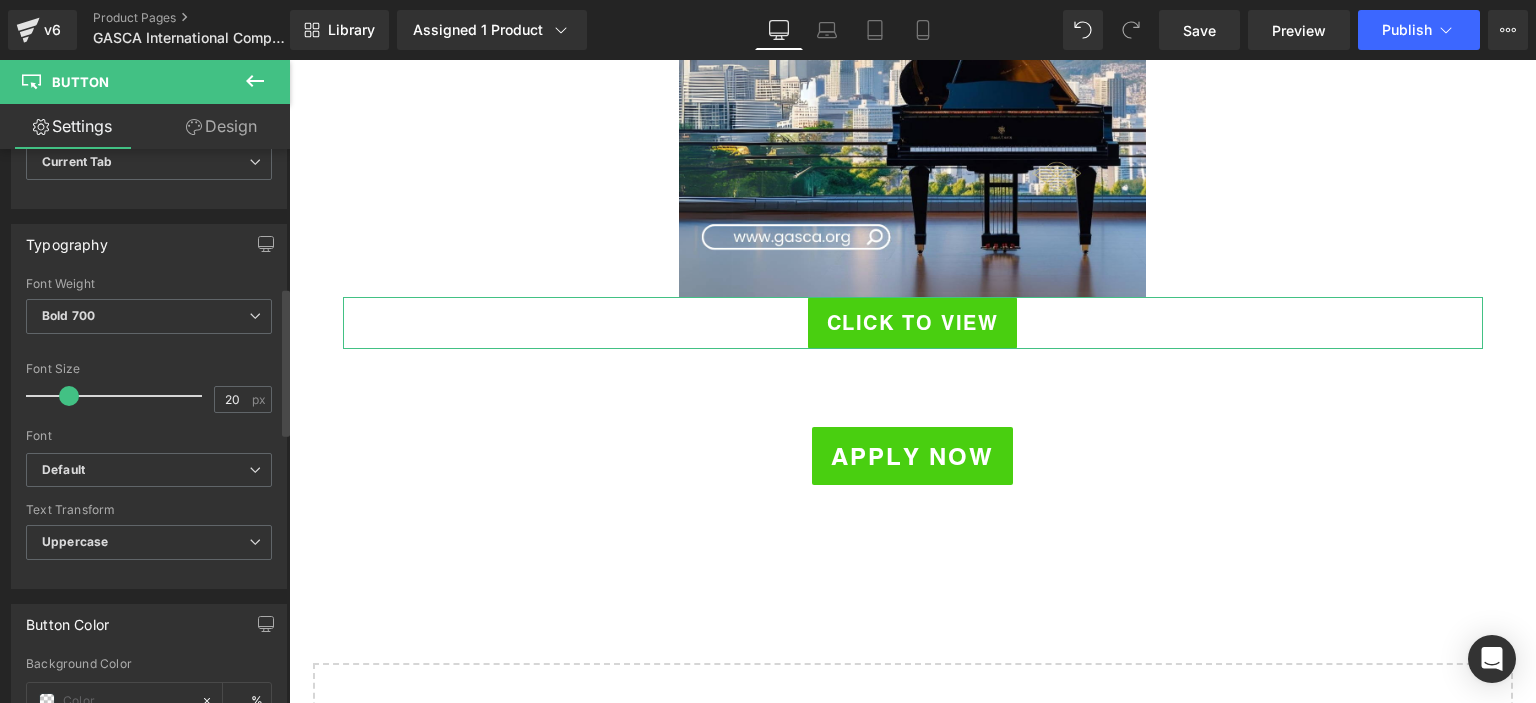 scroll, scrollTop: 507, scrollLeft: 0, axis: vertical 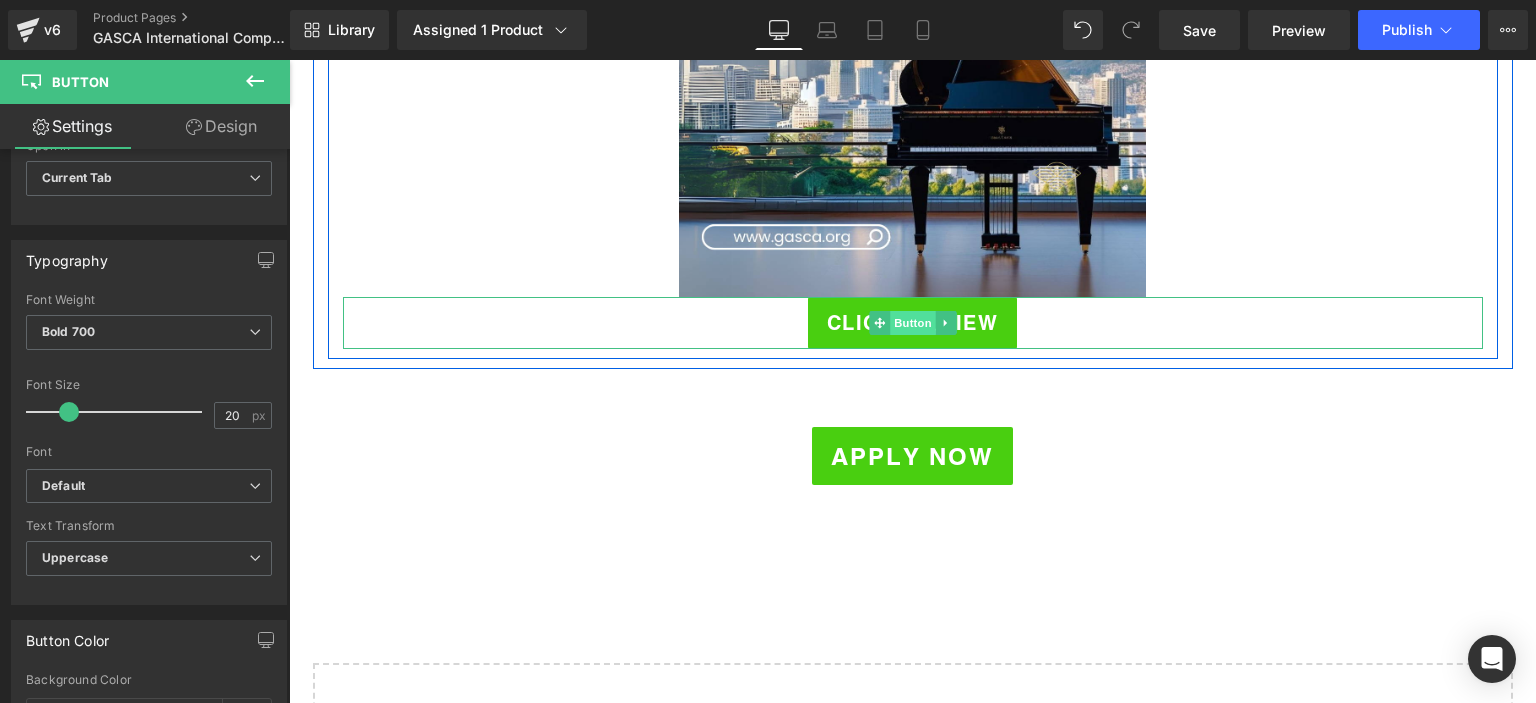 click on "Button" at bounding box center [913, 323] 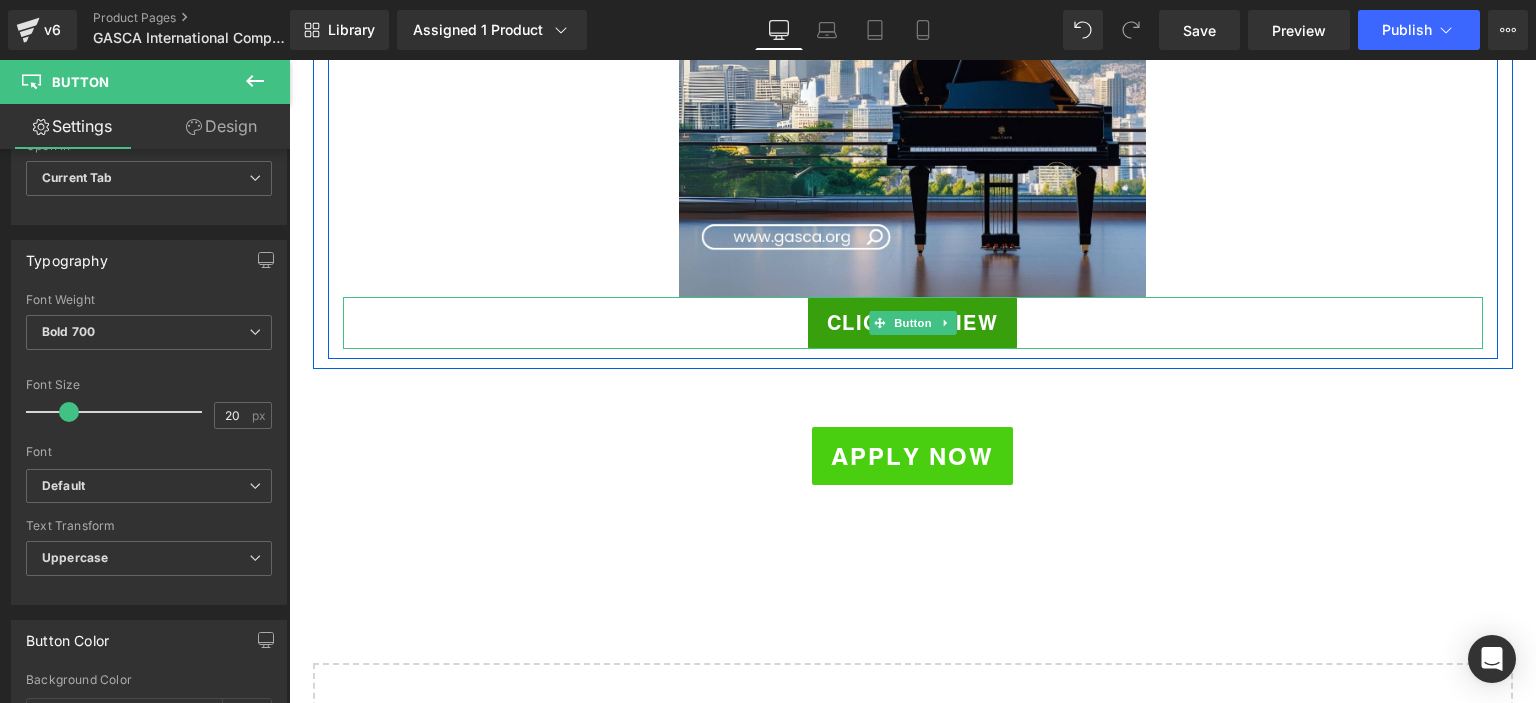 click on "Click To View" at bounding box center [913, 323] 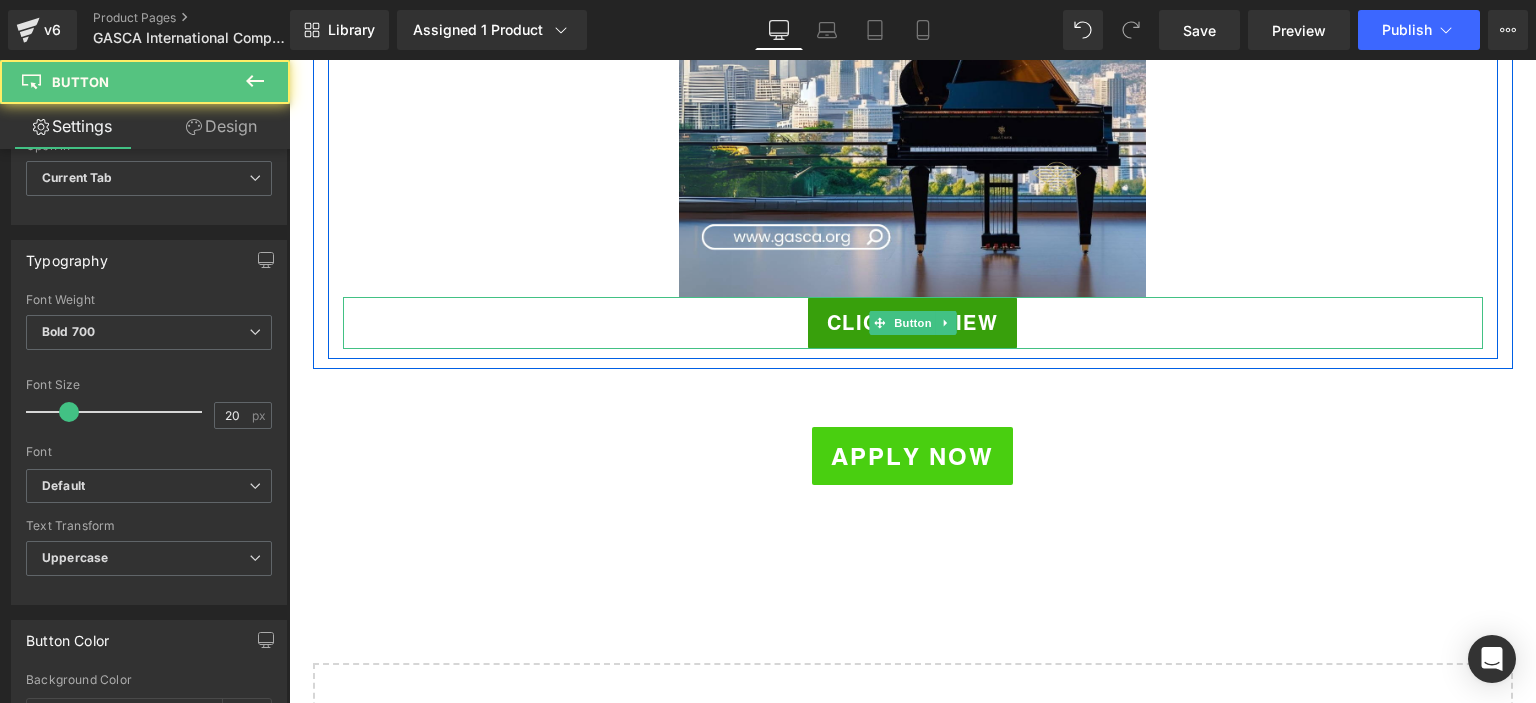 click on "Click To View" at bounding box center (913, 323) 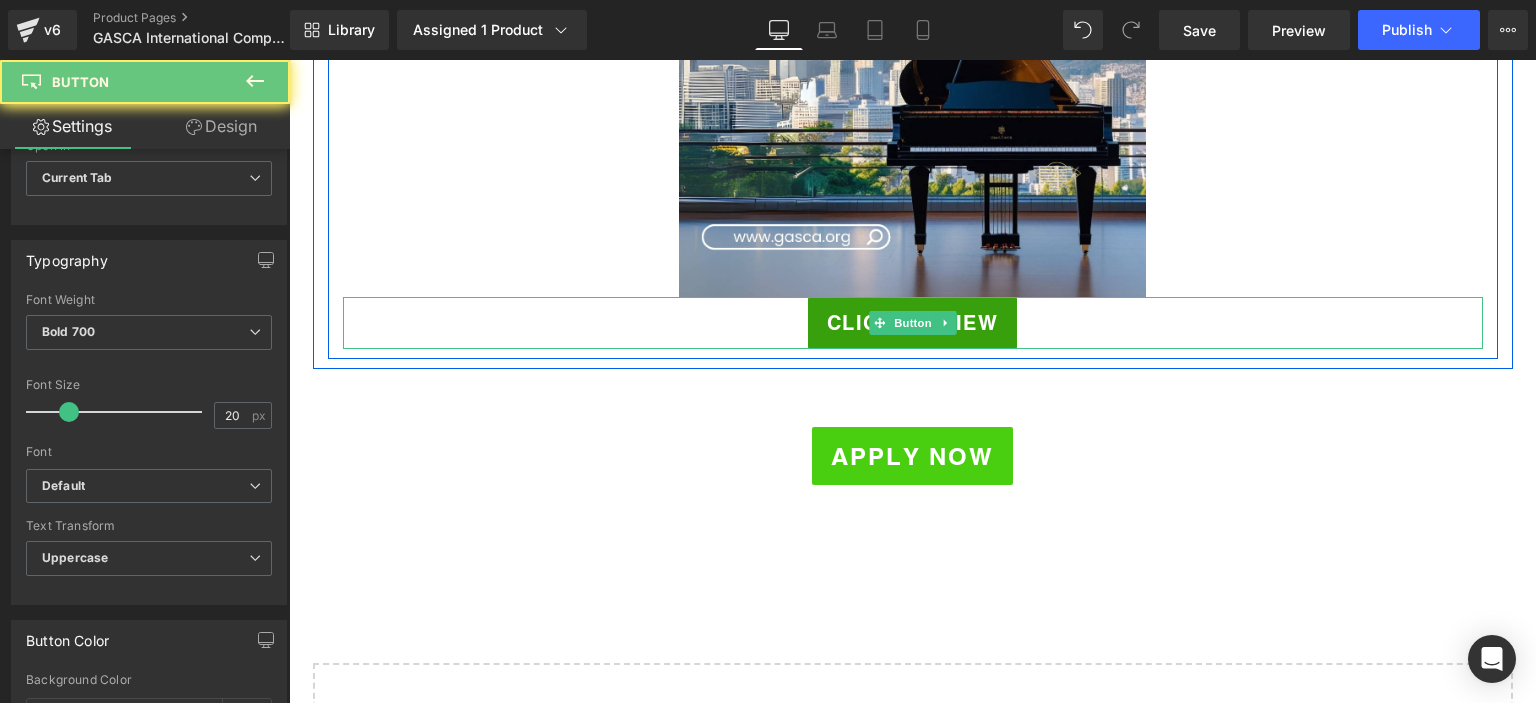 click on "Click To View" at bounding box center (913, 323) 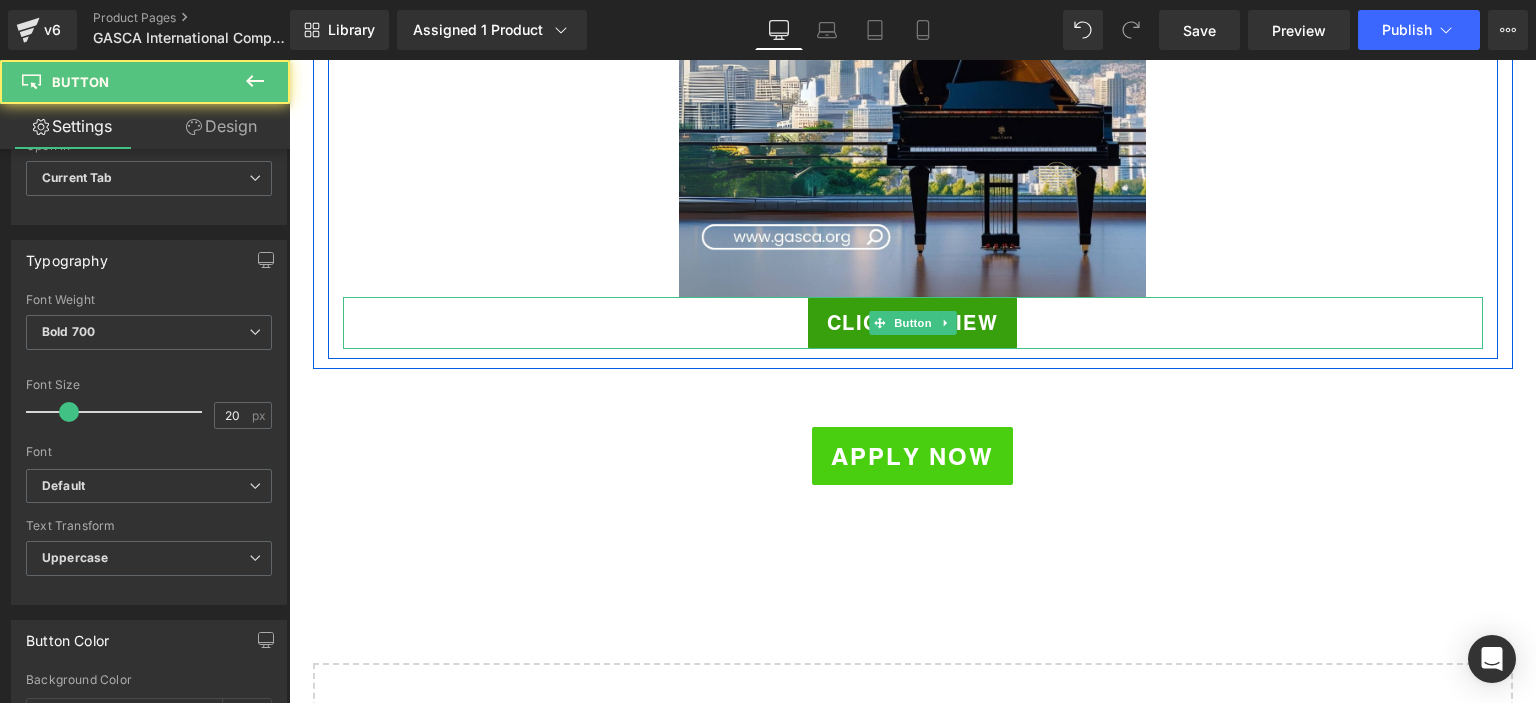 click on "Click To View" at bounding box center (913, 323) 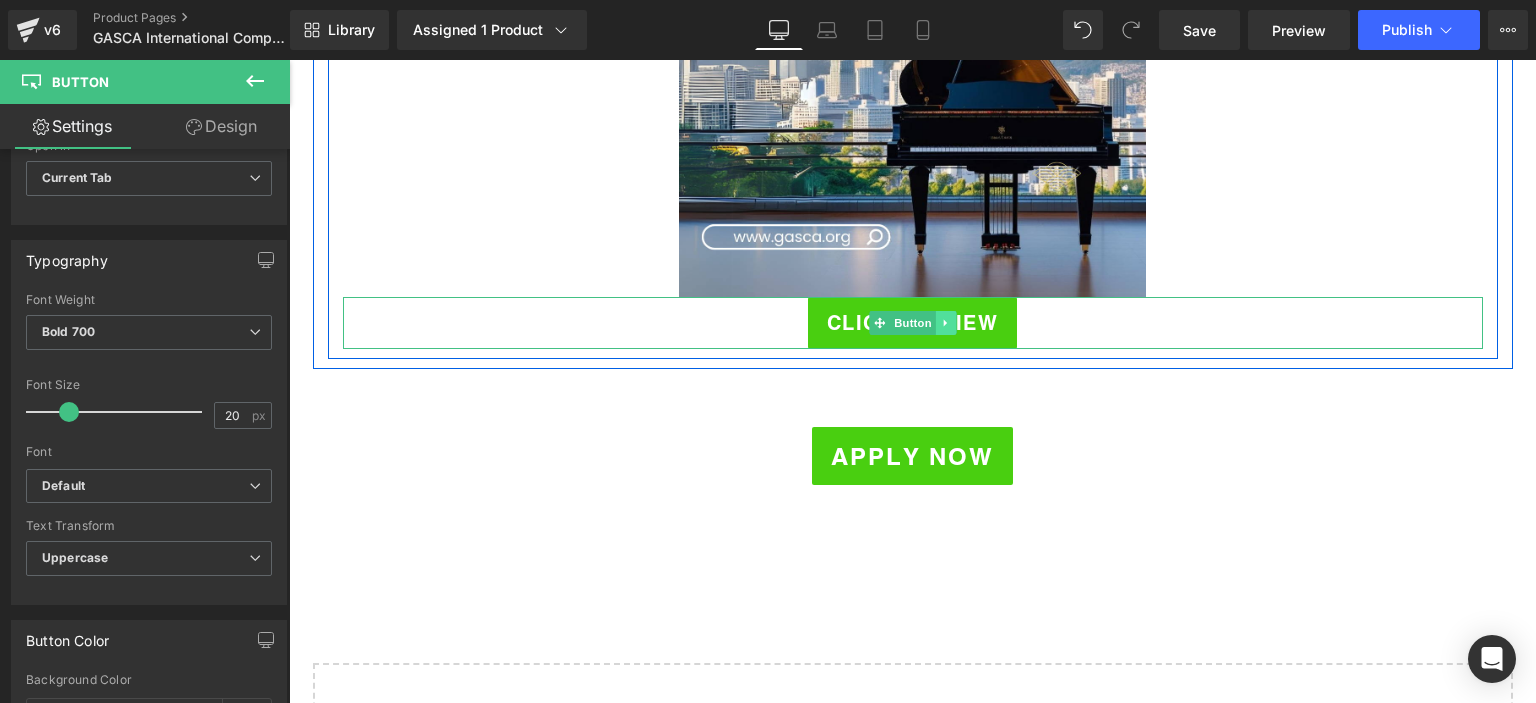 click 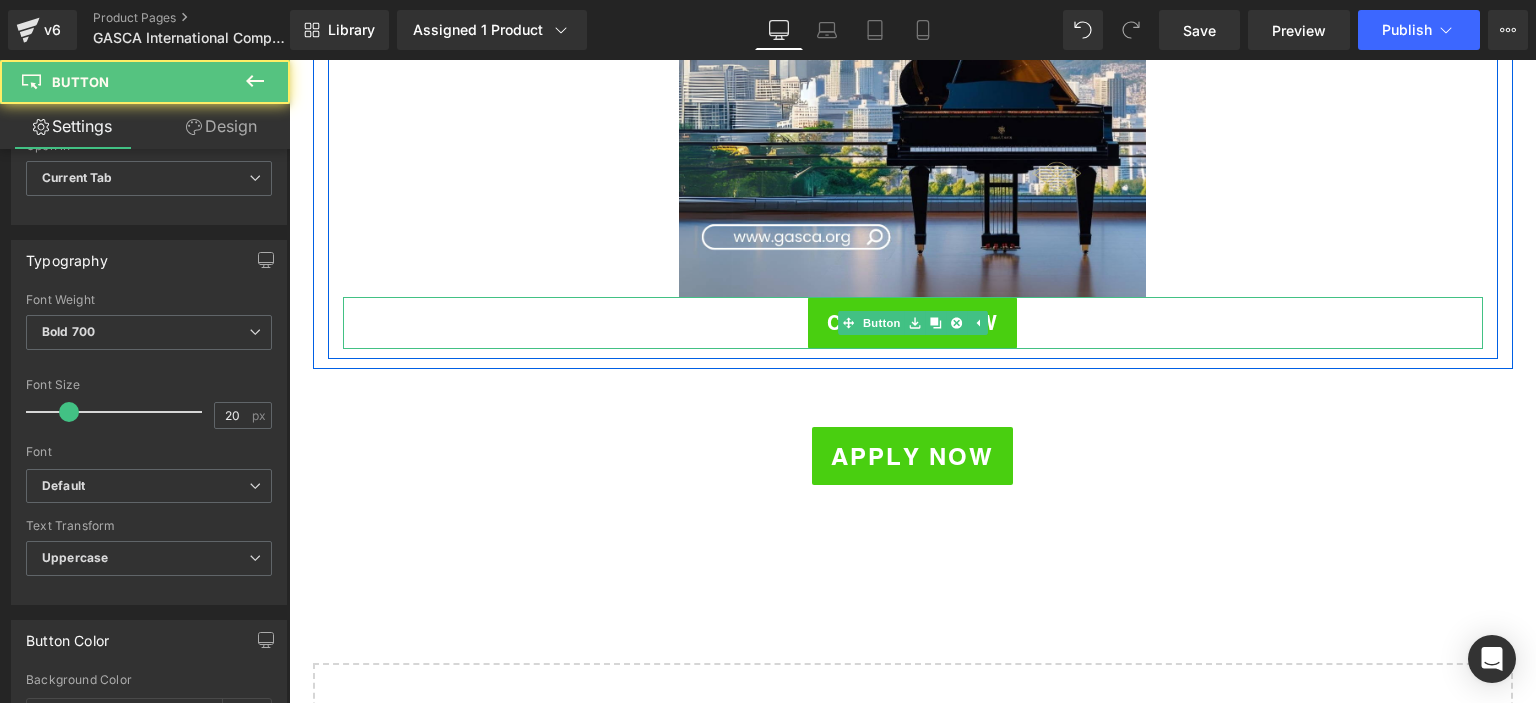 click on "Click To View" at bounding box center (913, 323) 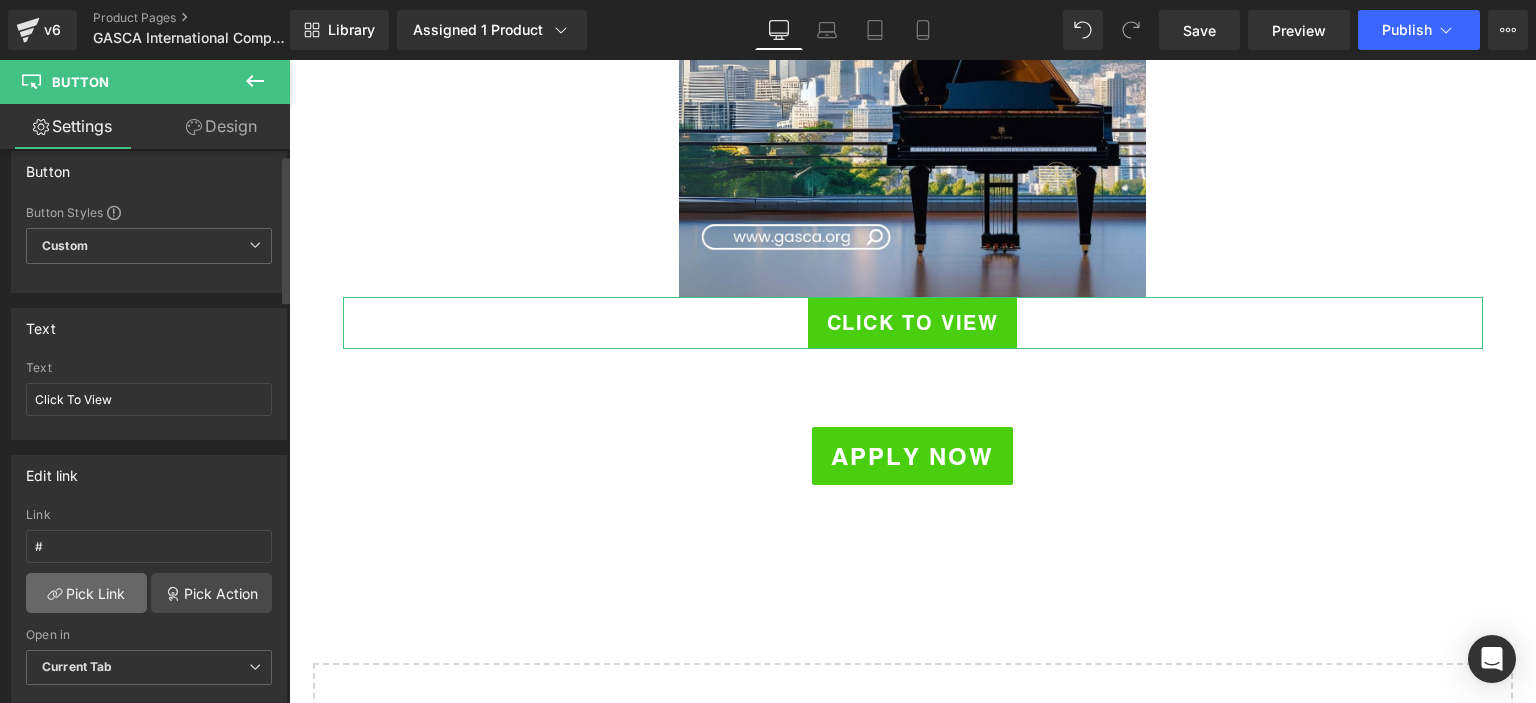 scroll, scrollTop: 14, scrollLeft: 0, axis: vertical 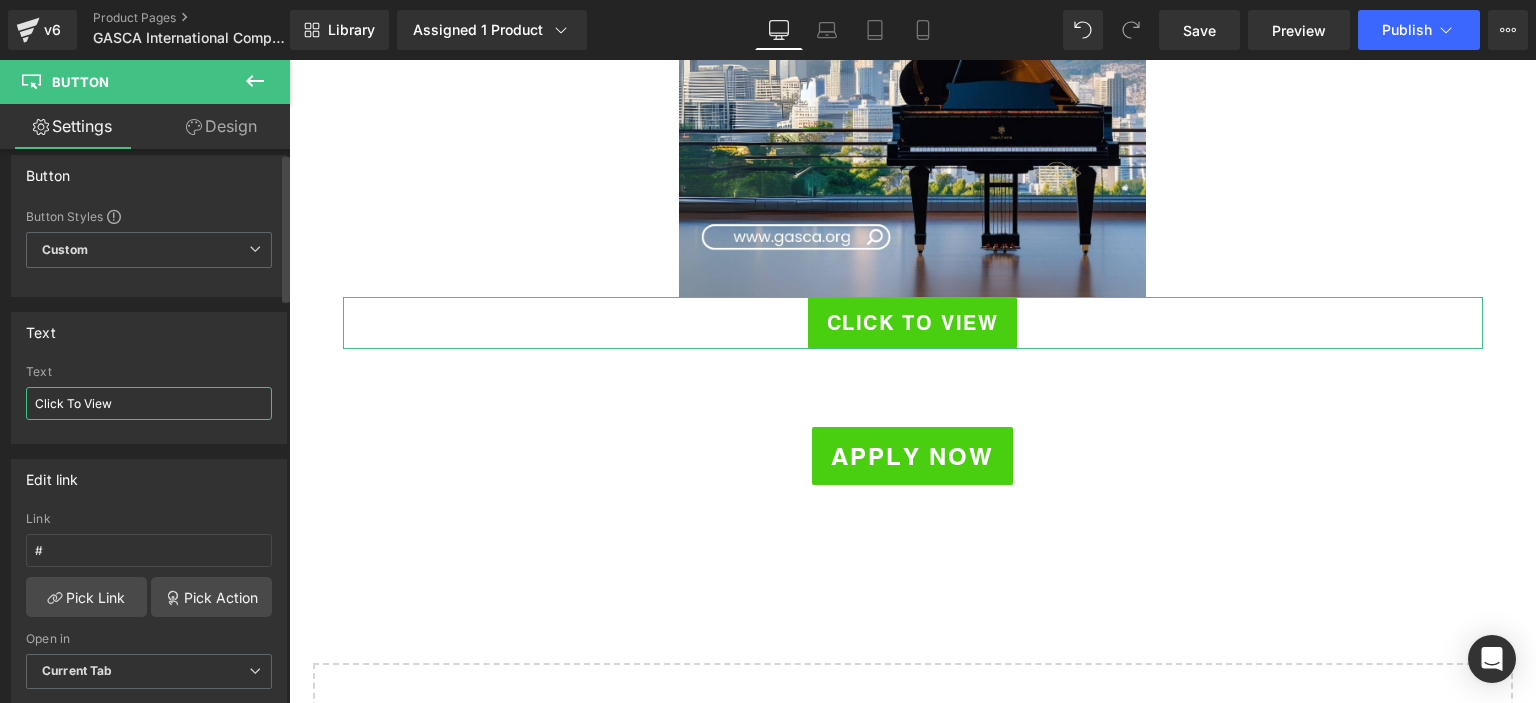 click on "Click To View" at bounding box center (149, 403) 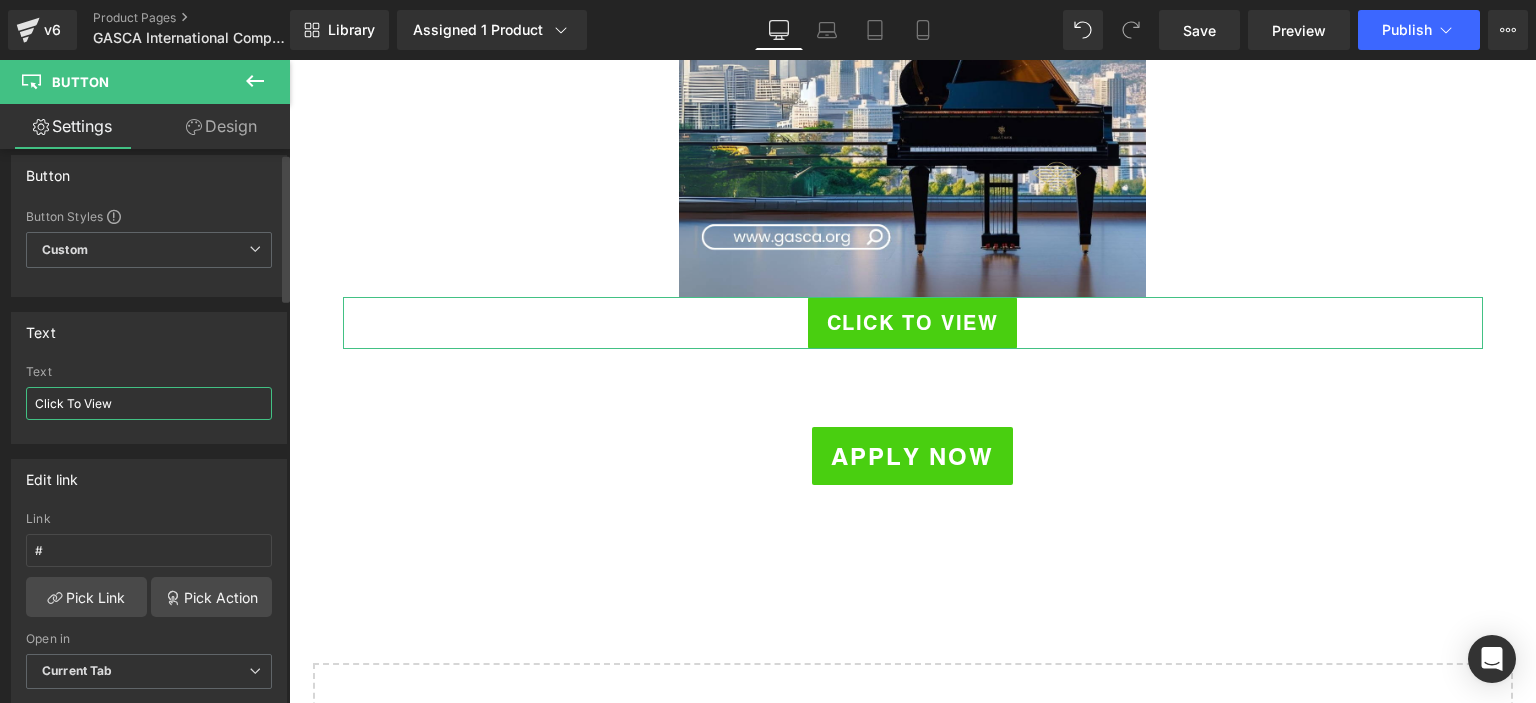 click on "Click To View" at bounding box center [149, 403] 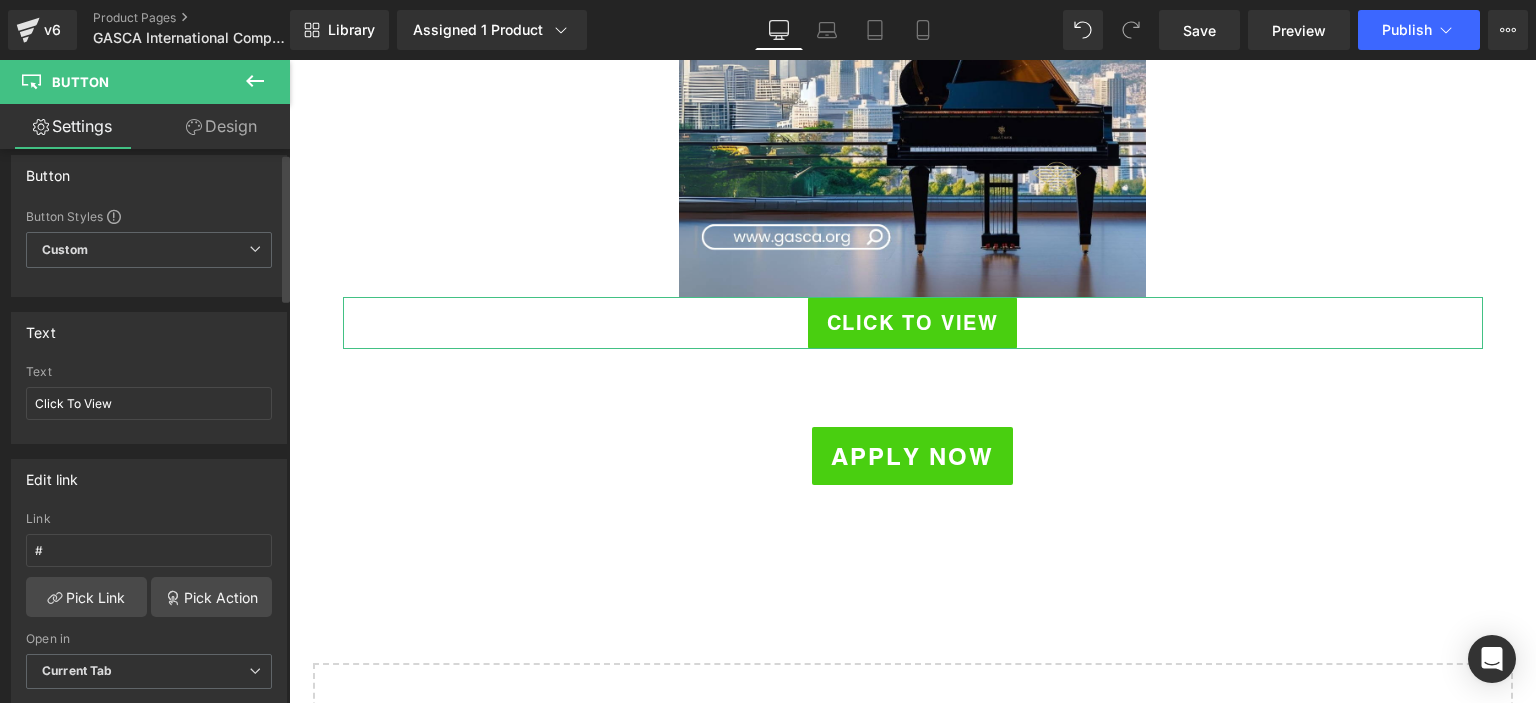 click on "Text" at bounding box center (149, 372) 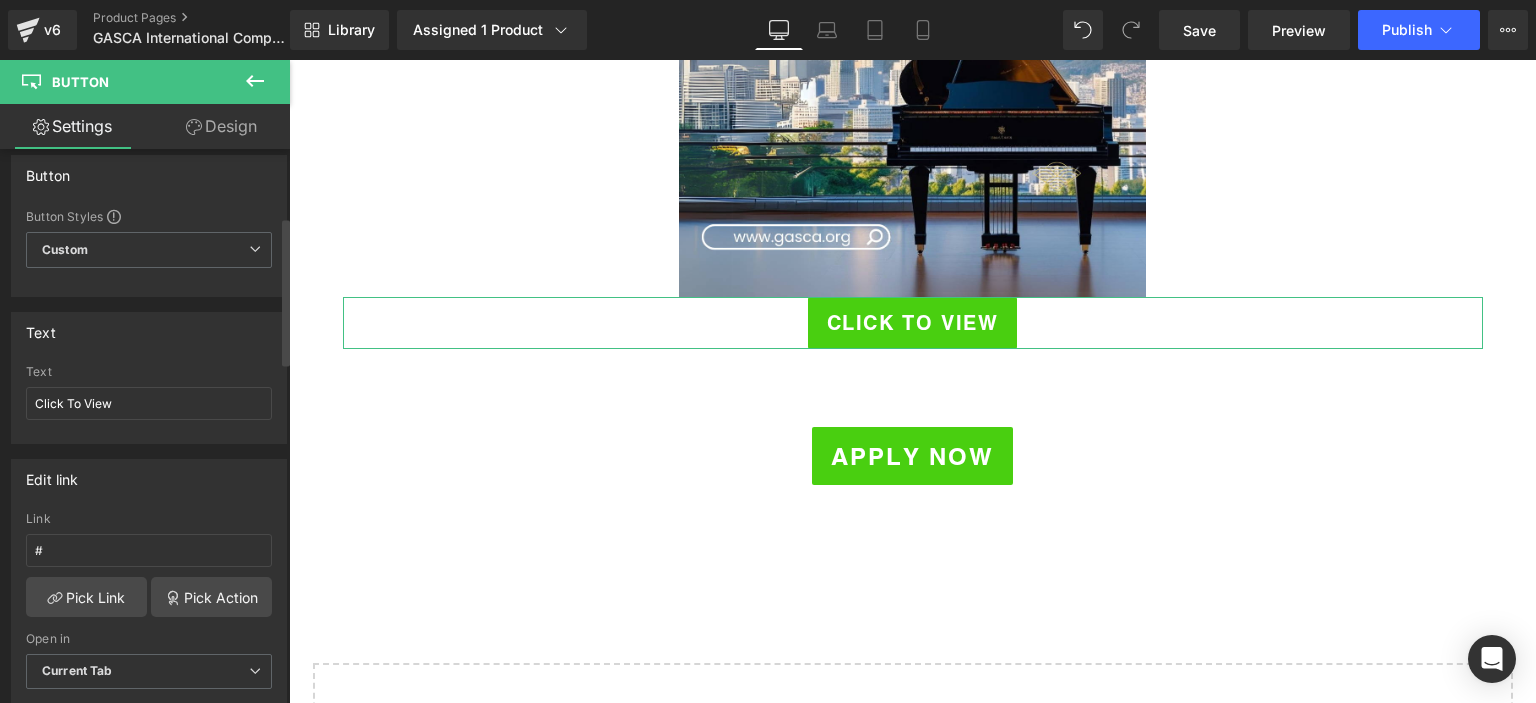 scroll, scrollTop: 542, scrollLeft: 0, axis: vertical 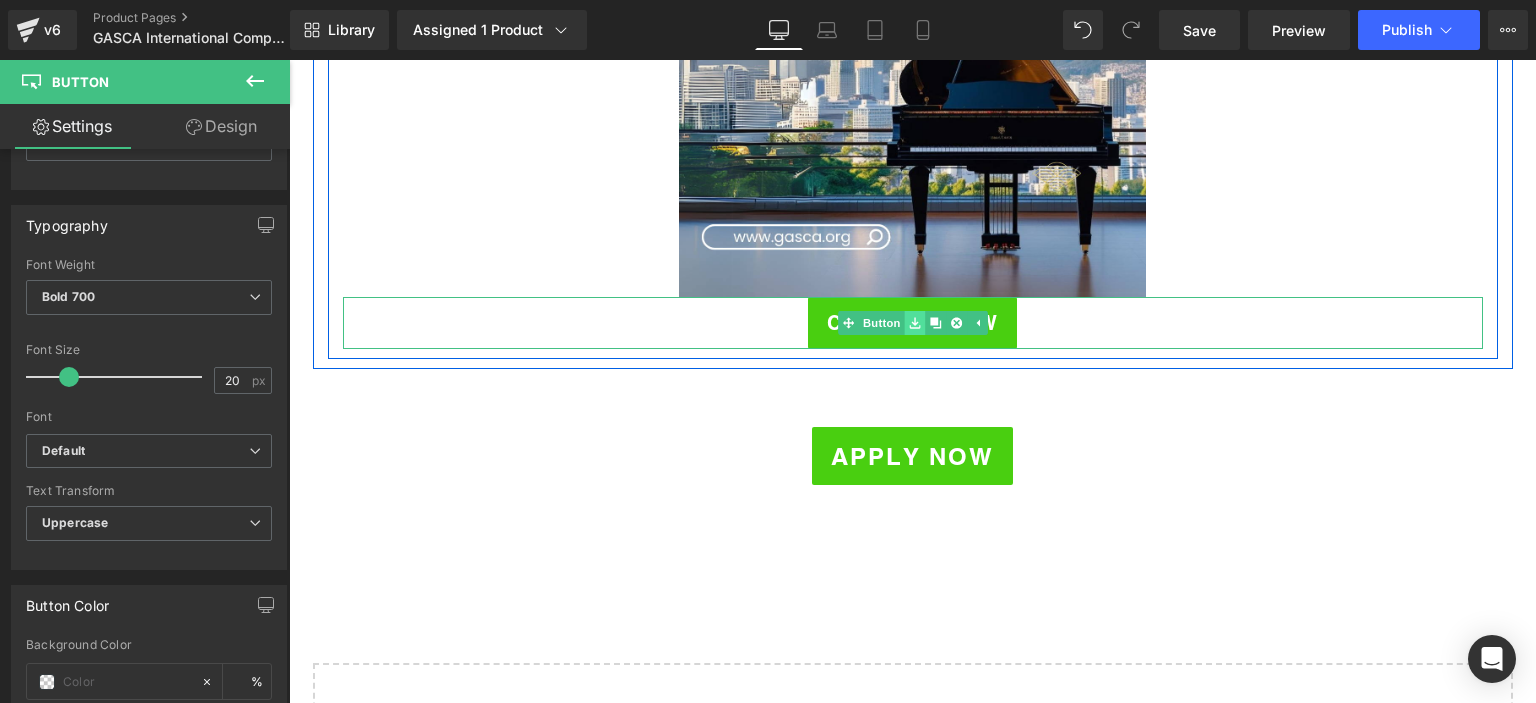 click at bounding box center [914, 323] 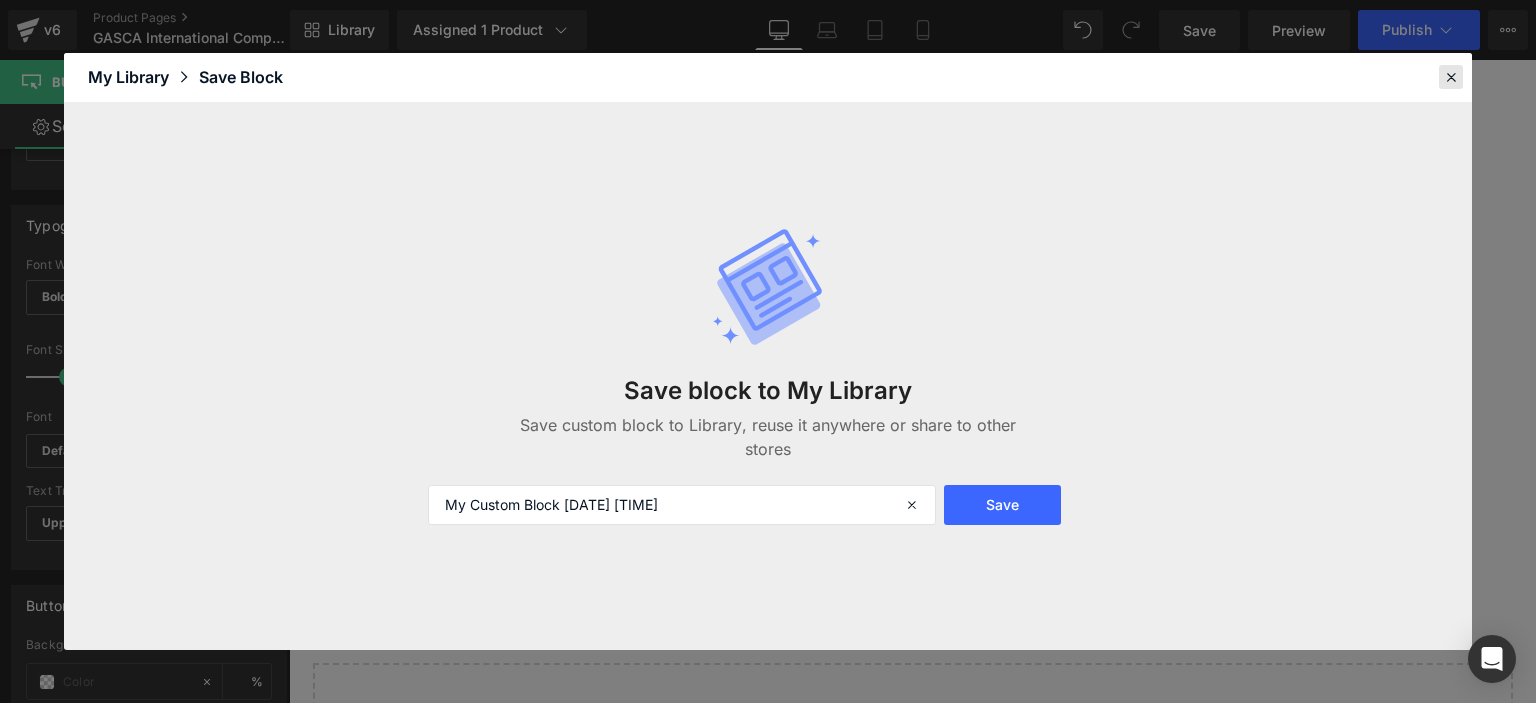 click 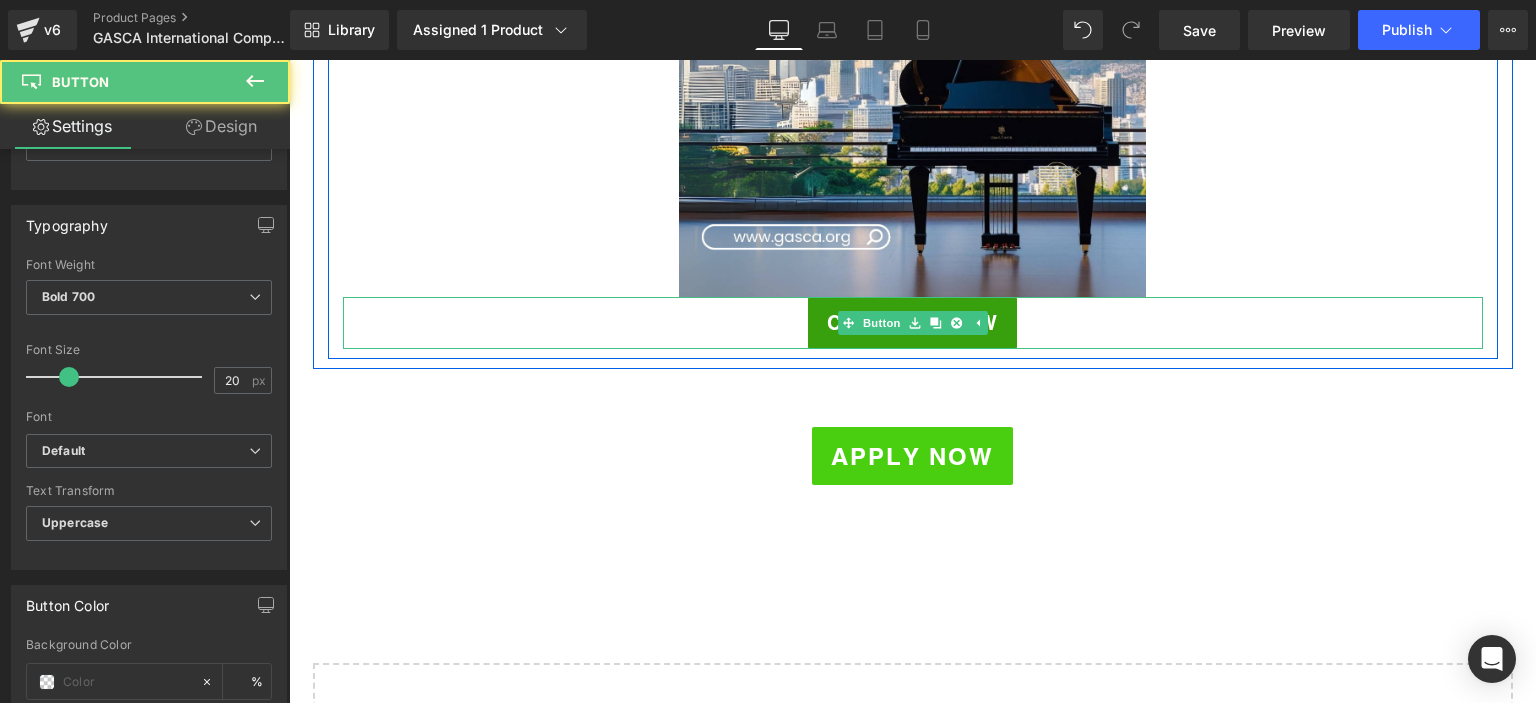 click on "Click To View" at bounding box center (913, 323) 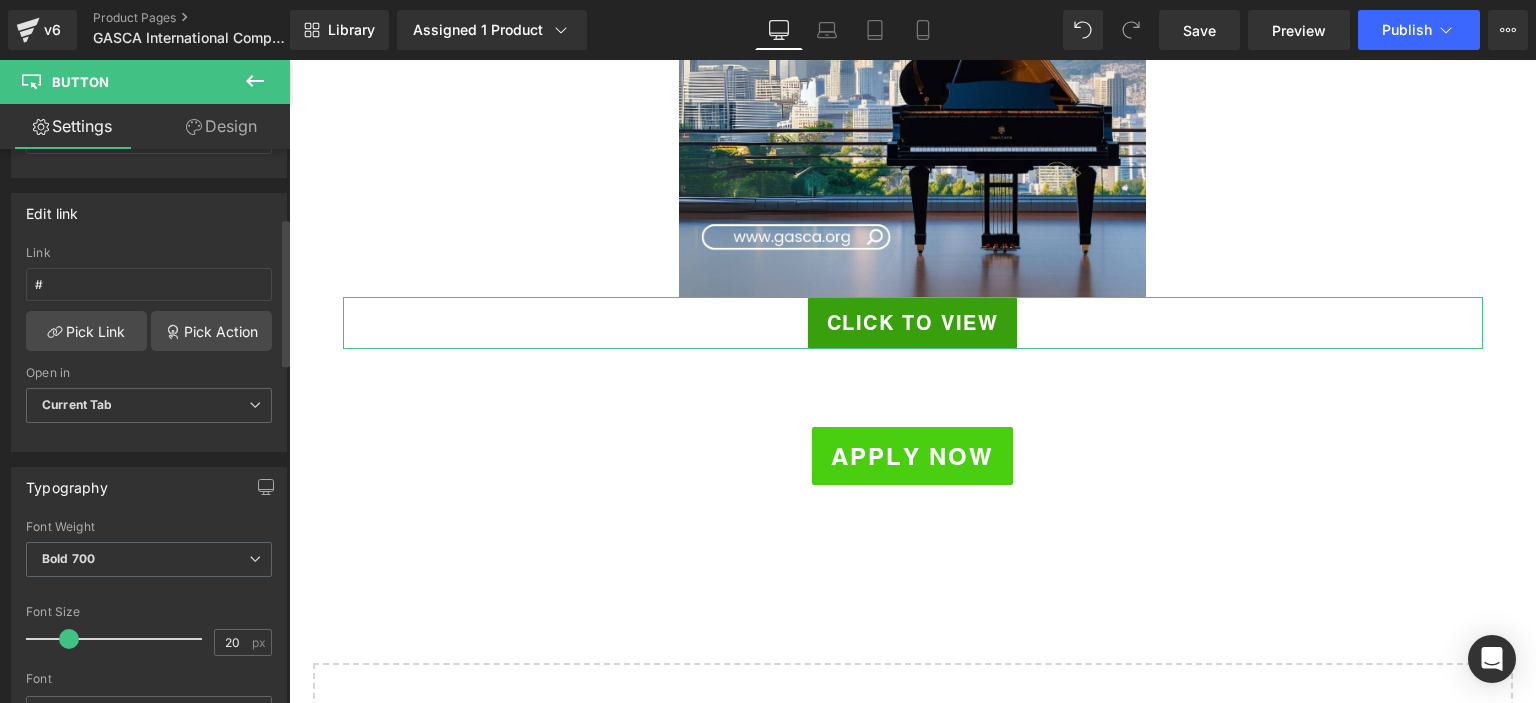 scroll, scrollTop: 299, scrollLeft: 0, axis: vertical 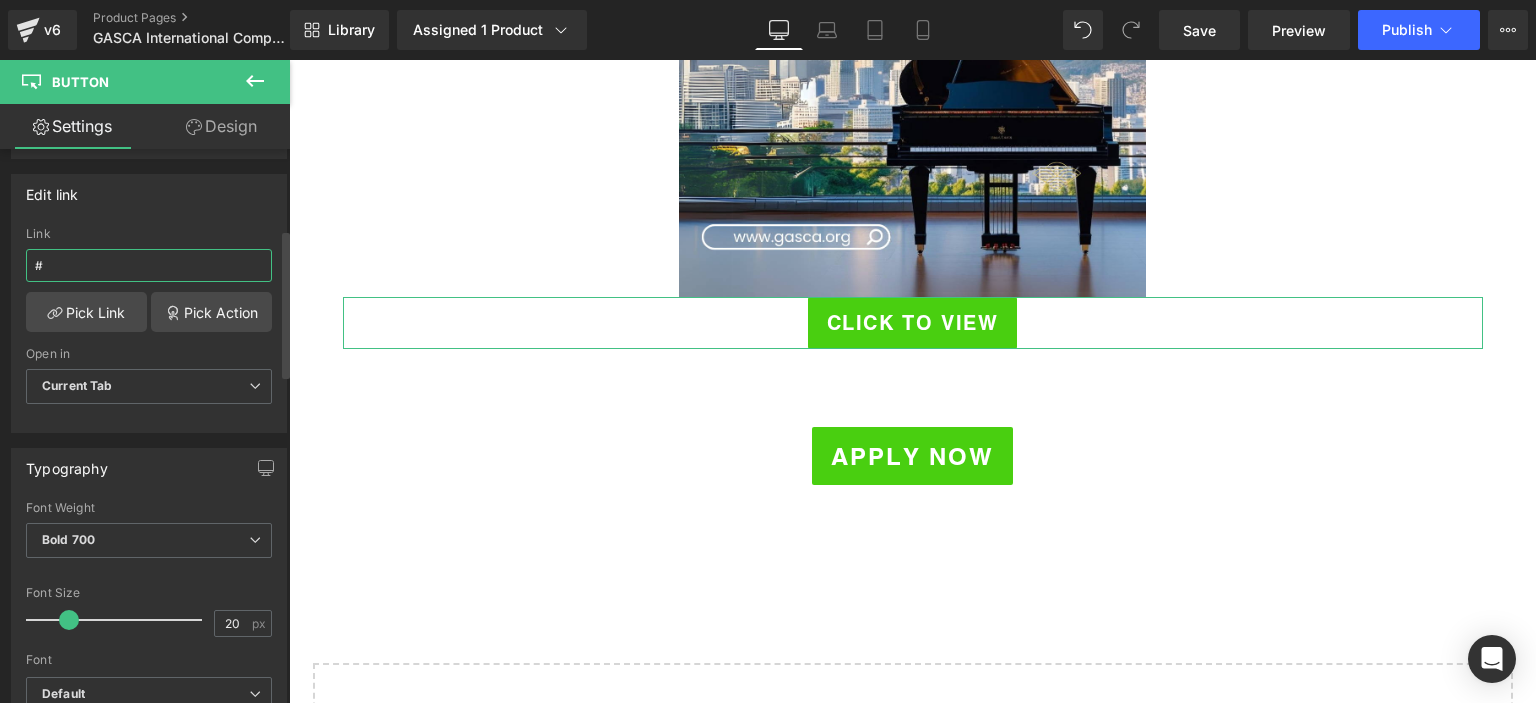 click on "#" at bounding box center (149, 265) 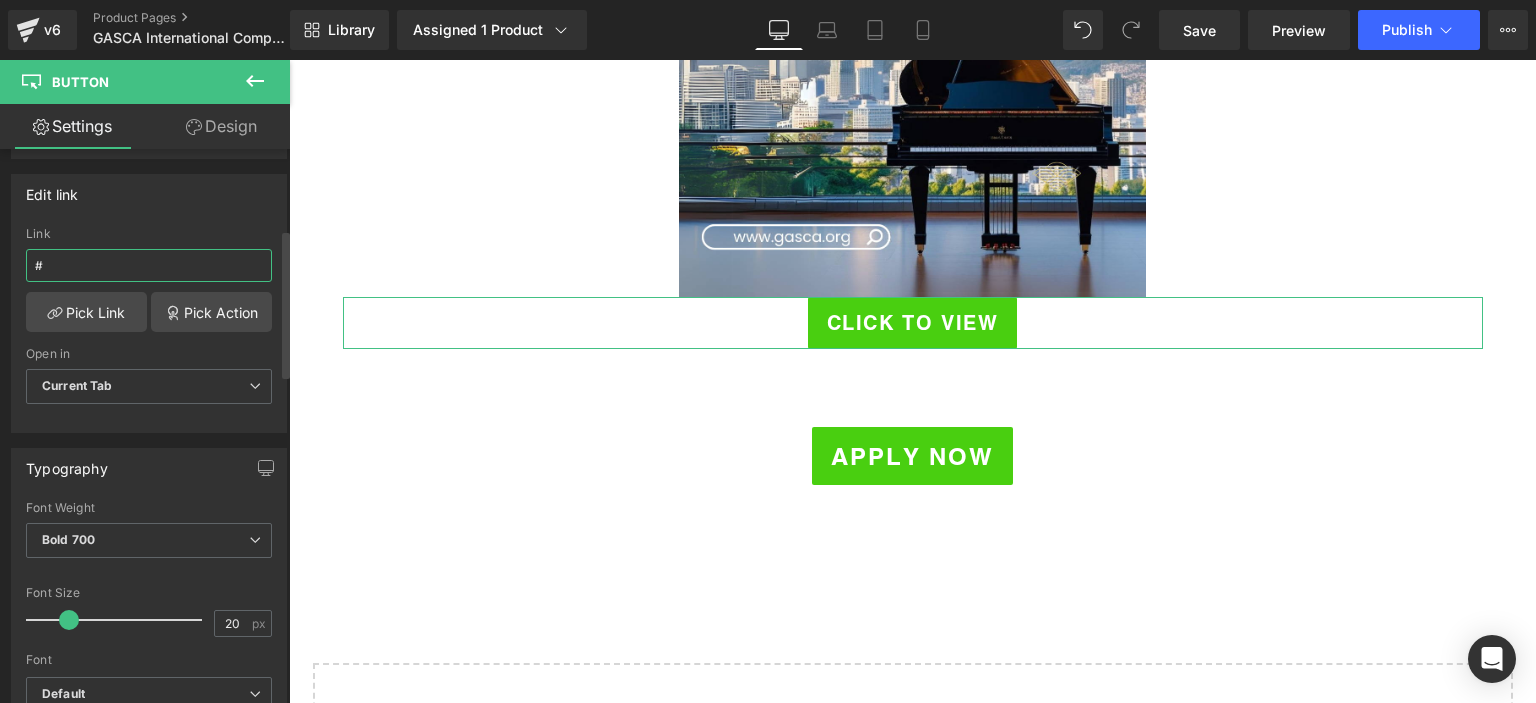 click on "#" at bounding box center (149, 265) 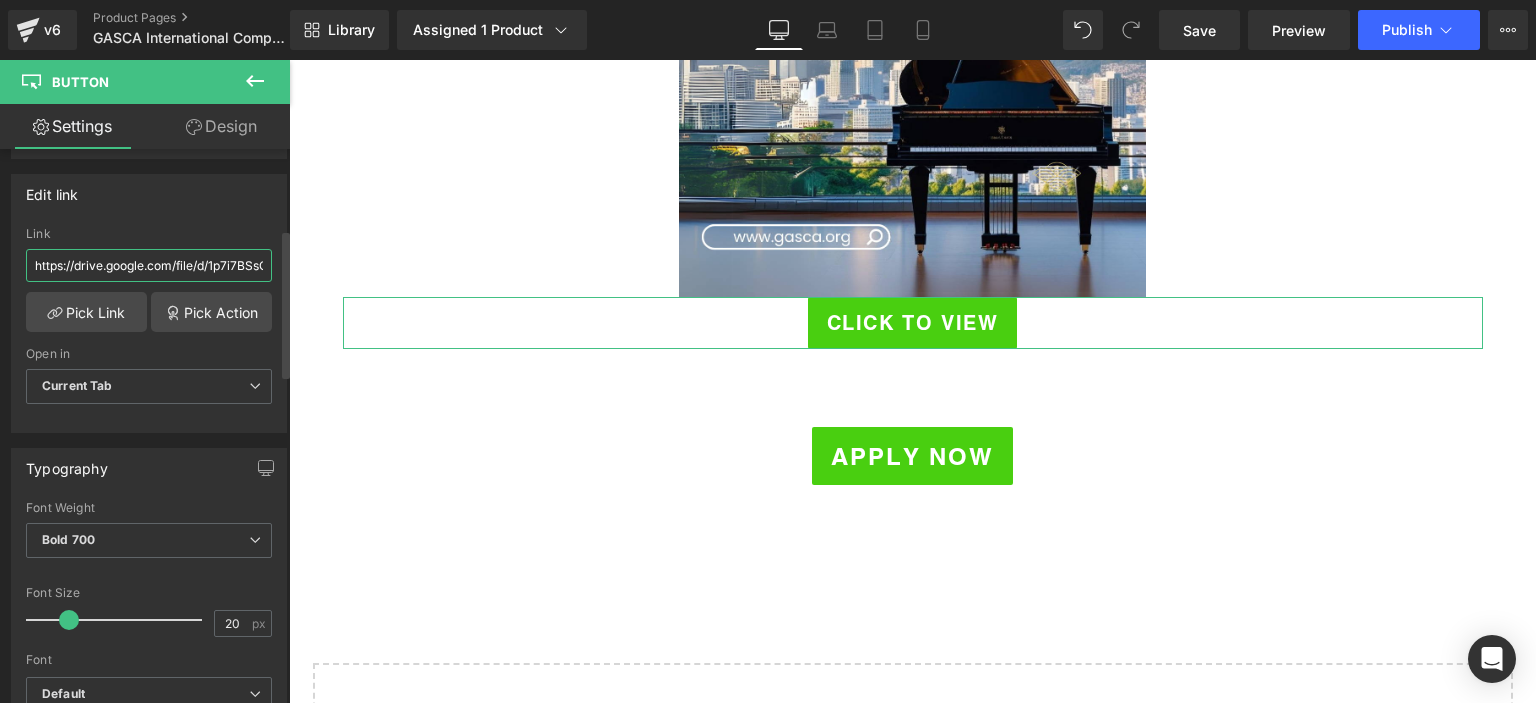 scroll, scrollTop: 0, scrollLeft: 303, axis: horizontal 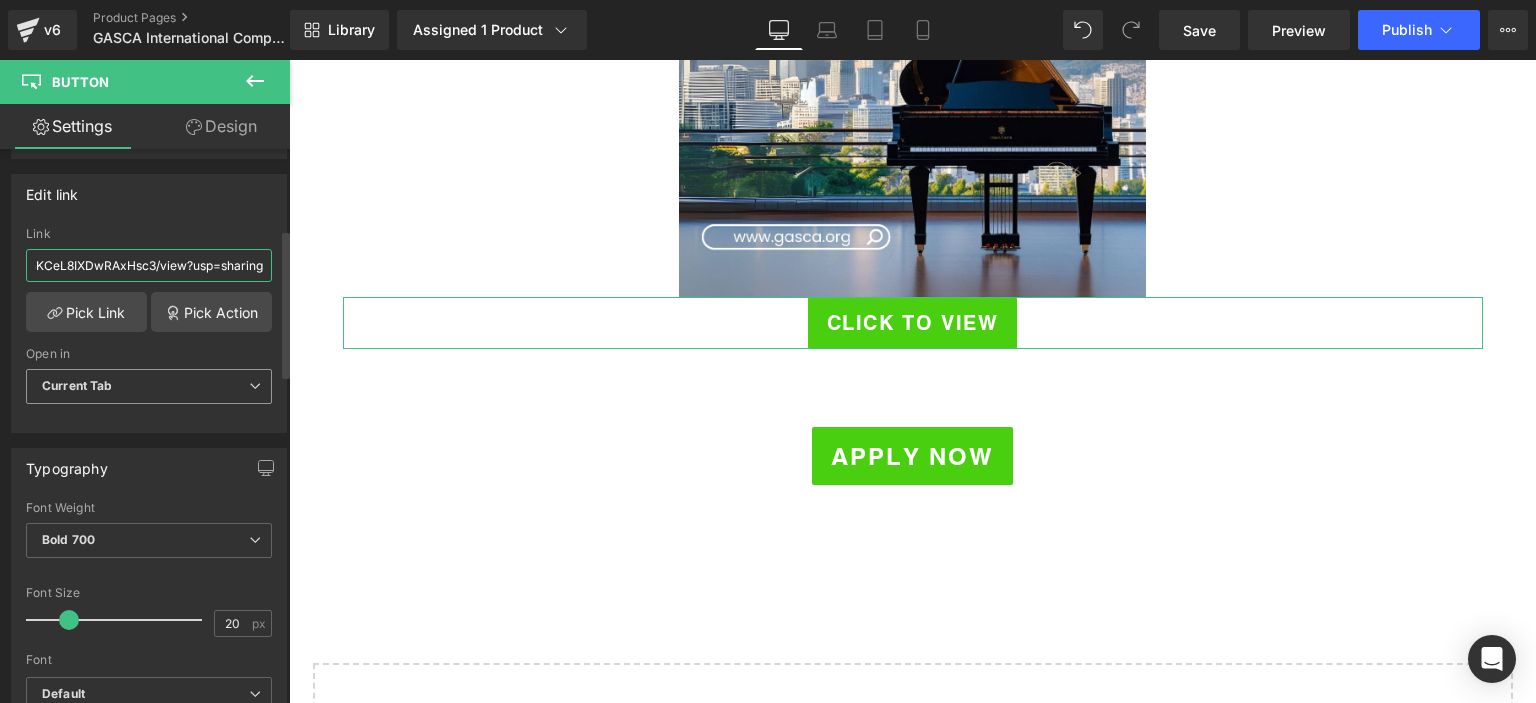 type on "https://drive.google.com/file/d/1p7i7BSsC5h8gCgJBKCeL8IXDwRAxHsc3/view?usp=sharing" 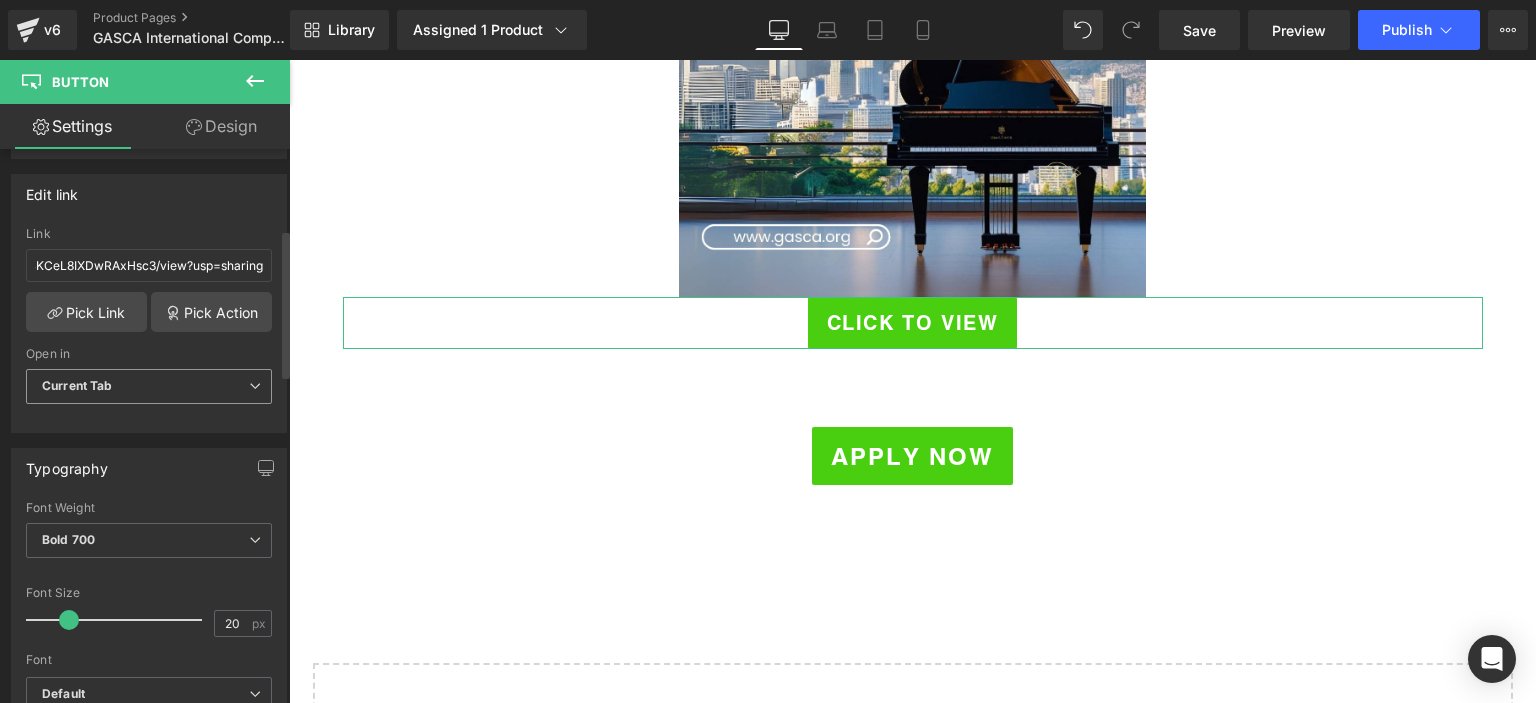 click on "Current Tab" at bounding box center [149, 386] 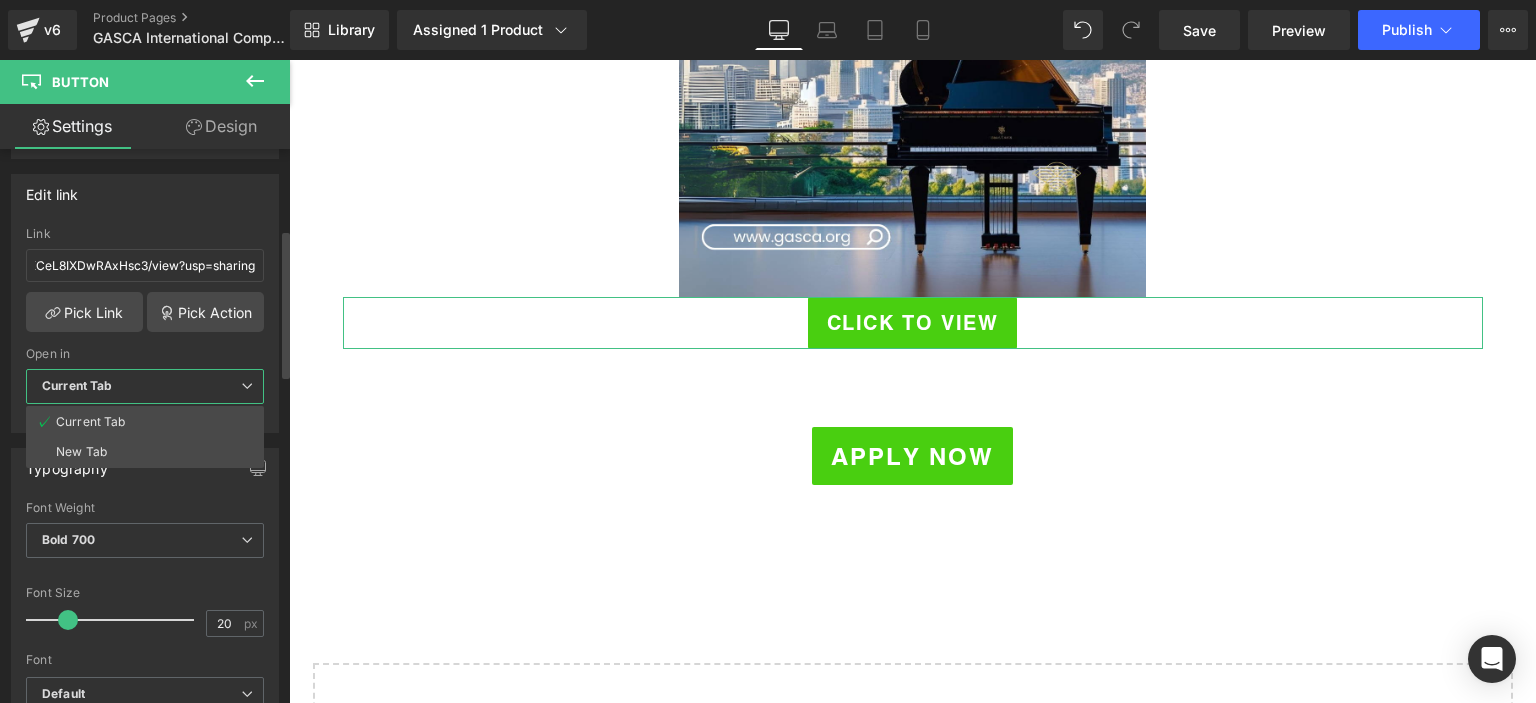 scroll, scrollTop: 0, scrollLeft: 0, axis: both 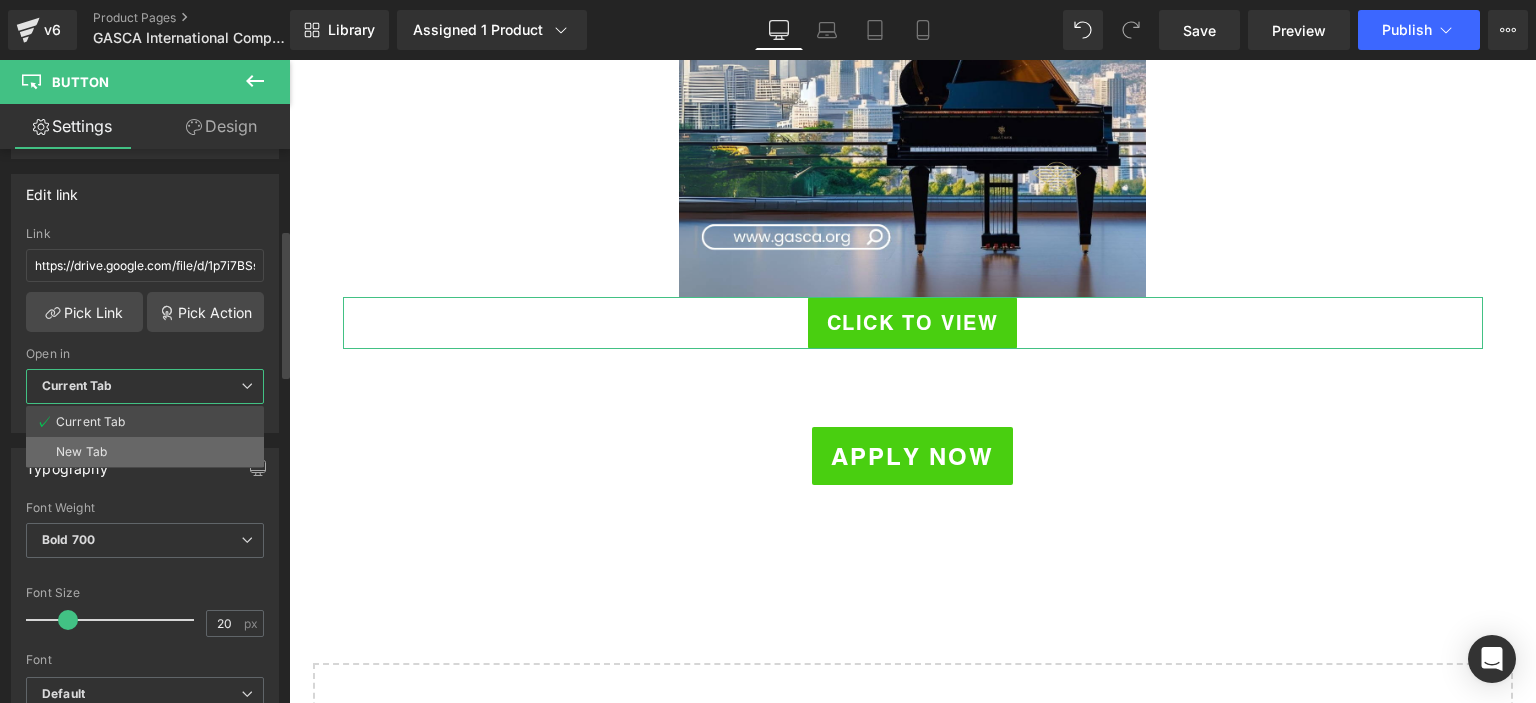 click on "New Tab" at bounding box center (145, 452) 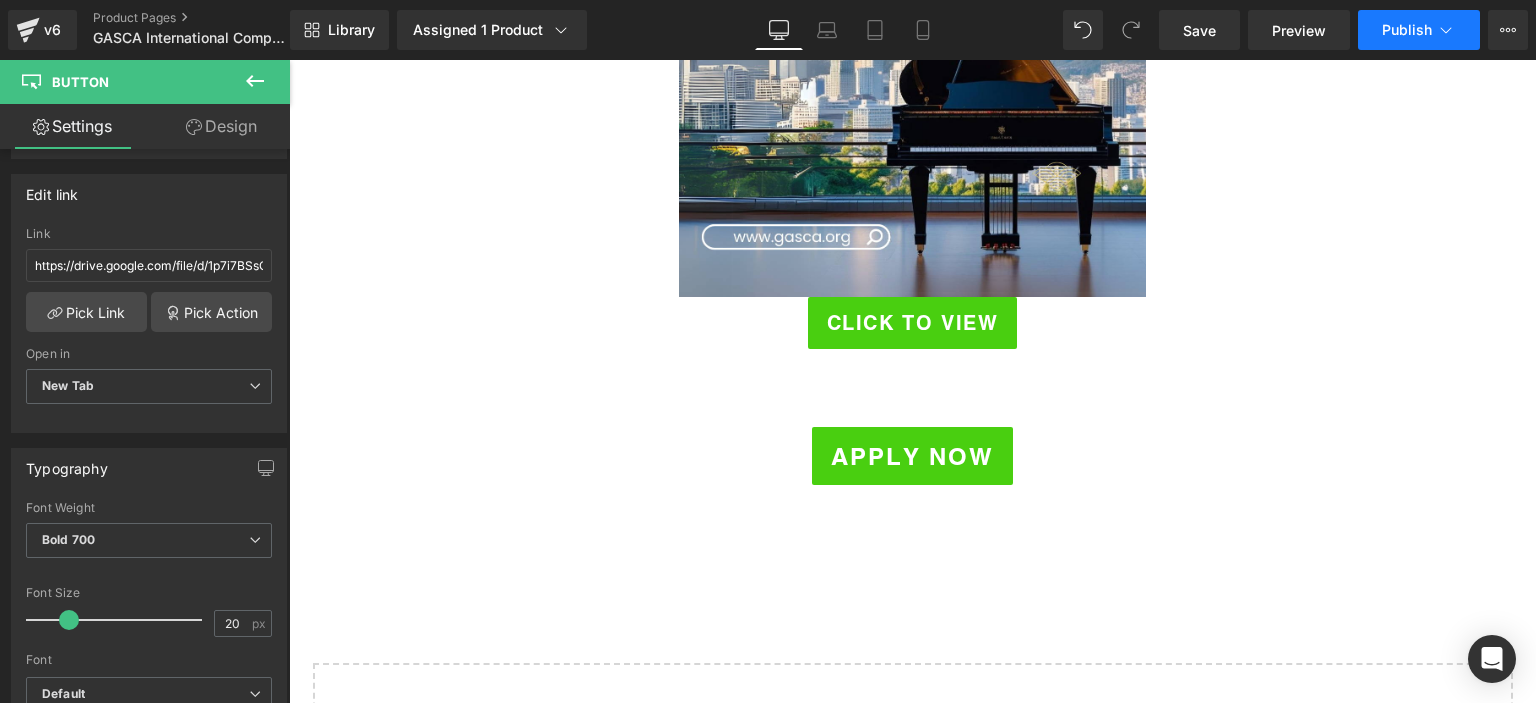 click on "Publish" at bounding box center [1419, 30] 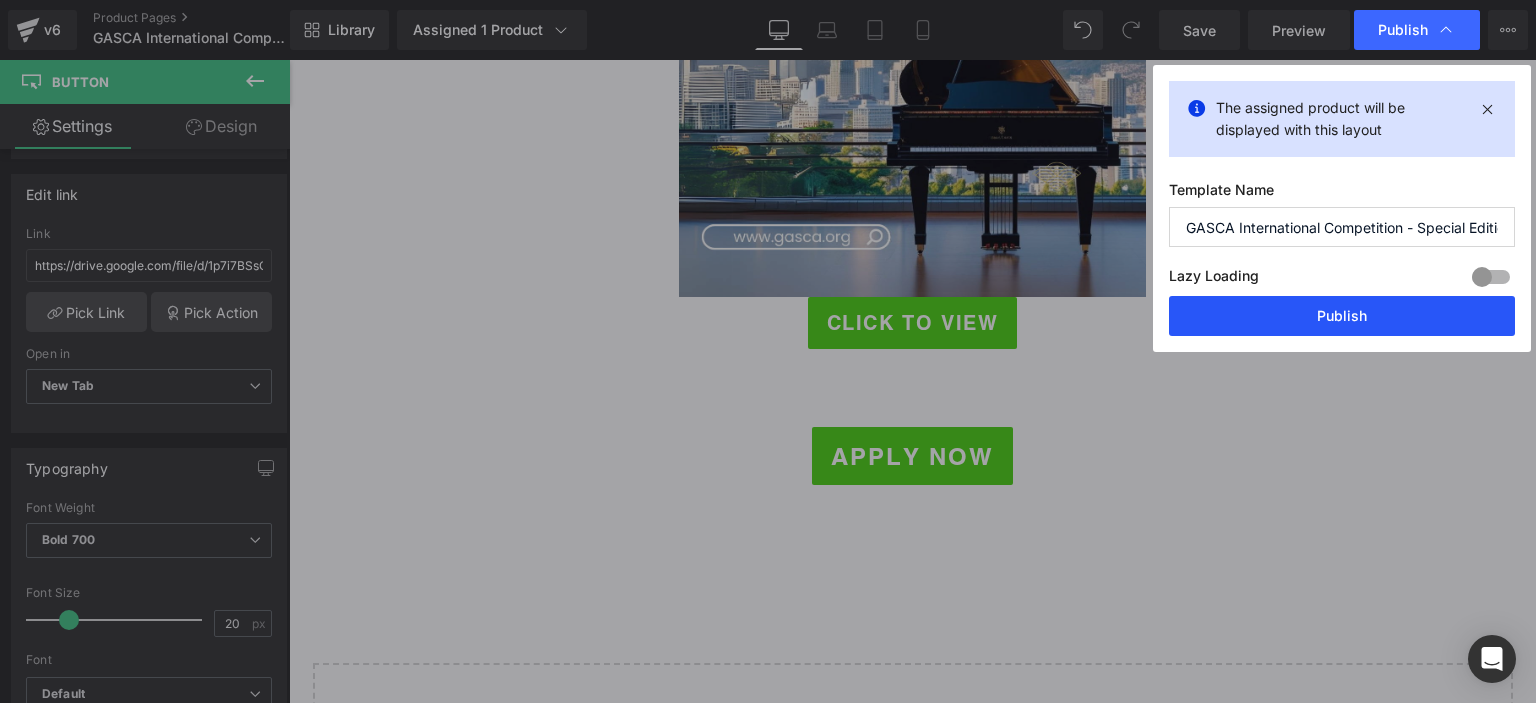 click on "Publish" at bounding box center [1342, 316] 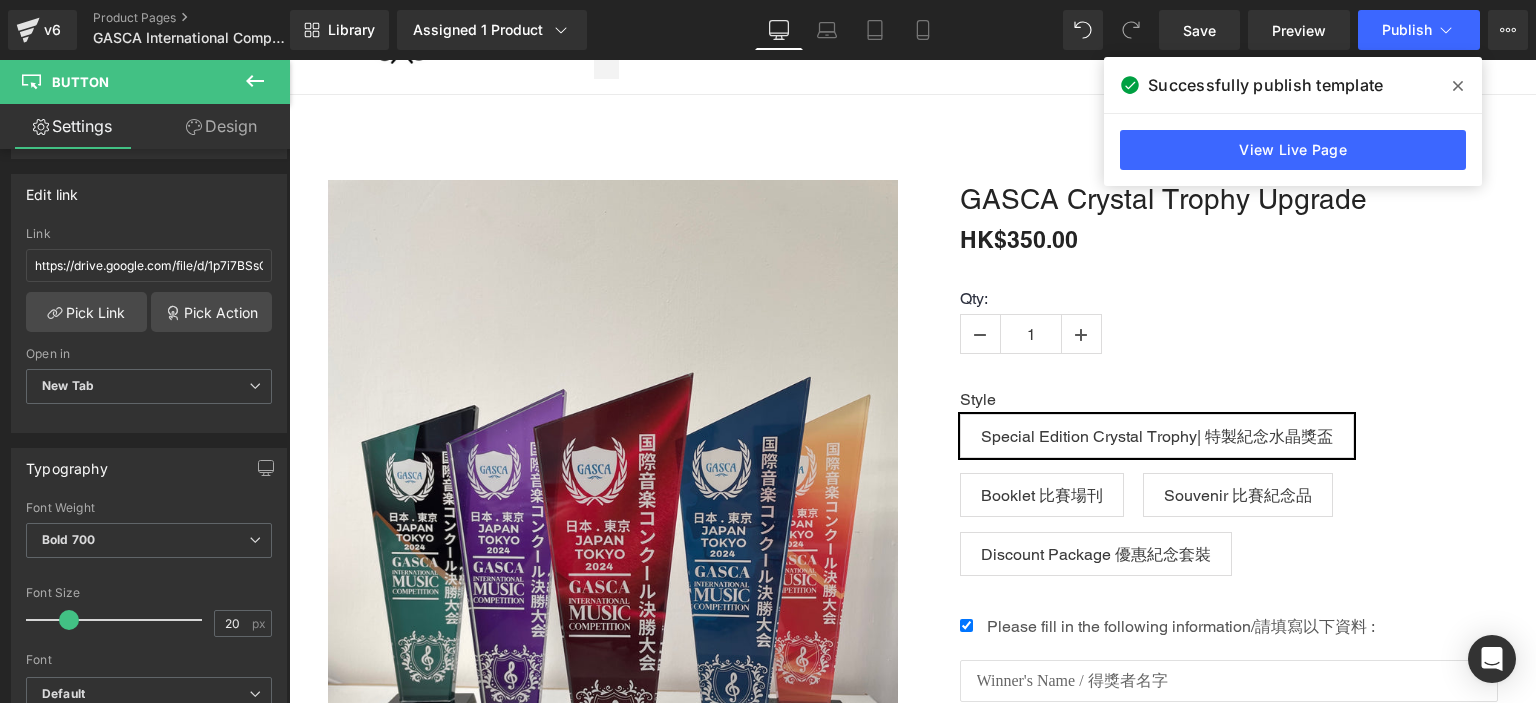 scroll, scrollTop: 0, scrollLeft: 0, axis: both 